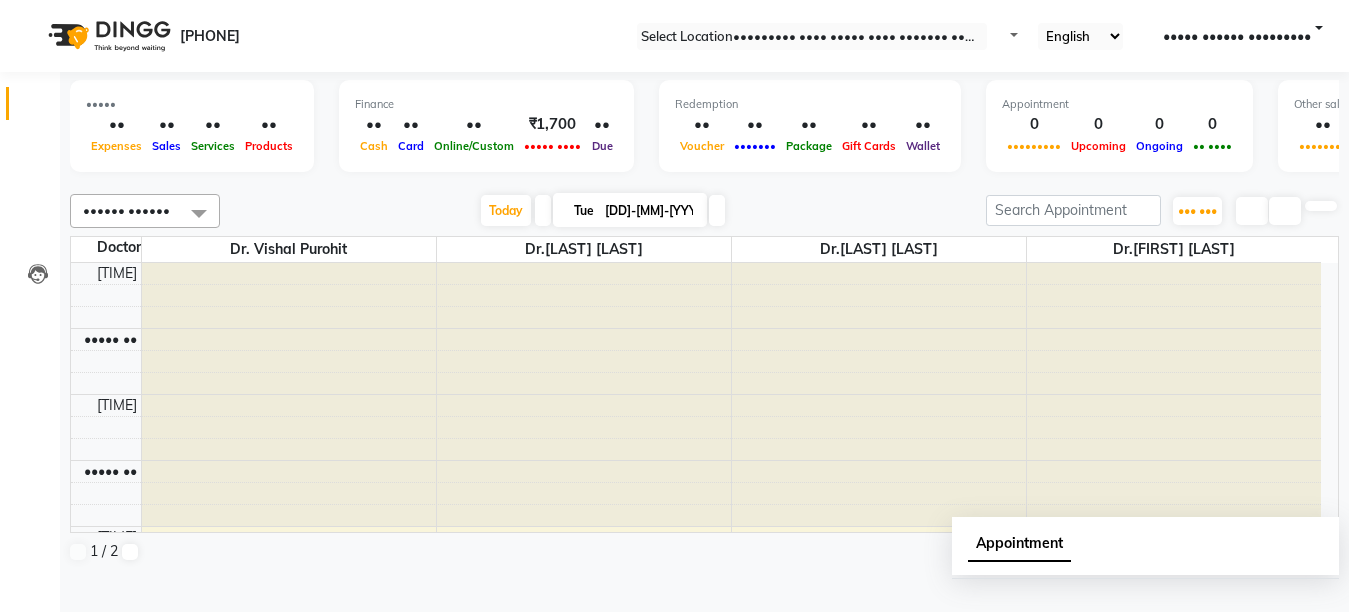 scroll, scrollTop: 0, scrollLeft: 0, axis: both 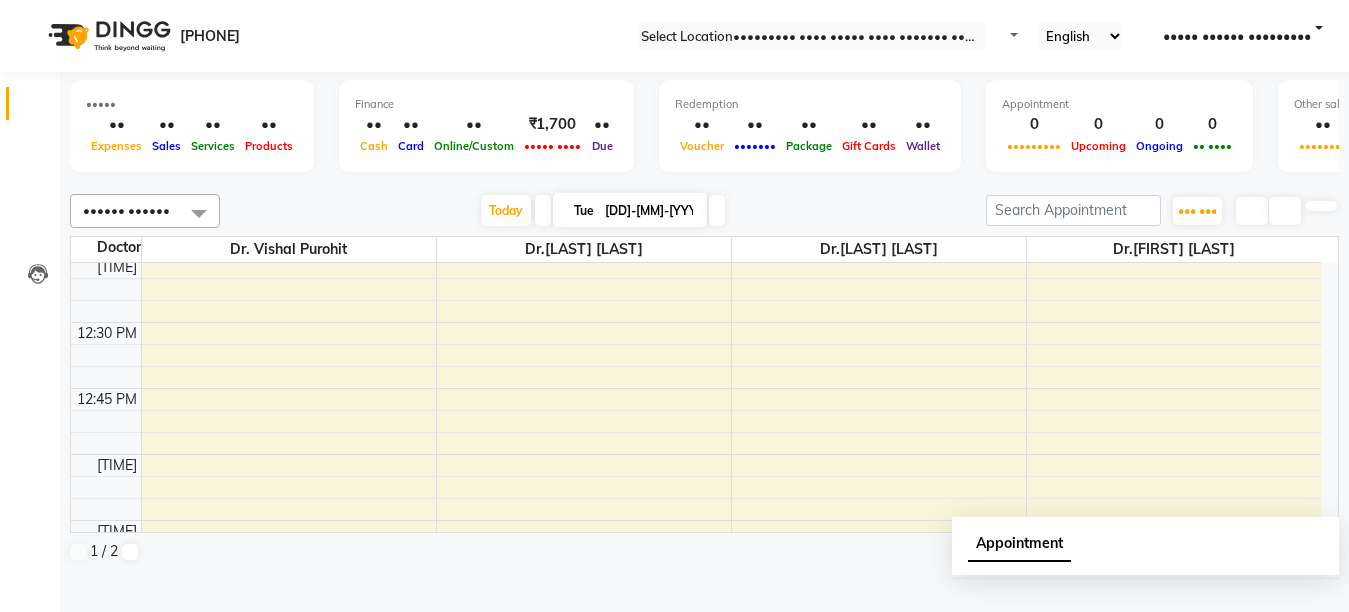 click at bounding box center (543, 210) 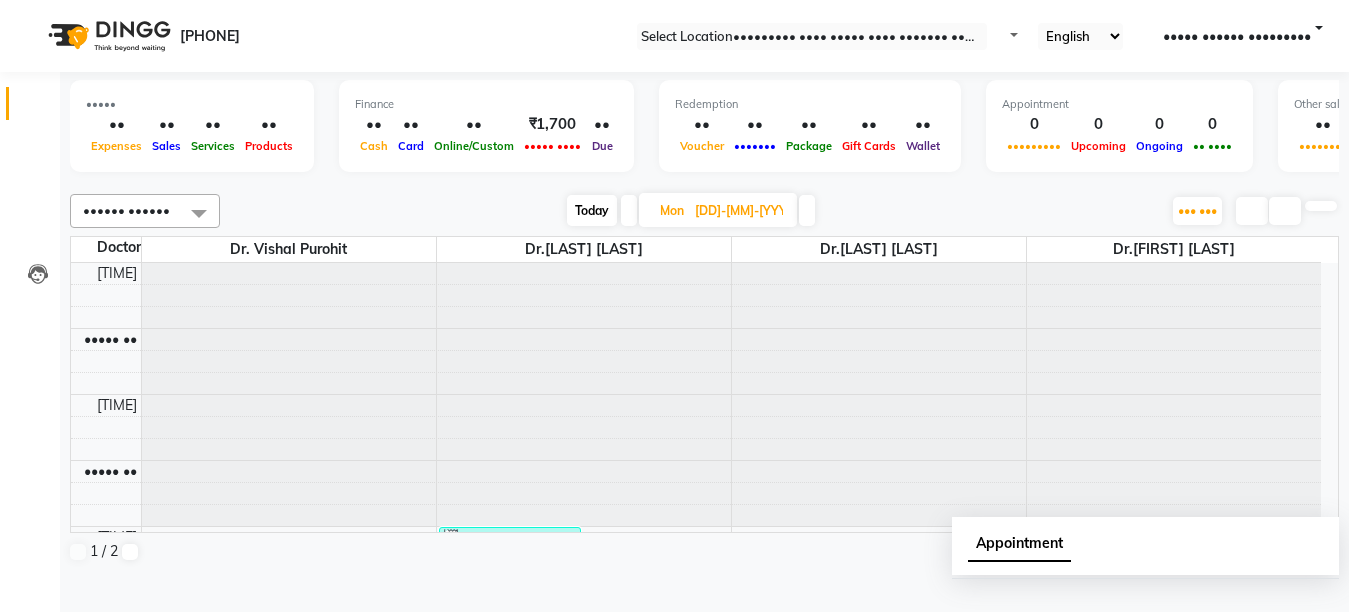 scroll, scrollTop: 529, scrollLeft: 0, axis: vertical 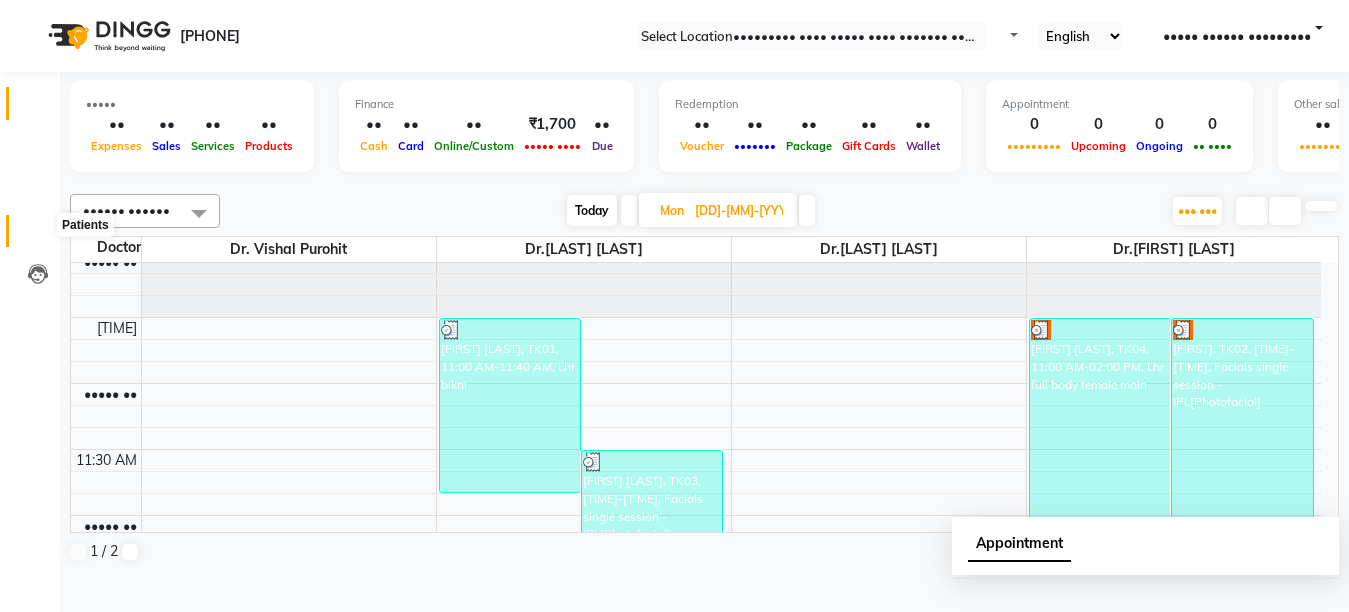 click at bounding box center [38, 236] 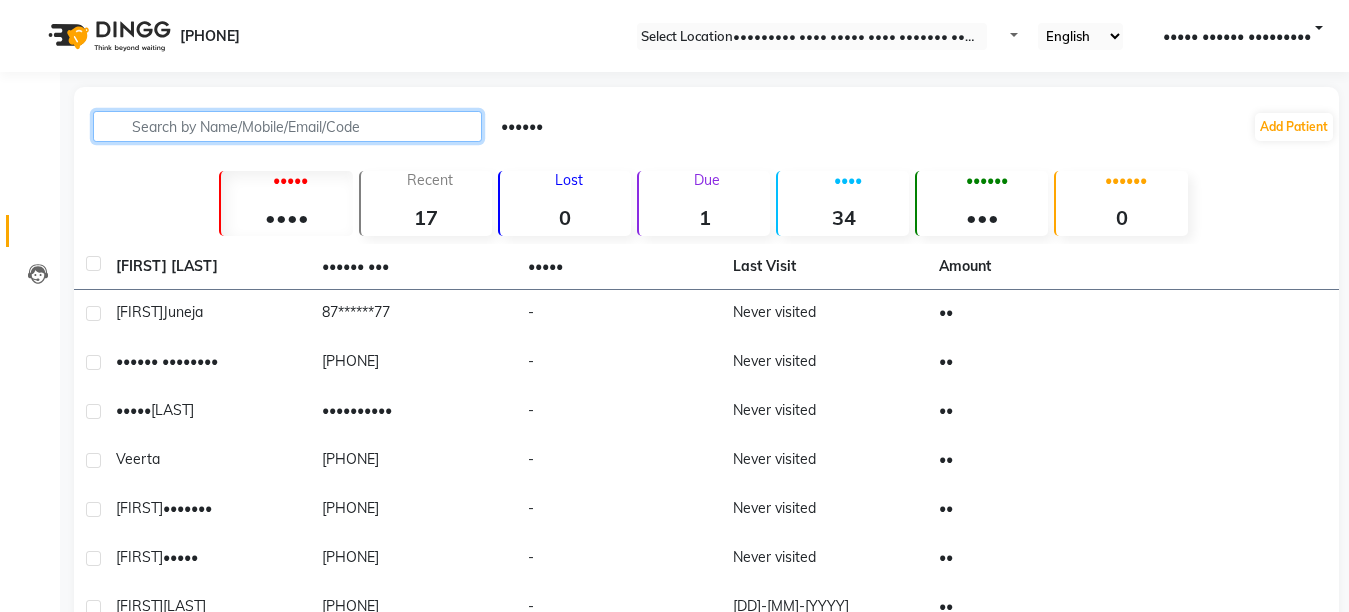 click at bounding box center (287, 126) 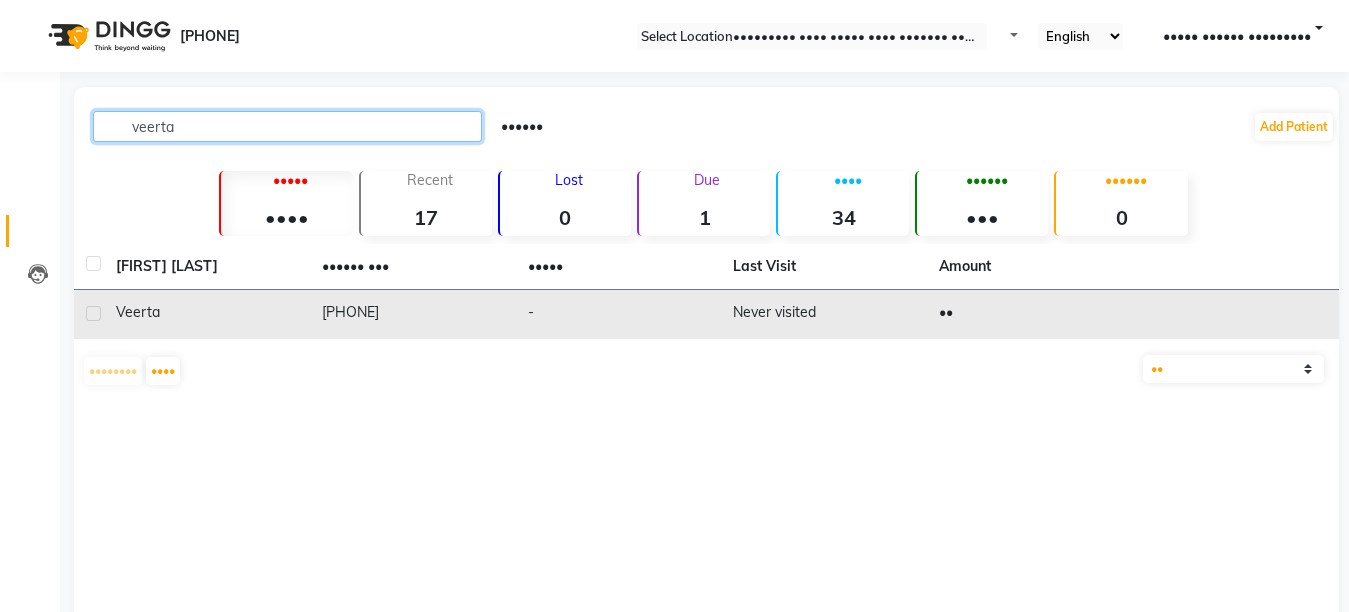 type on "veerta" 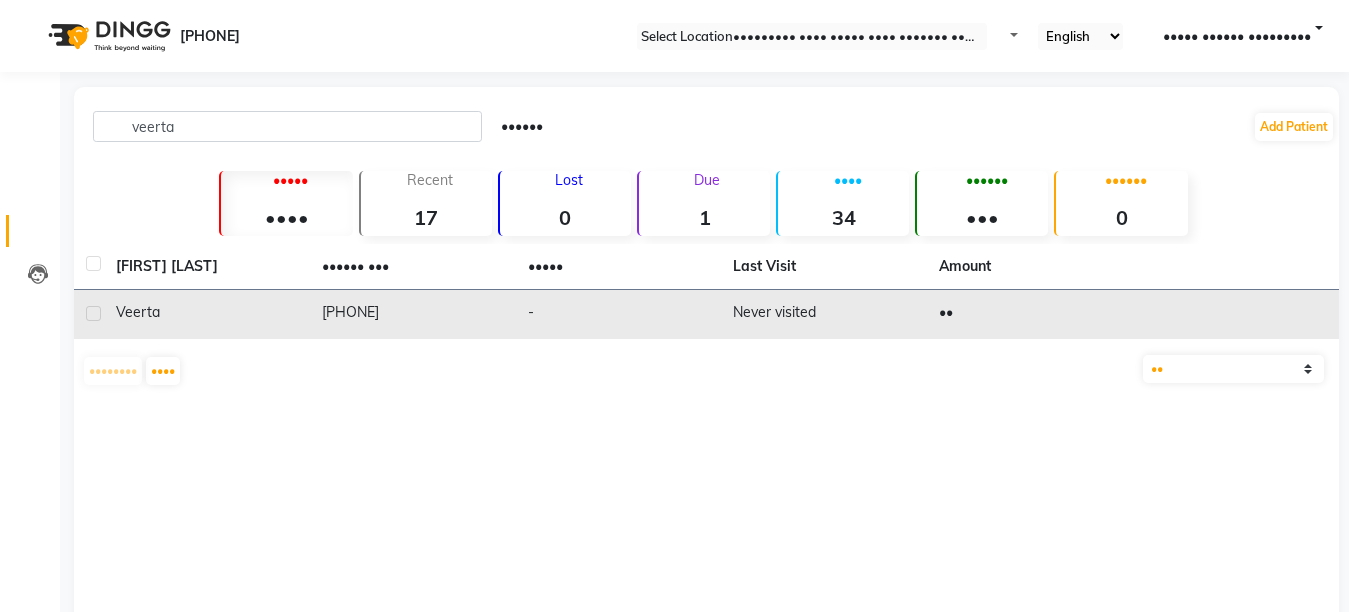 click on "[PHONE]" at bounding box center (413, 314) 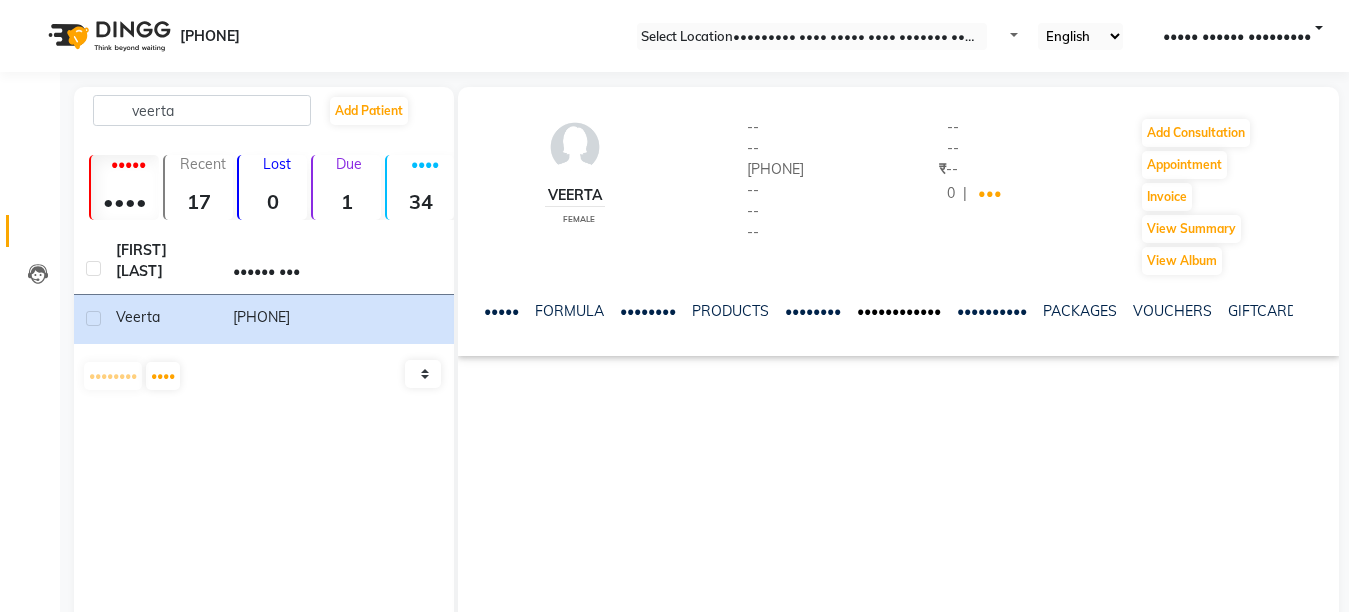 click on "••••••••••••" at bounding box center [899, 311] 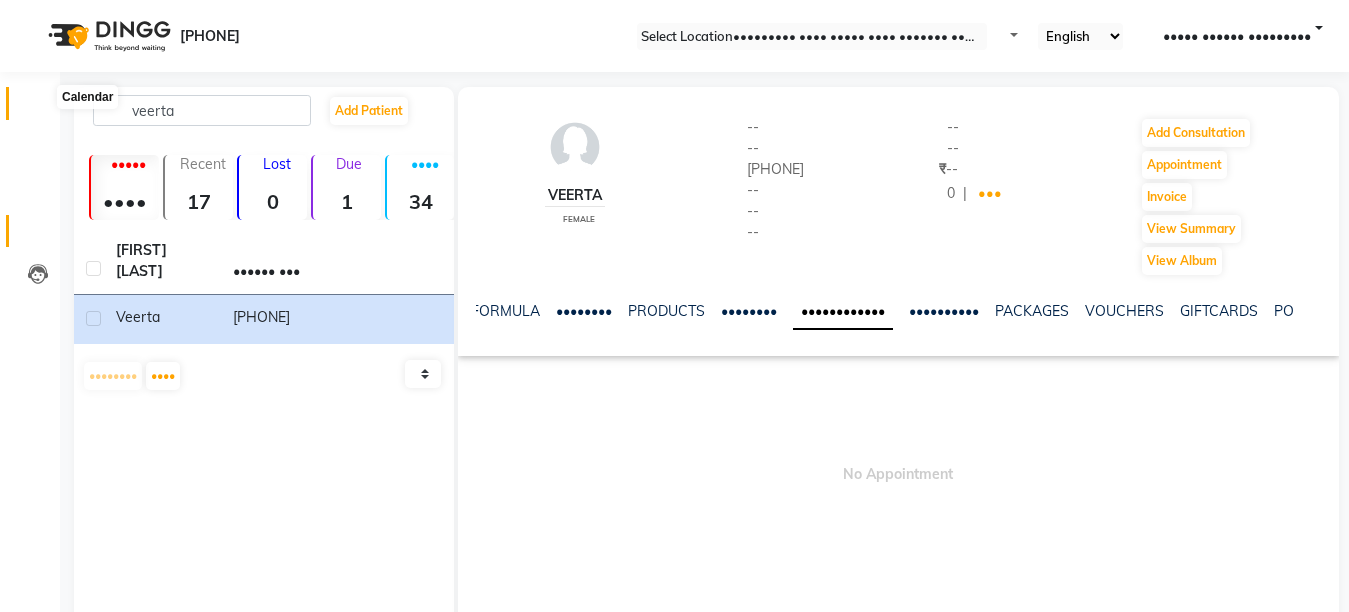 click at bounding box center (38, 108) 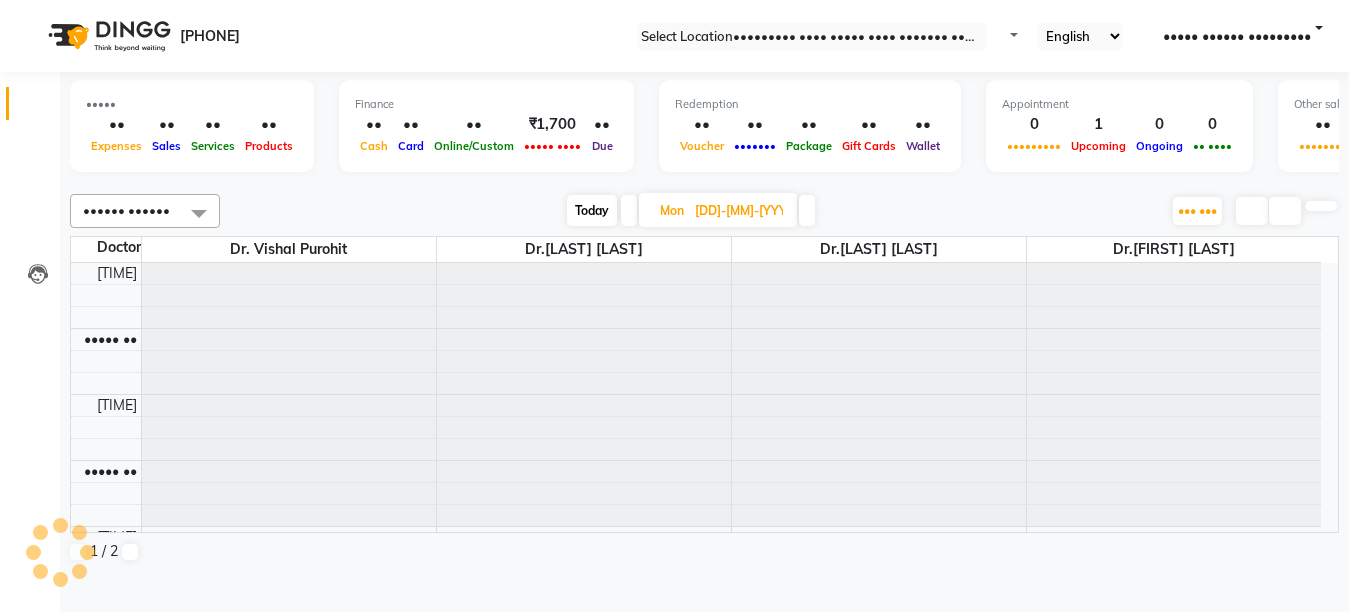 scroll, scrollTop: 0, scrollLeft: 0, axis: both 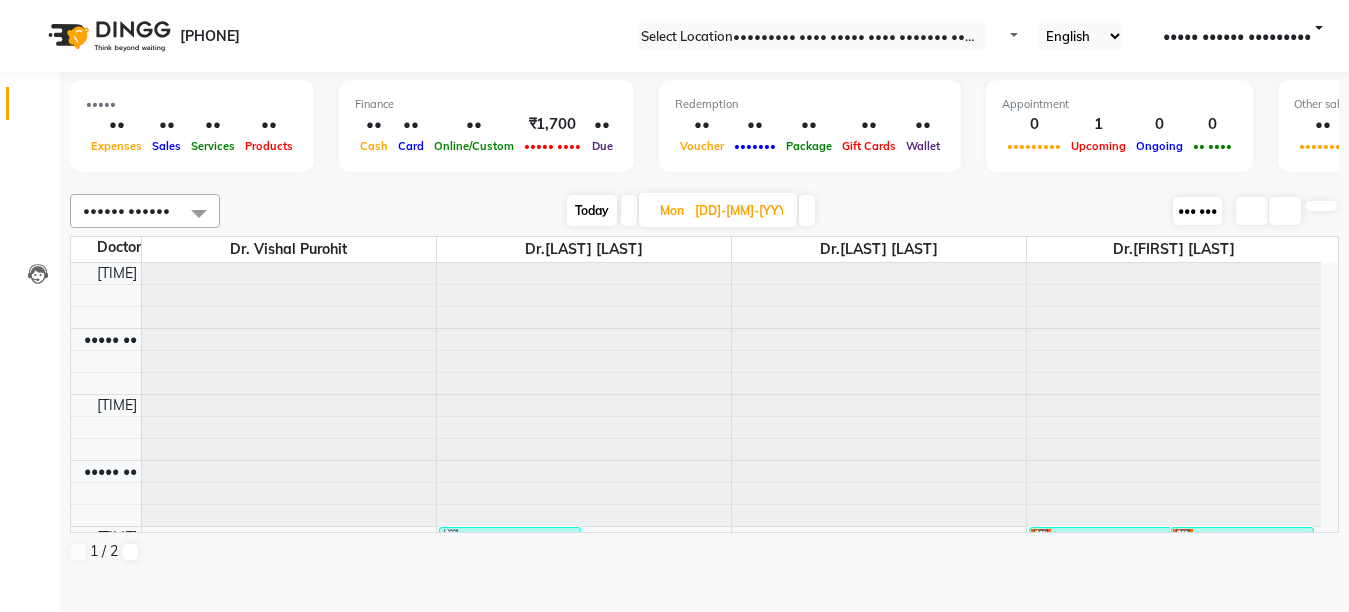 click on "••• •••" at bounding box center (1197, 210) 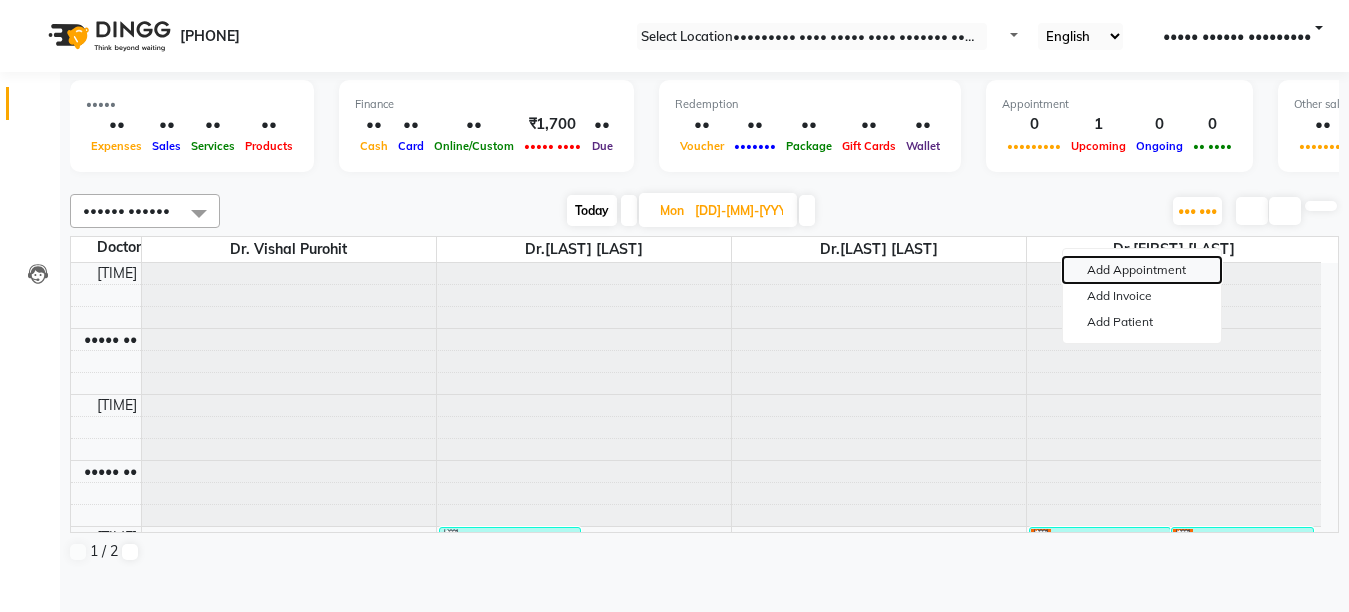 click on "Add Appointment" at bounding box center (1142, 270) 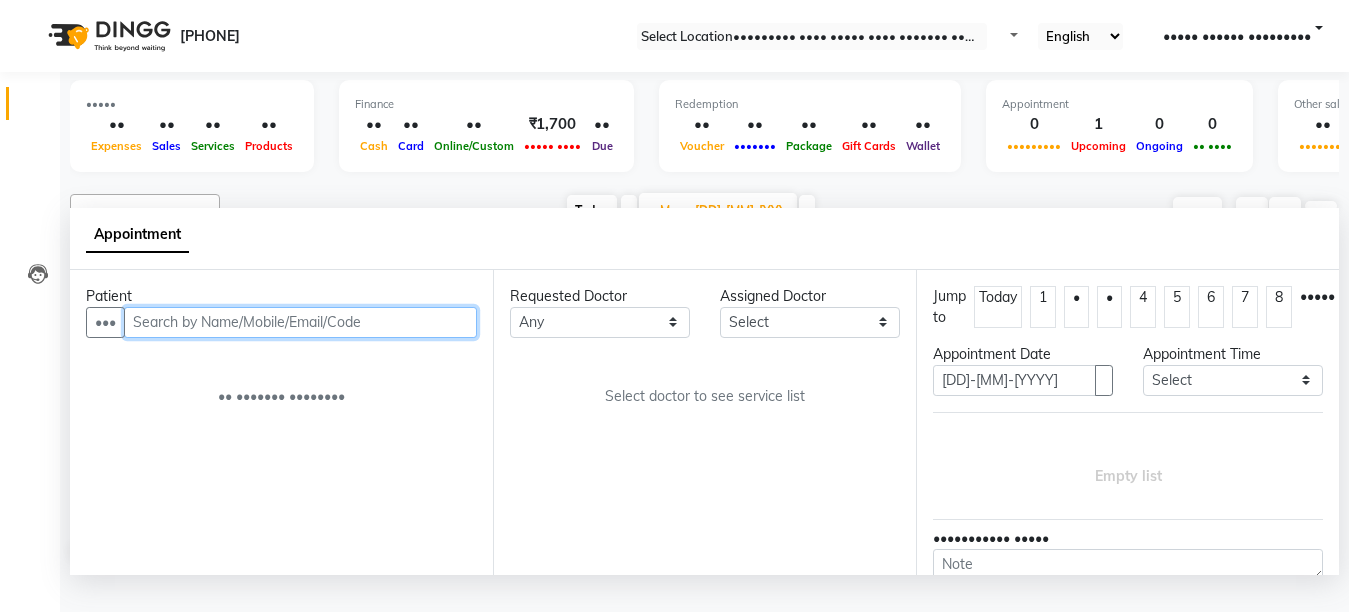 scroll, scrollTop: 1, scrollLeft: 0, axis: vertical 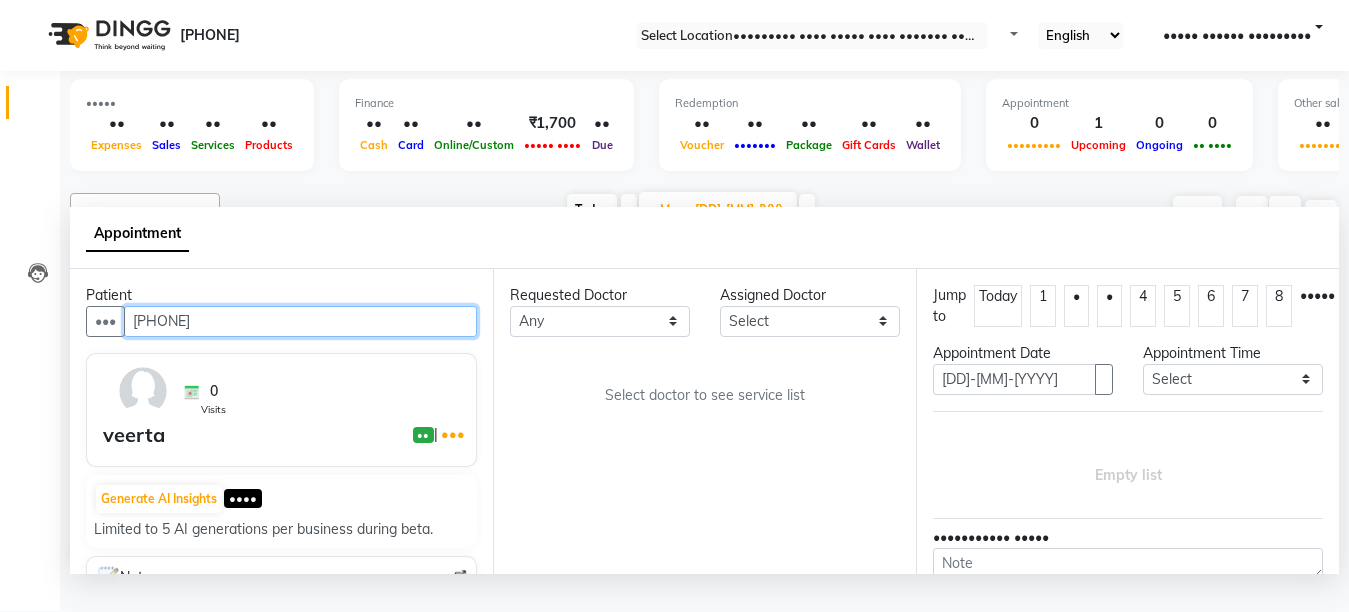 type on "[PHONE]" 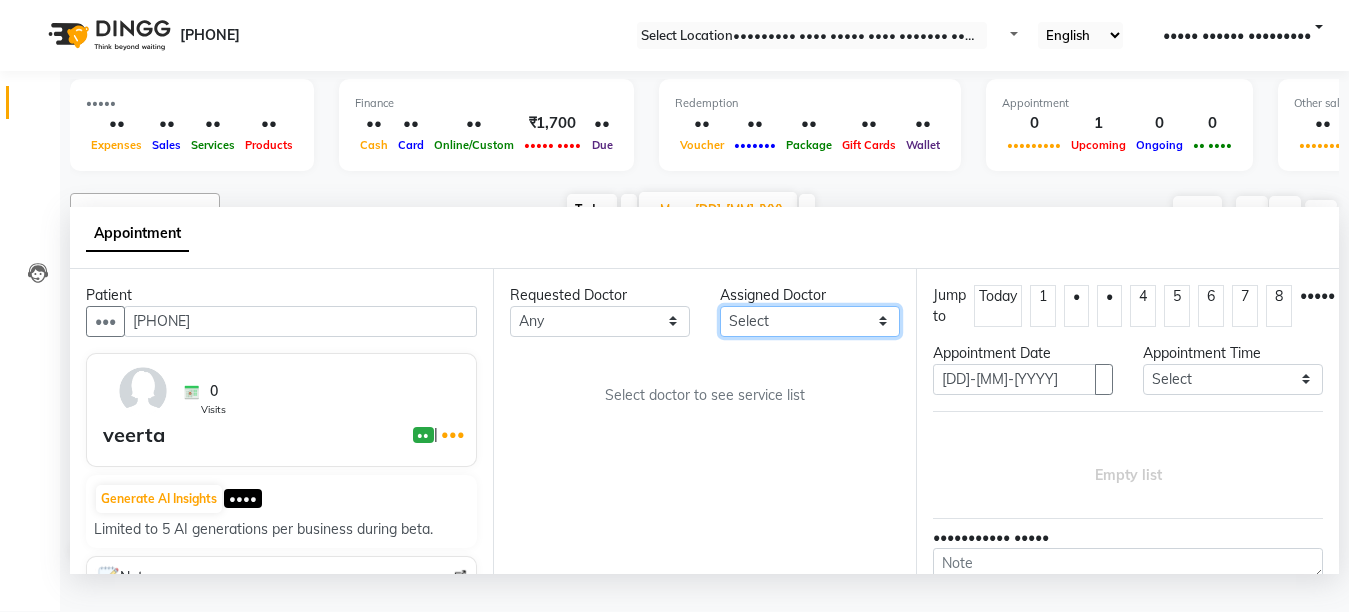 click on "Select  Dr.[LAST] [LAST]   Dr.[LAST] [LAST] Dr.[LAST] [LAST] Dr.[LAST] [LAST] [FIRST] [LAST] (Manager)" at bounding box center (600, 321) 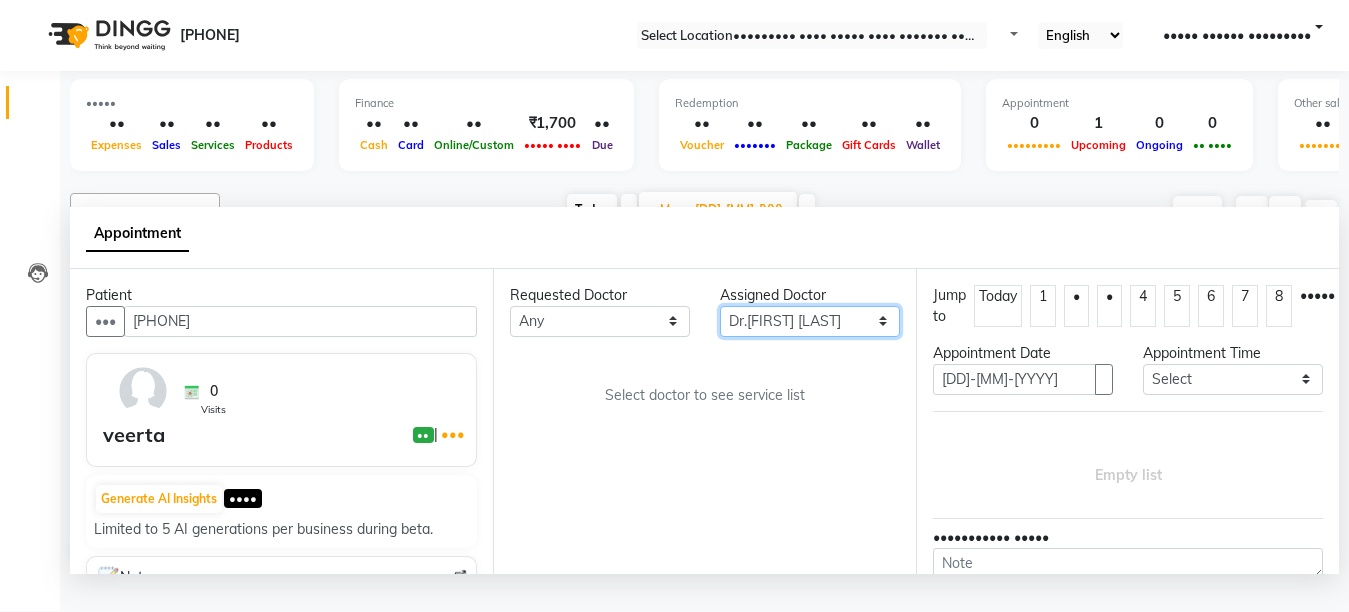 click on "Select  Dr.[LAST] [LAST]   Dr.[LAST] [LAST] Dr.[LAST] [LAST] Dr.[LAST] [LAST] [FIRST] [LAST] (Manager)" at bounding box center (600, 321) 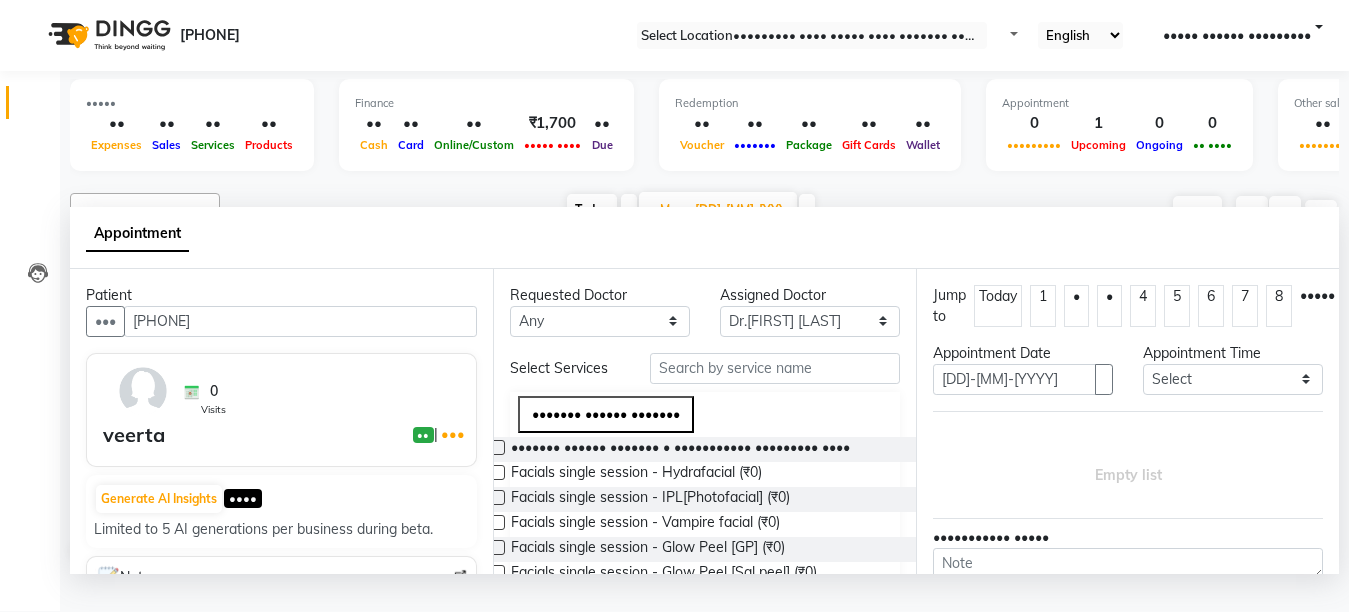 click on "1" at bounding box center (1043, 306) 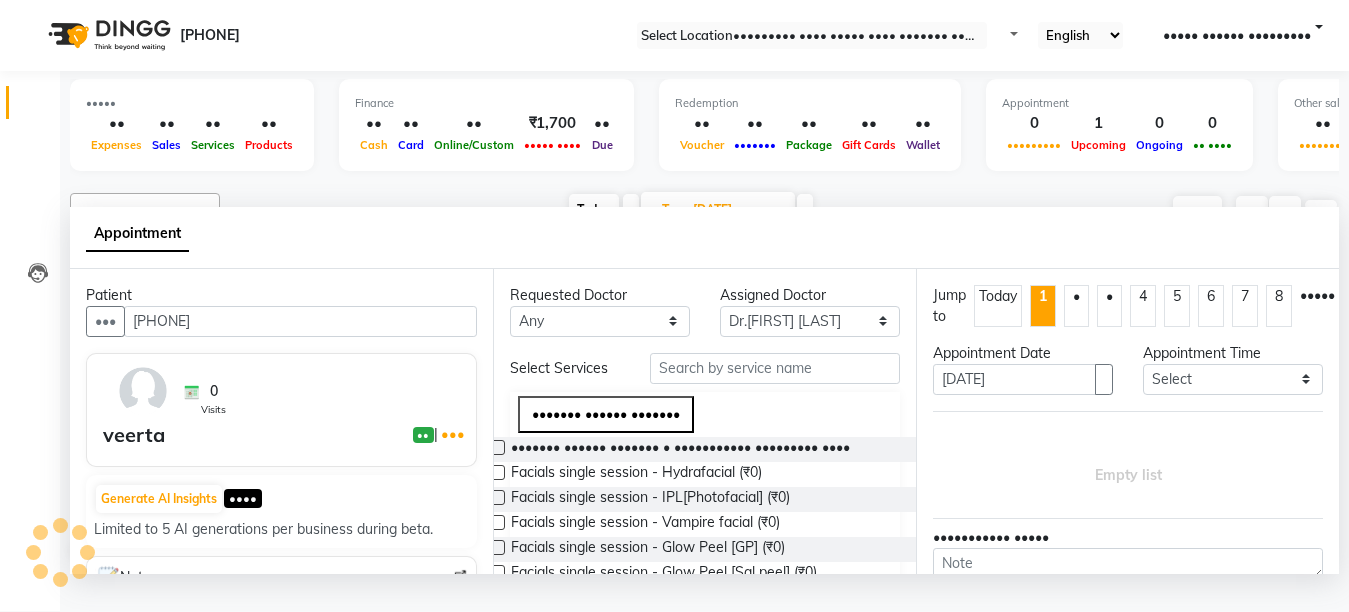 scroll, scrollTop: 529, scrollLeft: 0, axis: vertical 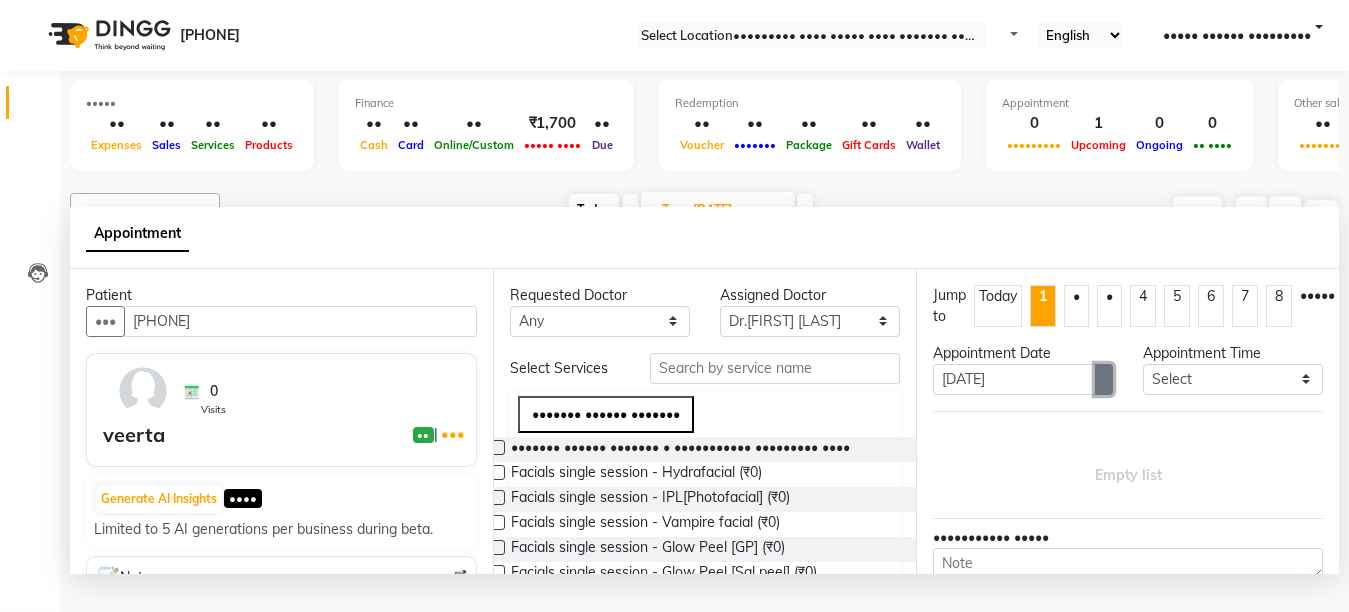 click at bounding box center (1104, 379) 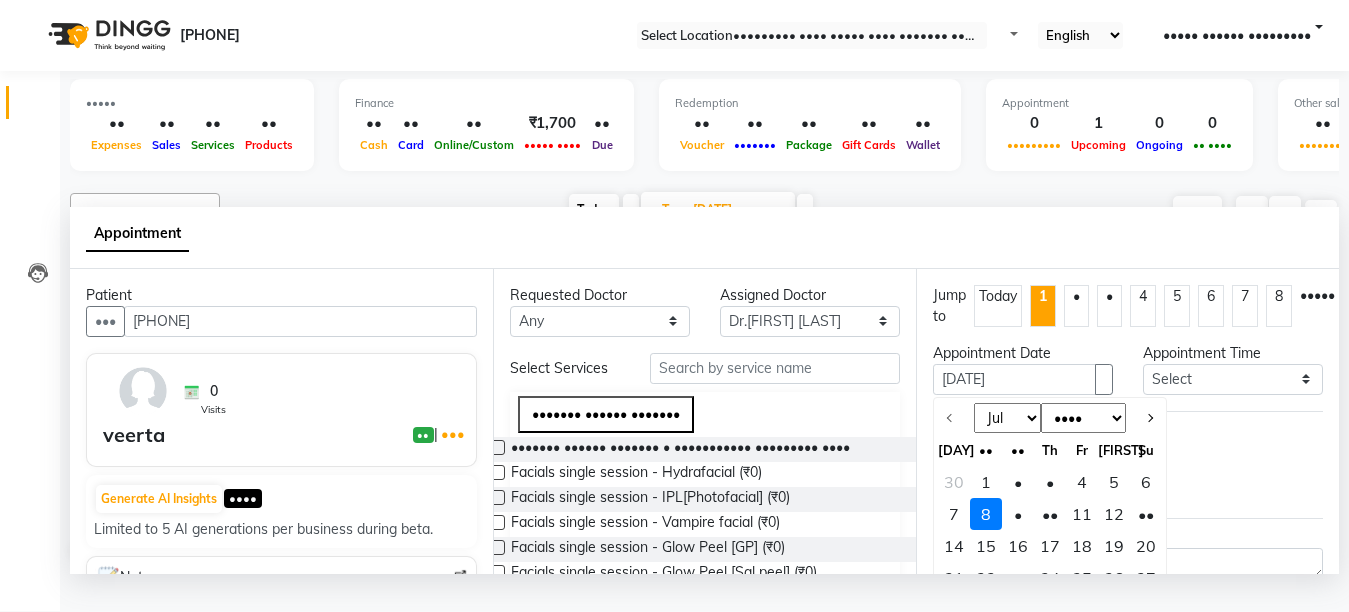 click on "7" at bounding box center [954, 514] 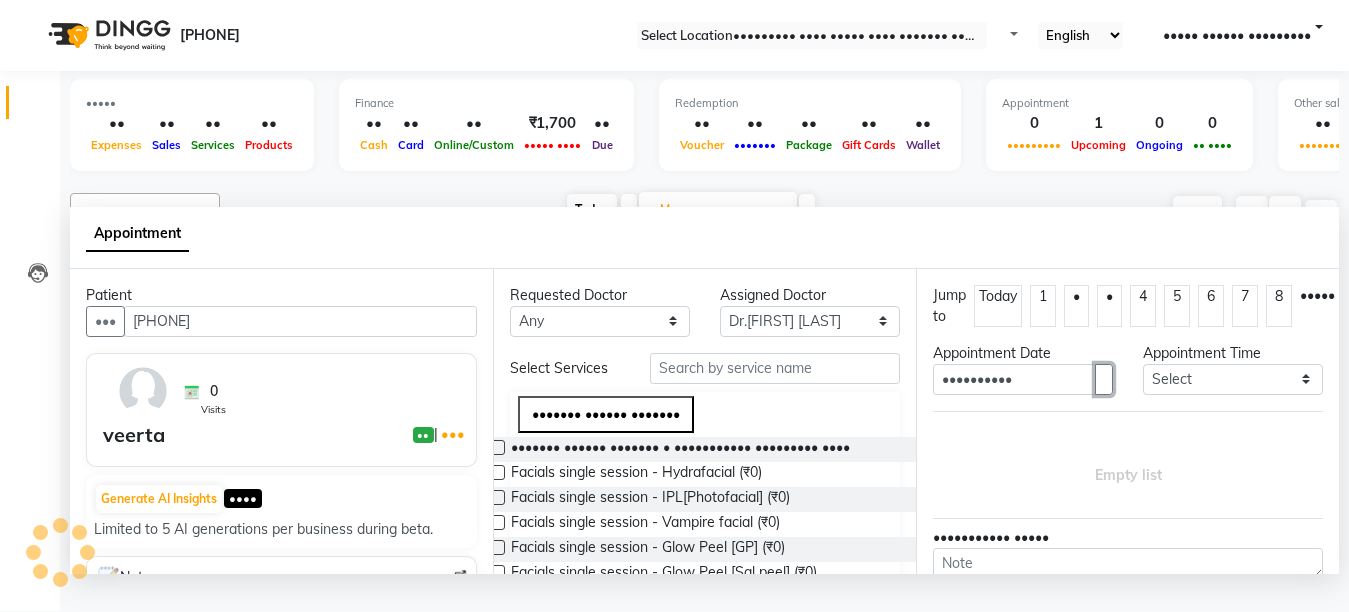 scroll, scrollTop: 529, scrollLeft: 0, axis: vertical 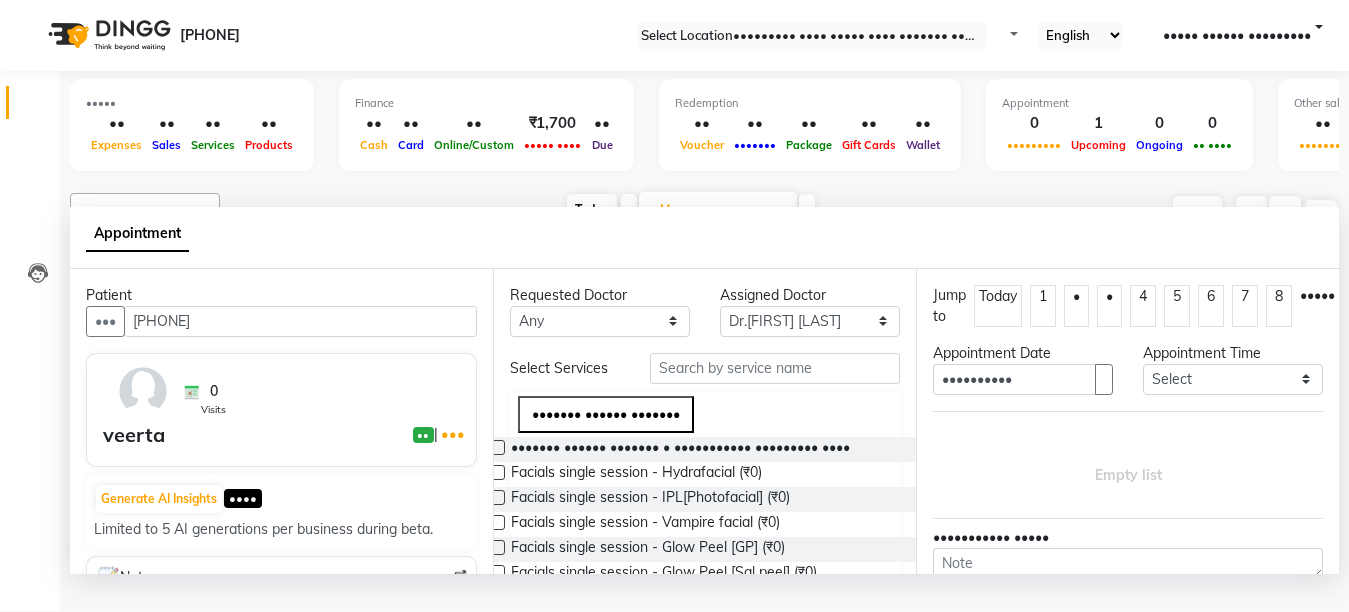 click at bounding box center [1346, 609] 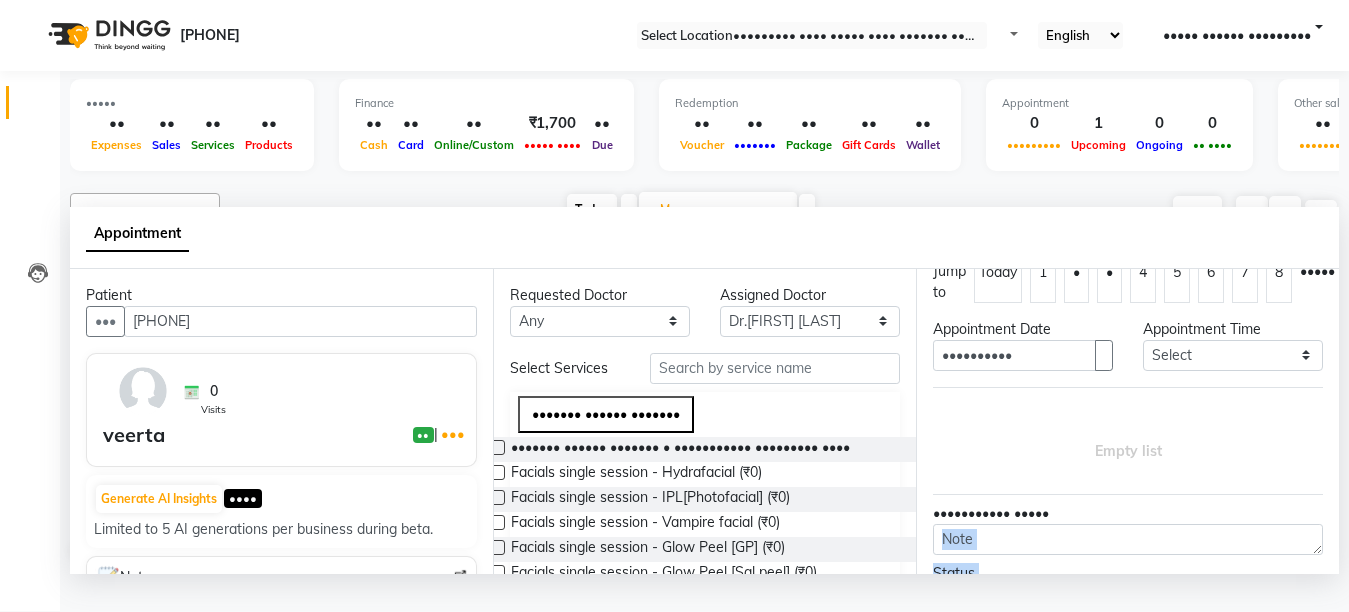 click on "••••••••••• •••••• •••••••• • ••••••••• •••• ••••• •••• ••••••• •••••• ••••• ••••••• ••••• •• ••••• ••••••• ••••••• ••••••• ••••••• ••••• ••••• ••••••• ••••• •• ••••••••••••• ••••••• •• •••• ••••• •••••• ••••••••• •••••• ••••••• •••••• •••••••• •••• •••  ••••••••••••••  • ••••••••• •••• ••••• •••• ••••••• •••••• •••••  ••••••••  ••••••••••••  •••••••  ••••••••  •••••   •••••••••  ••••• •••••••• ••••••••• ••••••• •••••••• •••••••• •••• ••••••• •••••  ••  •••••••• ••  ••••• ••  •••••••• ••  •••••••• •••••••  ••  •••• ••  •••• ••  ••••••••••••• •••••• ••••• •••• •• •••  ••••••••••  •• ••••••• •• ••••••• •• ••••••• ••  •••• ••••• ••  ••••••  •••••••••••  • ••••••••• • •••••••• • ••••••• • •• ••••  ••••• •••••  ••  •••••••• ••  ••••••••••• ••  •••••••• ••  •••••••• ••  •••• ••••• •••••• •••••• •••••• •••  ••••••• ••••   ••••••••• •••• ••• •••••• •••••••  ••••••• ••••• ••••• •••••• ••••••••• •••••  ••• ••• •••" at bounding box center [674, 305] 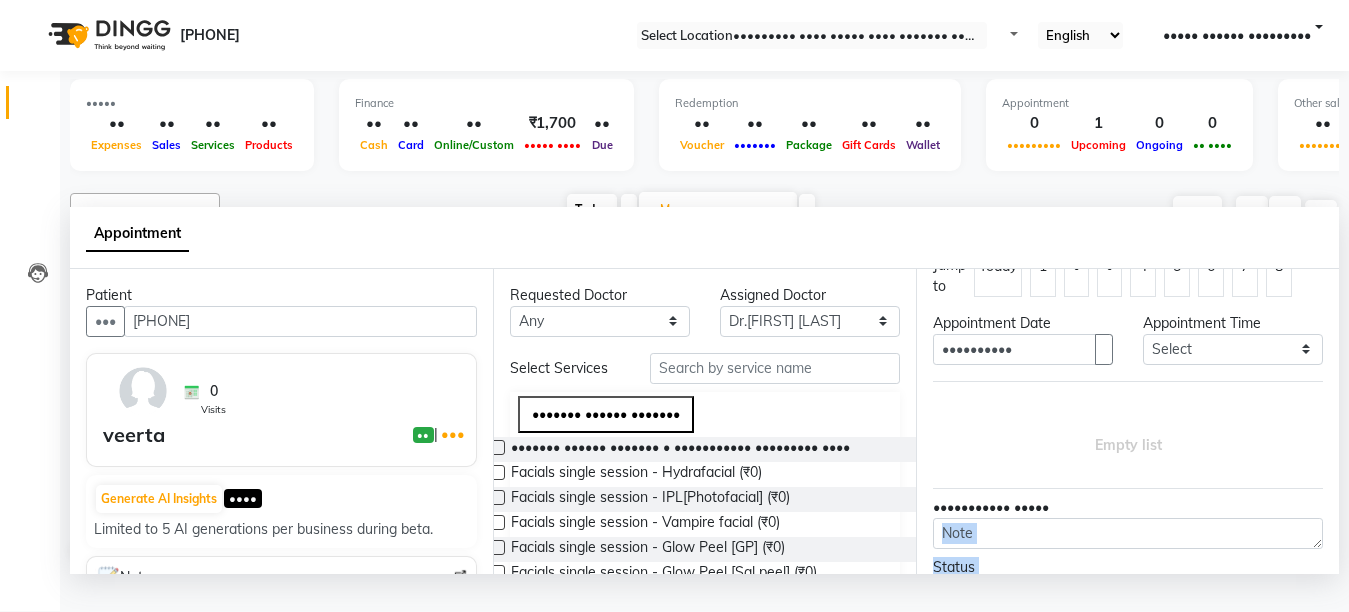 scroll, scrollTop: 219, scrollLeft: 25, axis: both 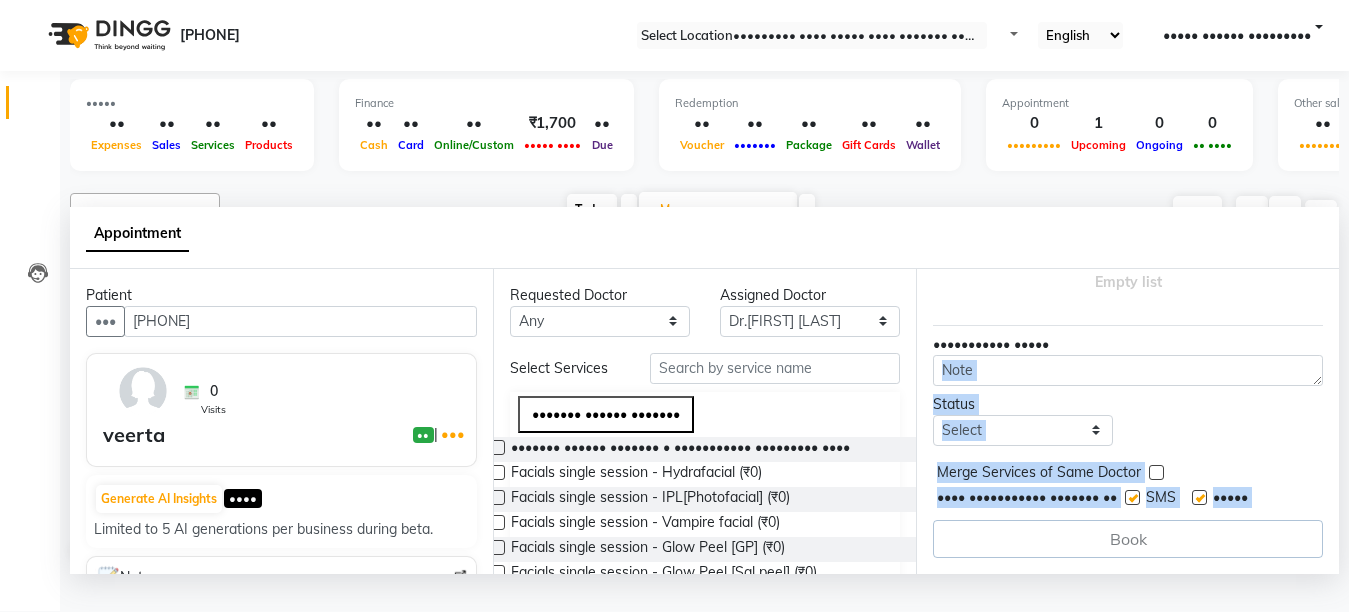 click on "•••• ••••••••••• ••••••• •• ••• •••••" at bounding box center (1130, 499) 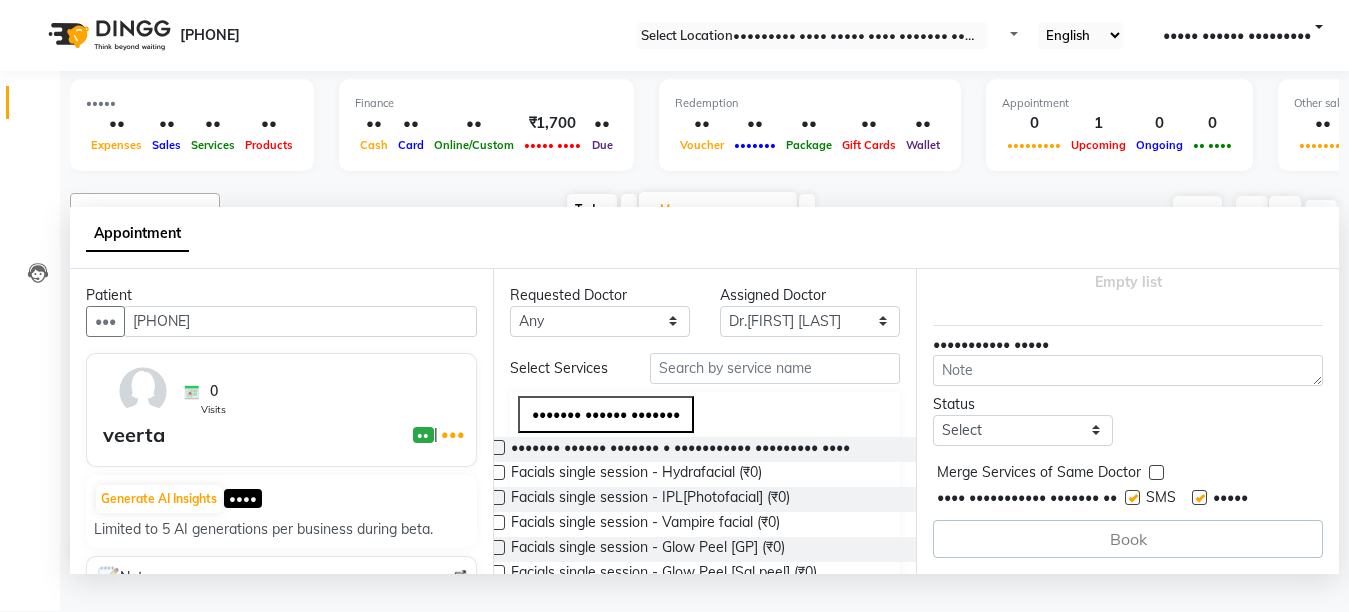 click at bounding box center [1199, 497] 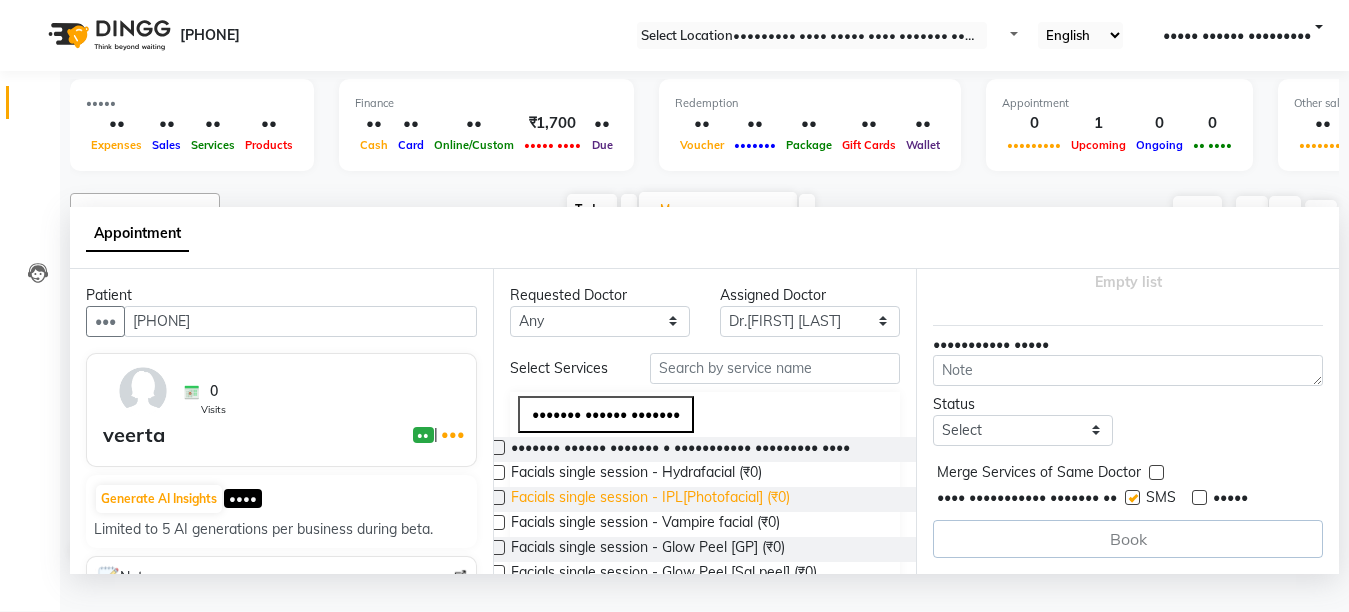 click on "Facials single session - IPL[Photofacial] (₹0)" at bounding box center [680, 449] 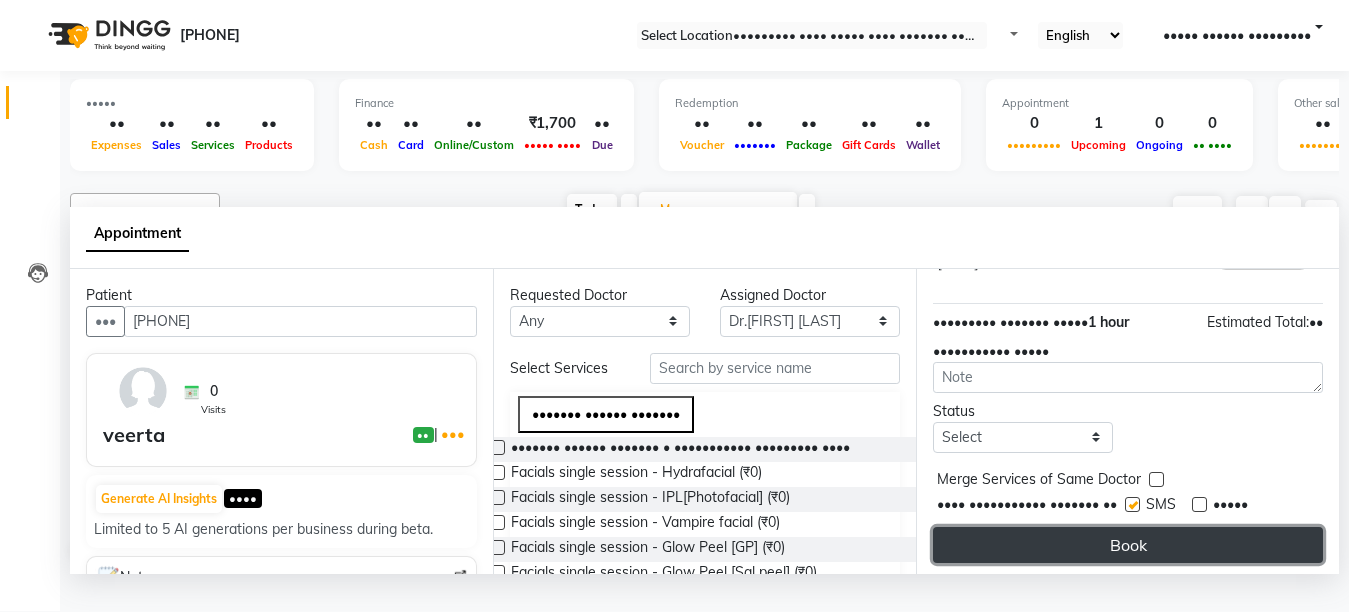 click on "Book" at bounding box center [1128, 545] 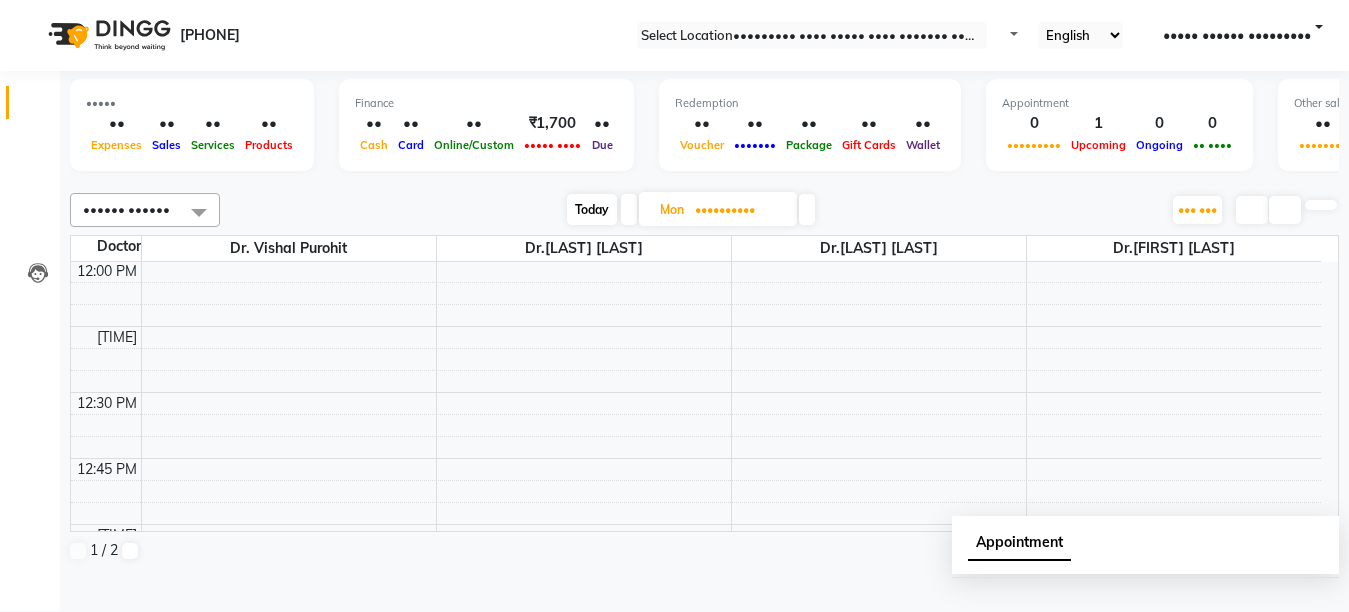 scroll, scrollTop: 0, scrollLeft: 0, axis: both 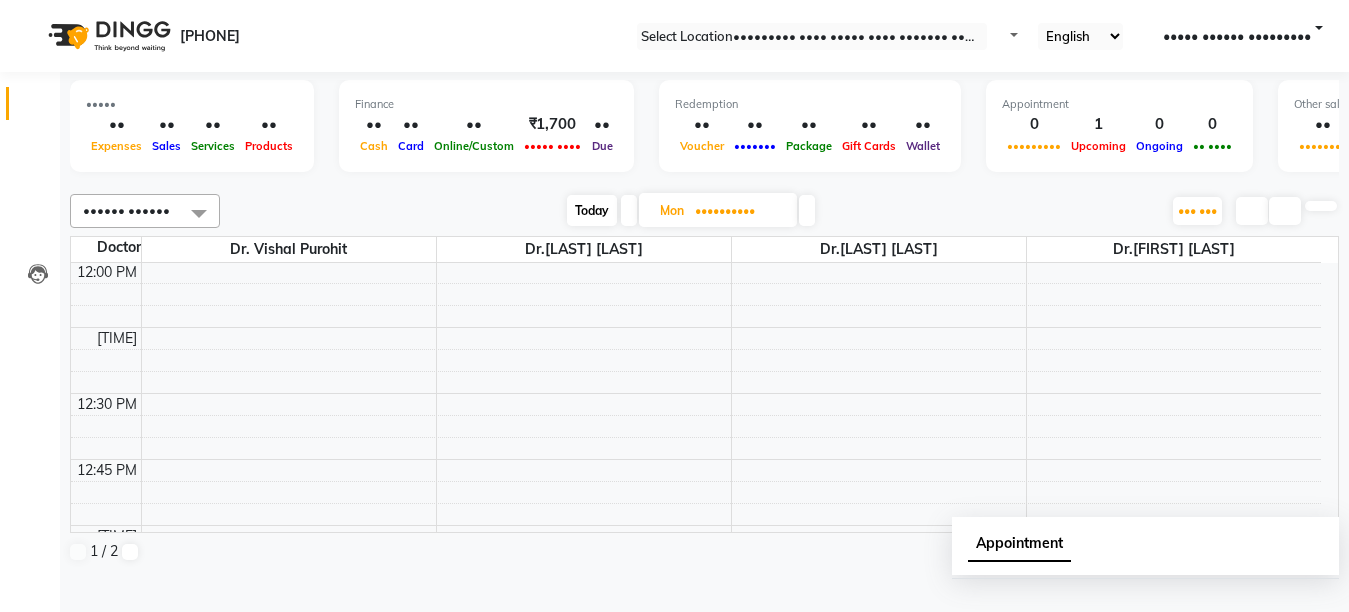 click on "Today" at bounding box center [592, 210] 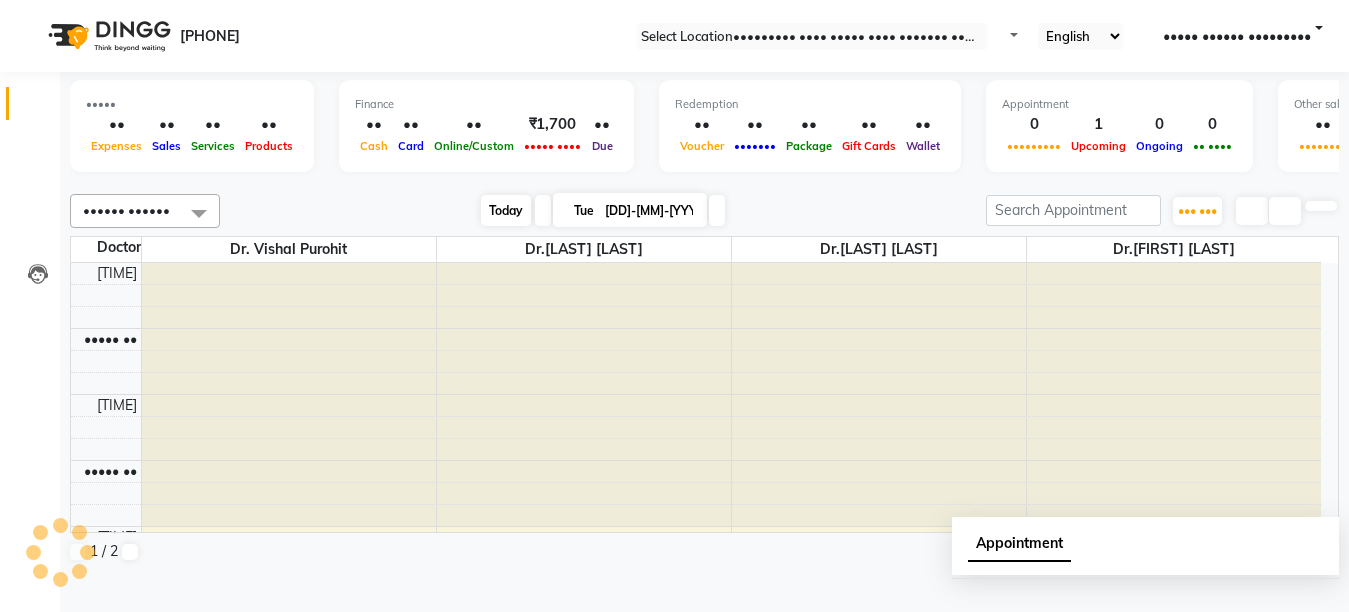 scroll, scrollTop: 529, scrollLeft: 0, axis: vertical 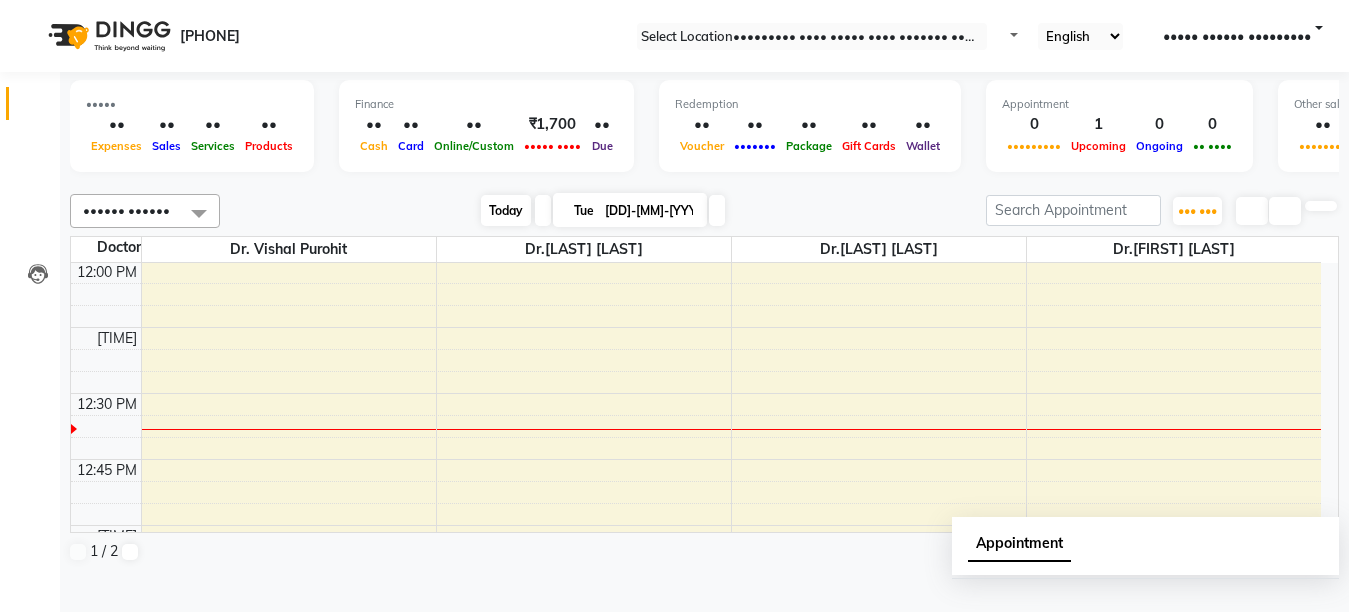 click on "Today" at bounding box center (506, 210) 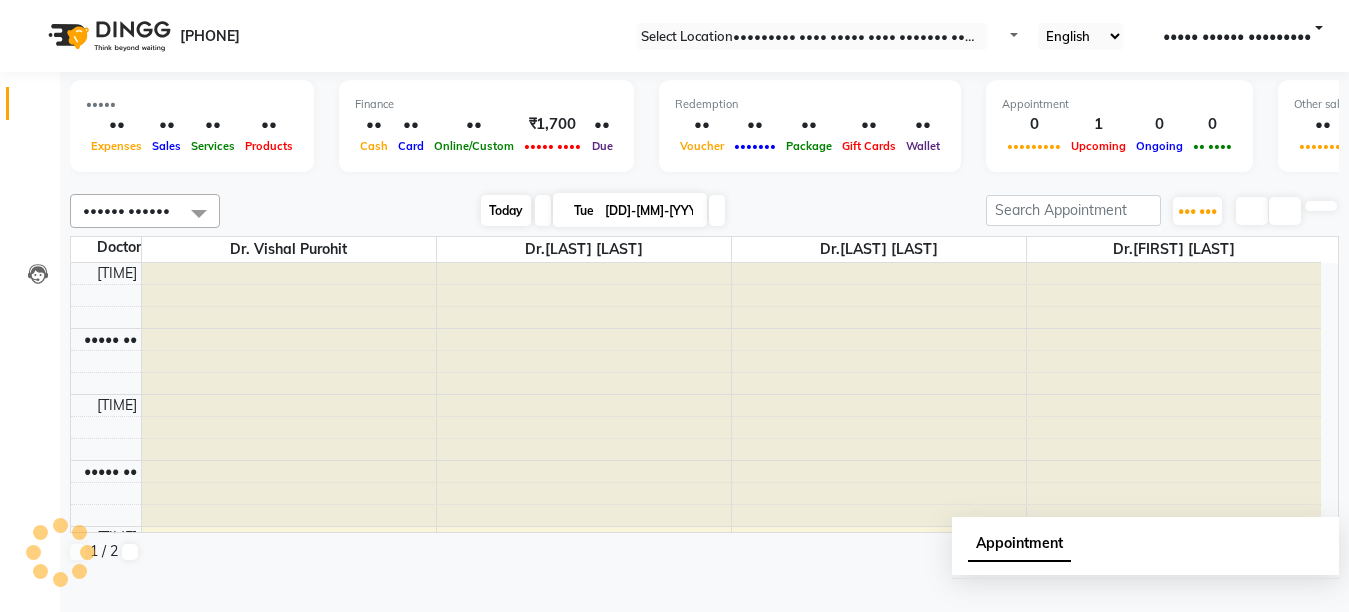 scroll, scrollTop: 529, scrollLeft: 0, axis: vertical 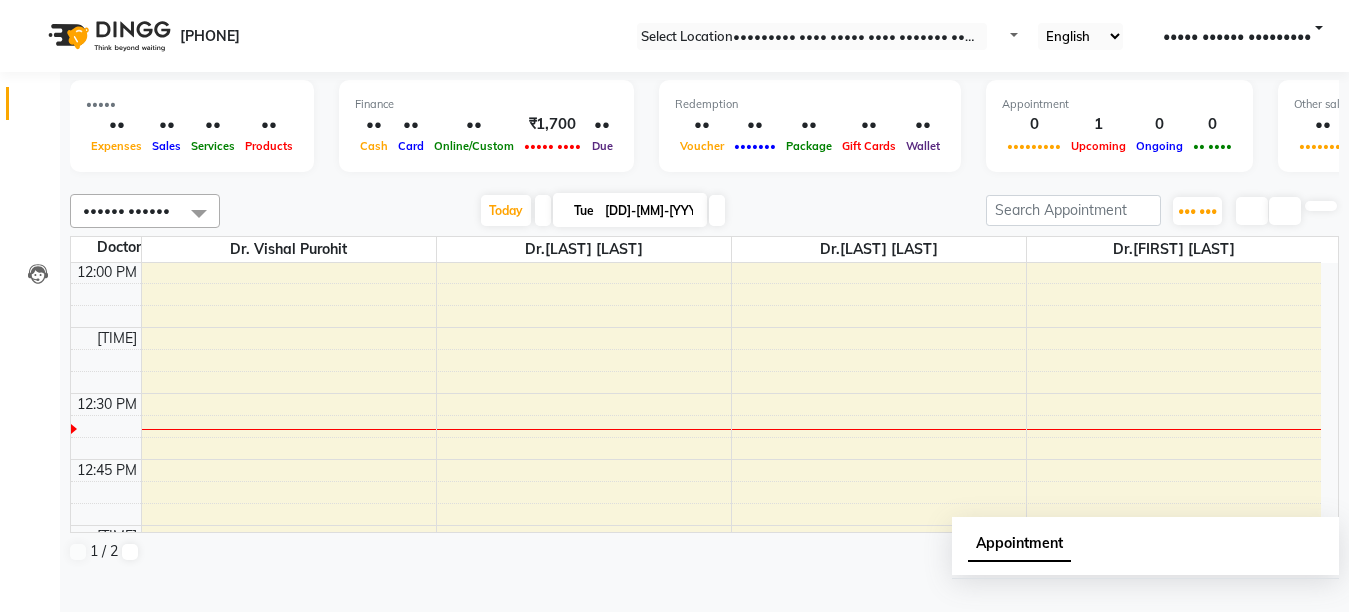 click at bounding box center (543, 210) 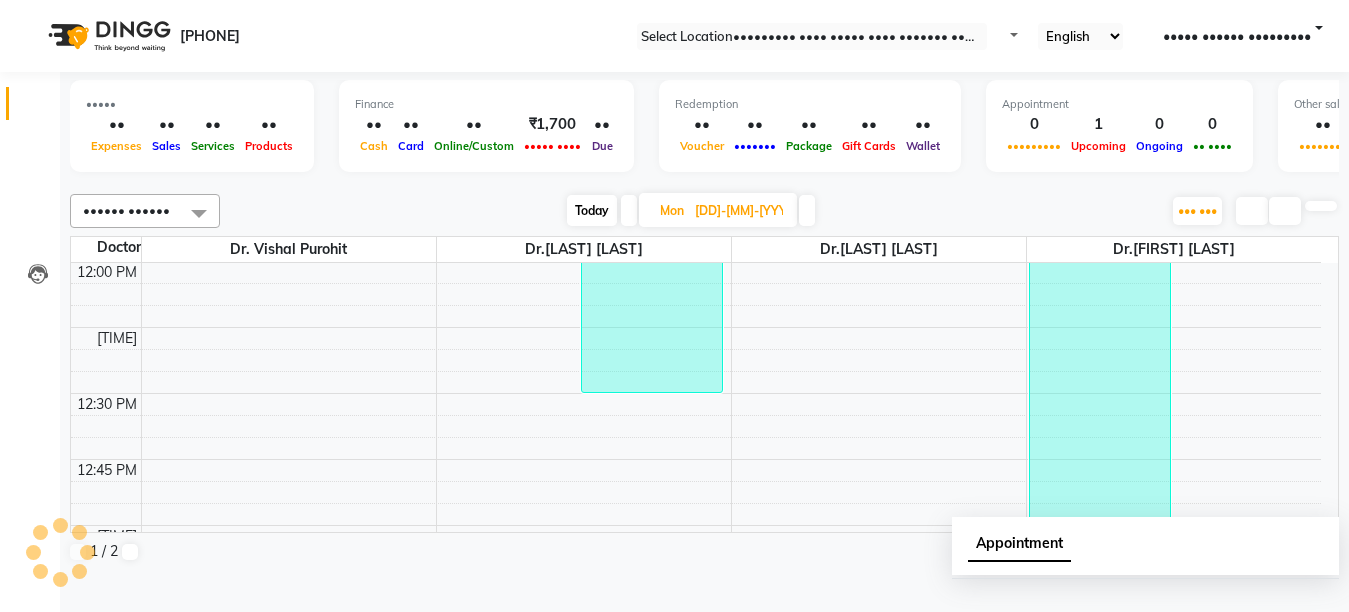 scroll, scrollTop: 529, scrollLeft: 0, axis: vertical 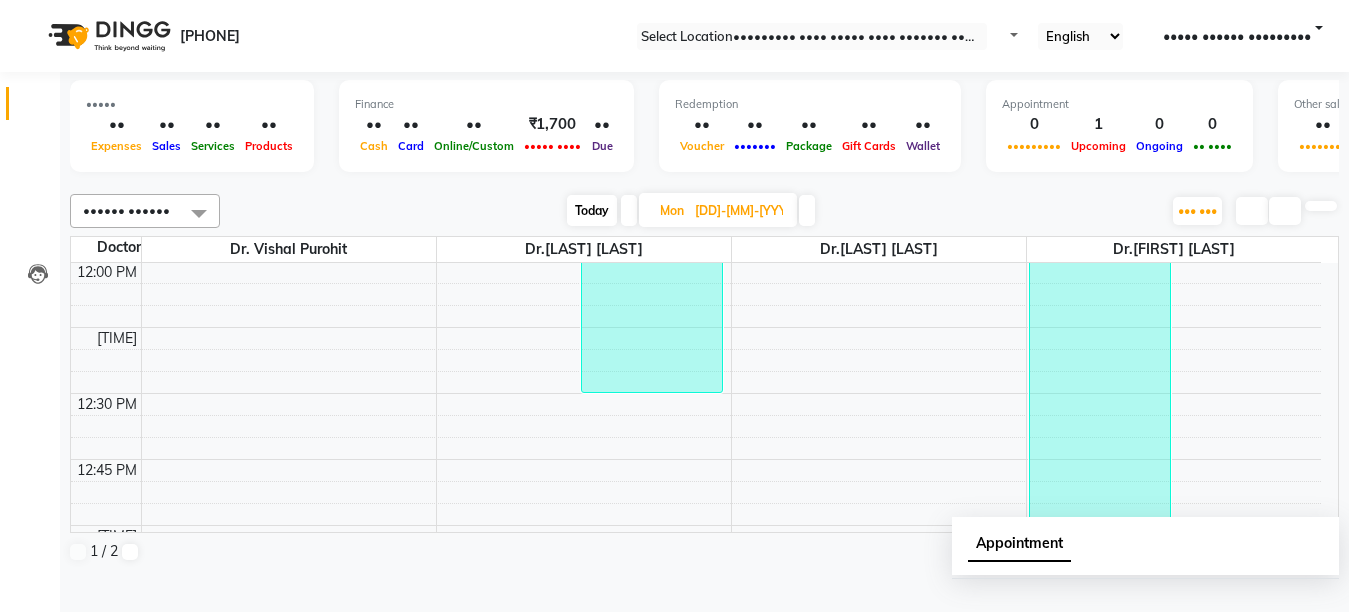 click at bounding box center (807, 210) 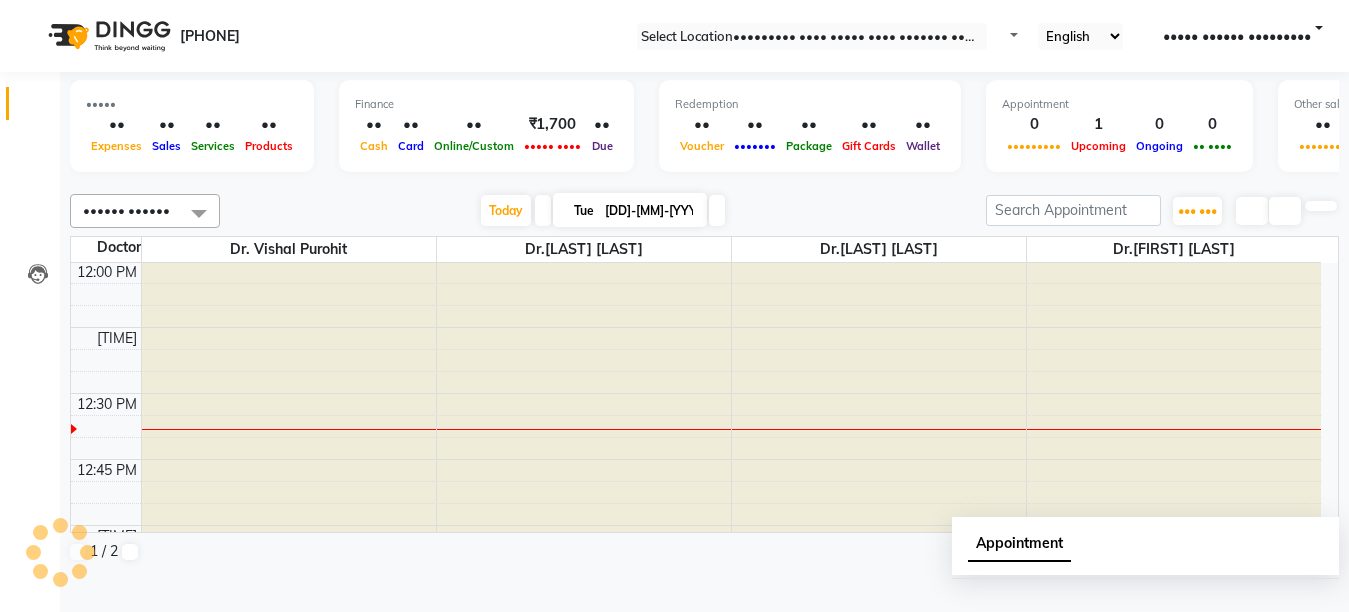 scroll, scrollTop: 529, scrollLeft: 0, axis: vertical 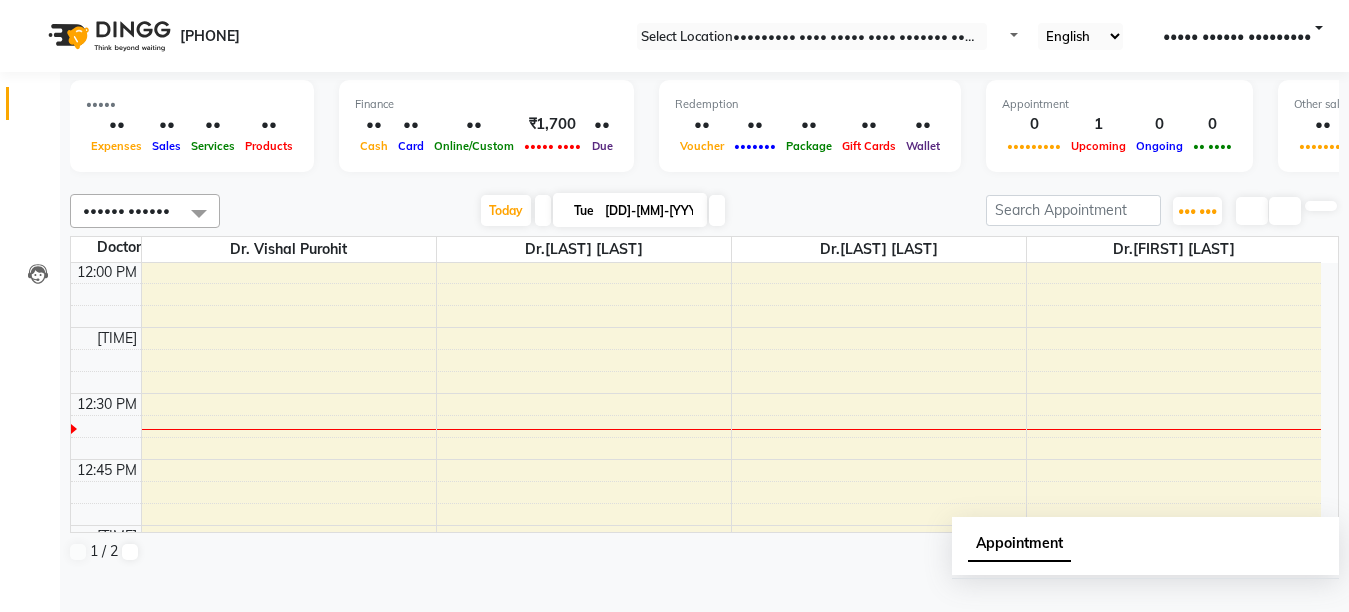 click at bounding box center (543, 210) 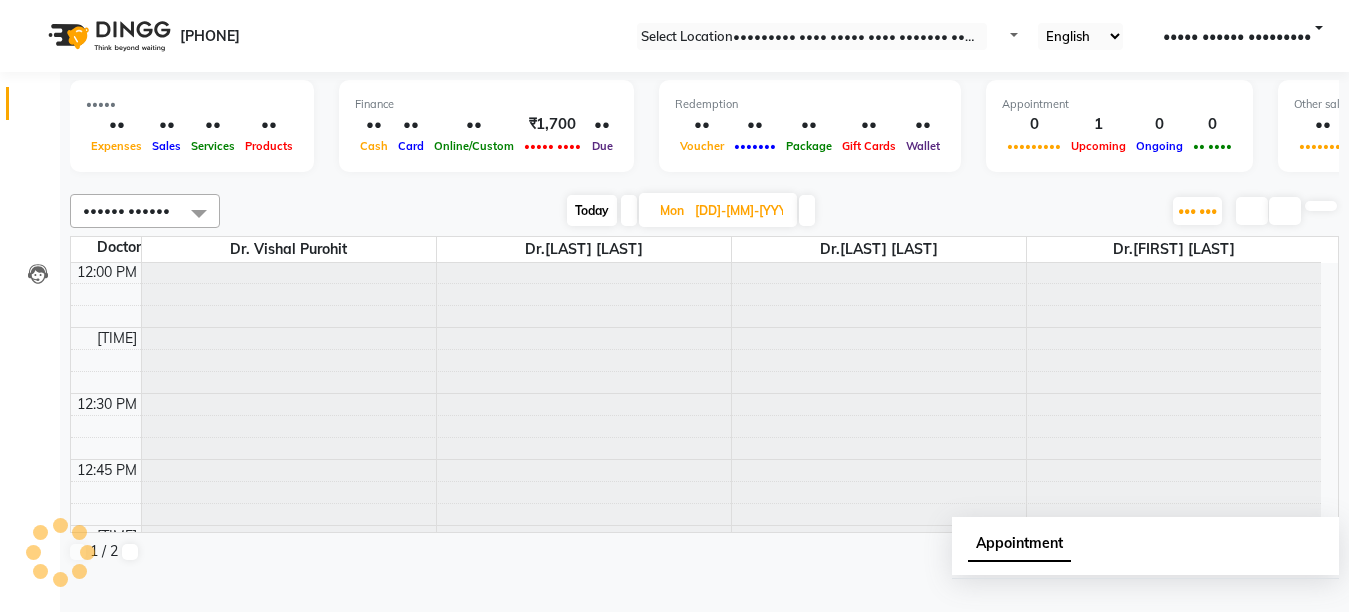 scroll, scrollTop: 529, scrollLeft: 0, axis: vertical 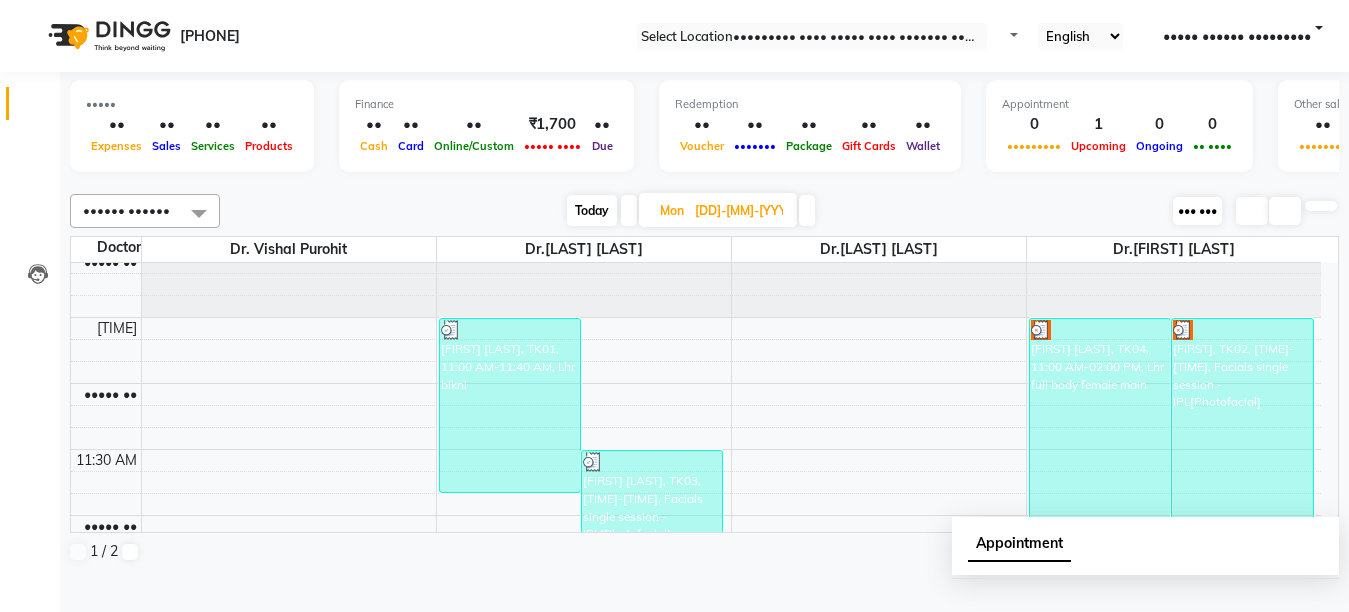 click on "••• •••" at bounding box center (1197, 210) 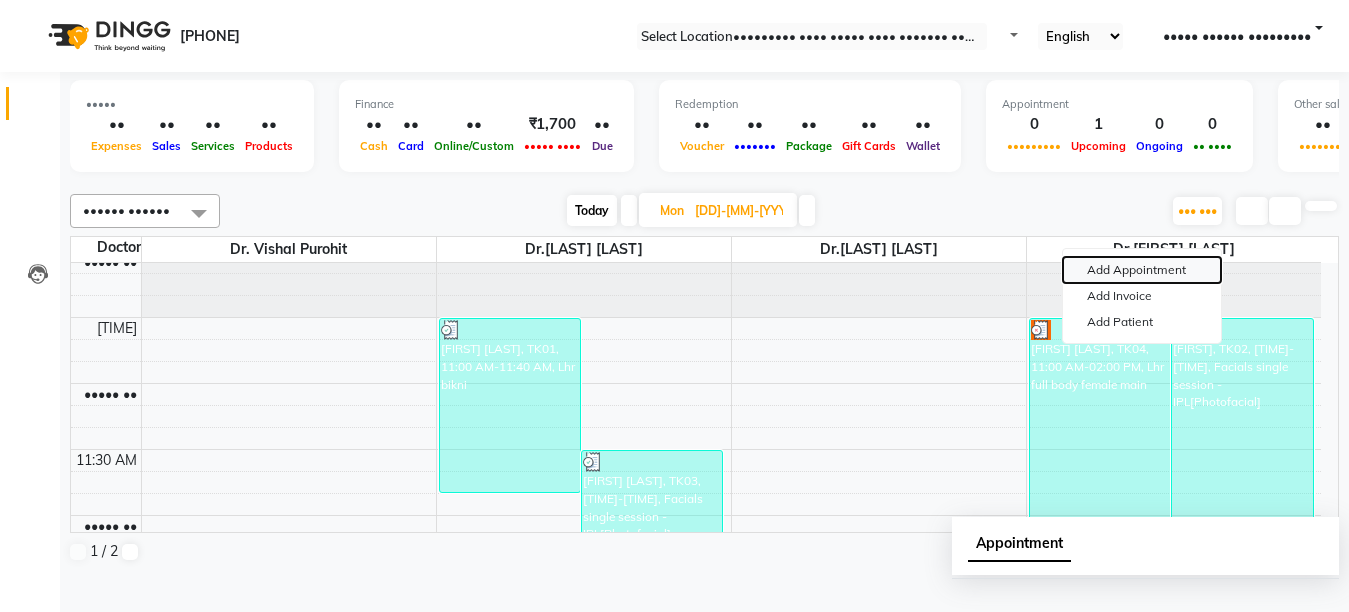 click on "Add Appointment" at bounding box center (1142, 270) 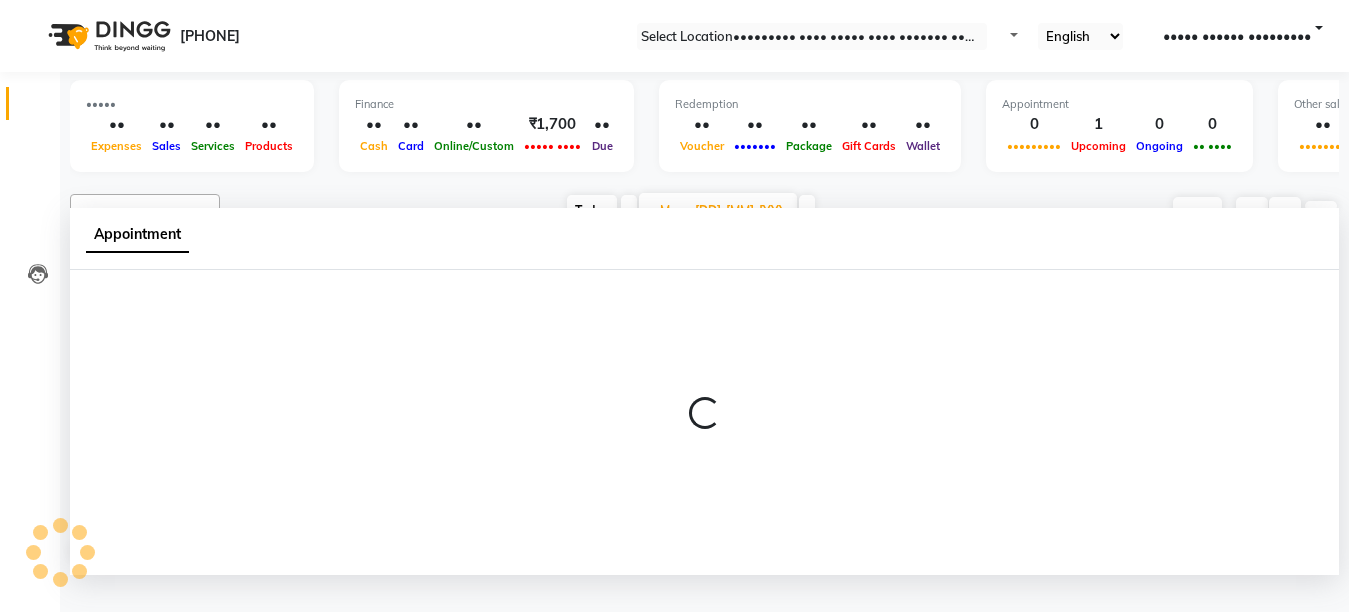 scroll, scrollTop: 1, scrollLeft: 0, axis: vertical 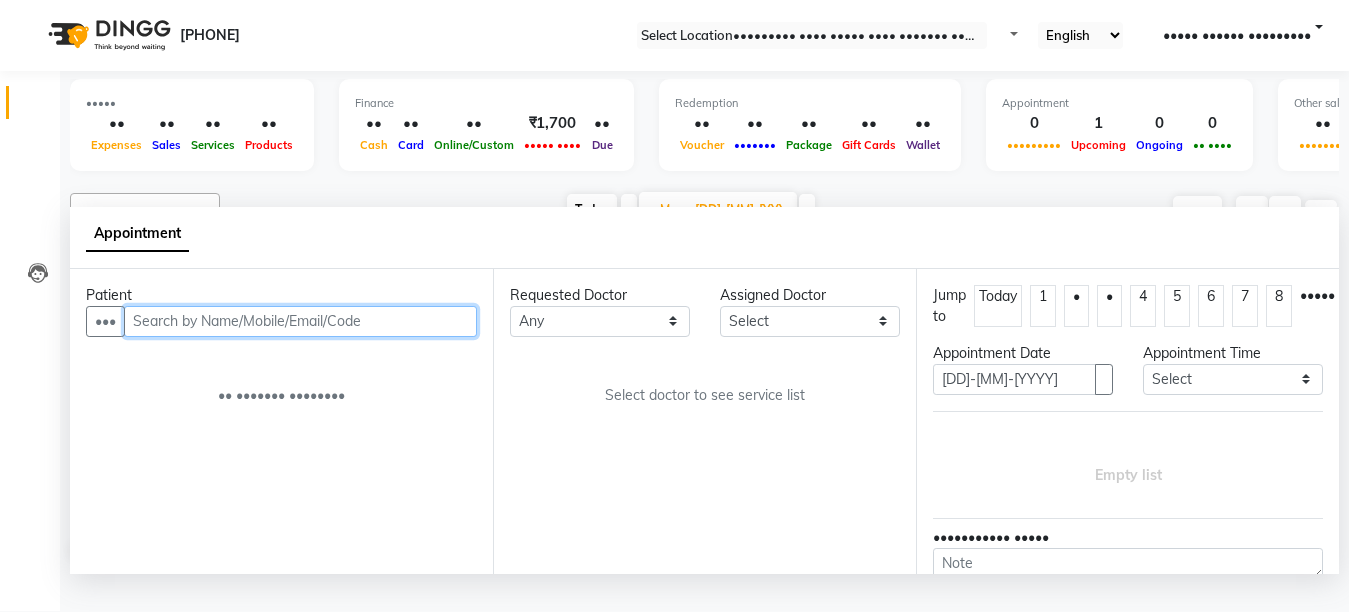click at bounding box center [300, 321] 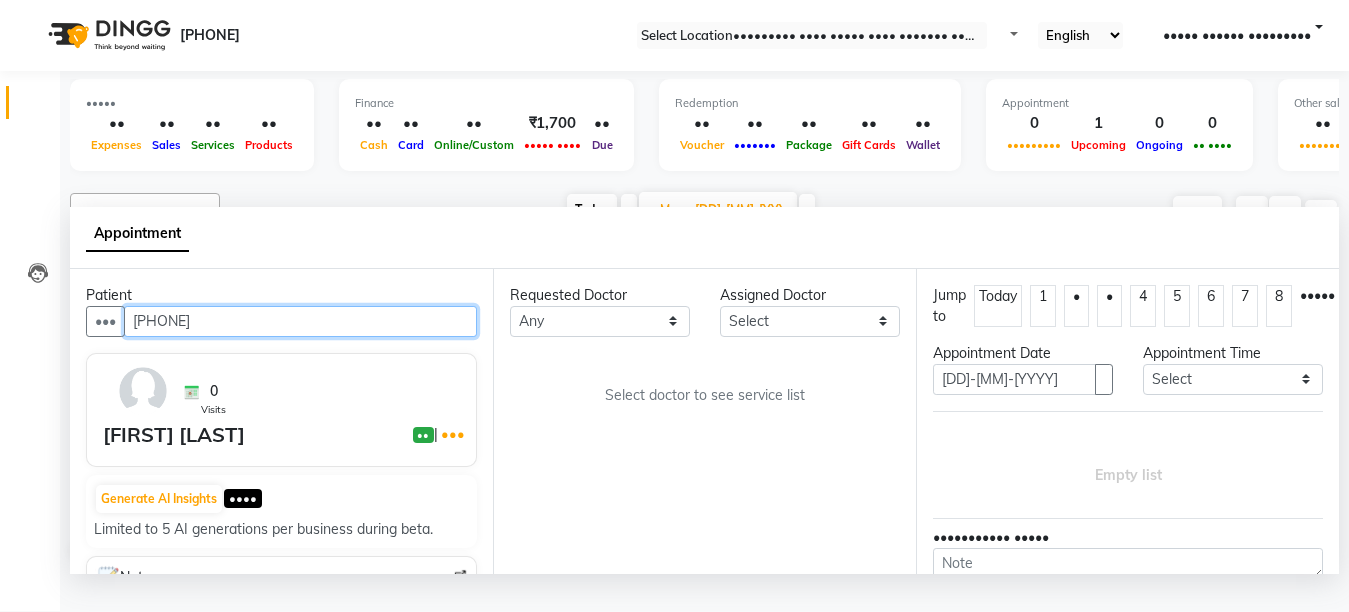 type on "[PHONE]" 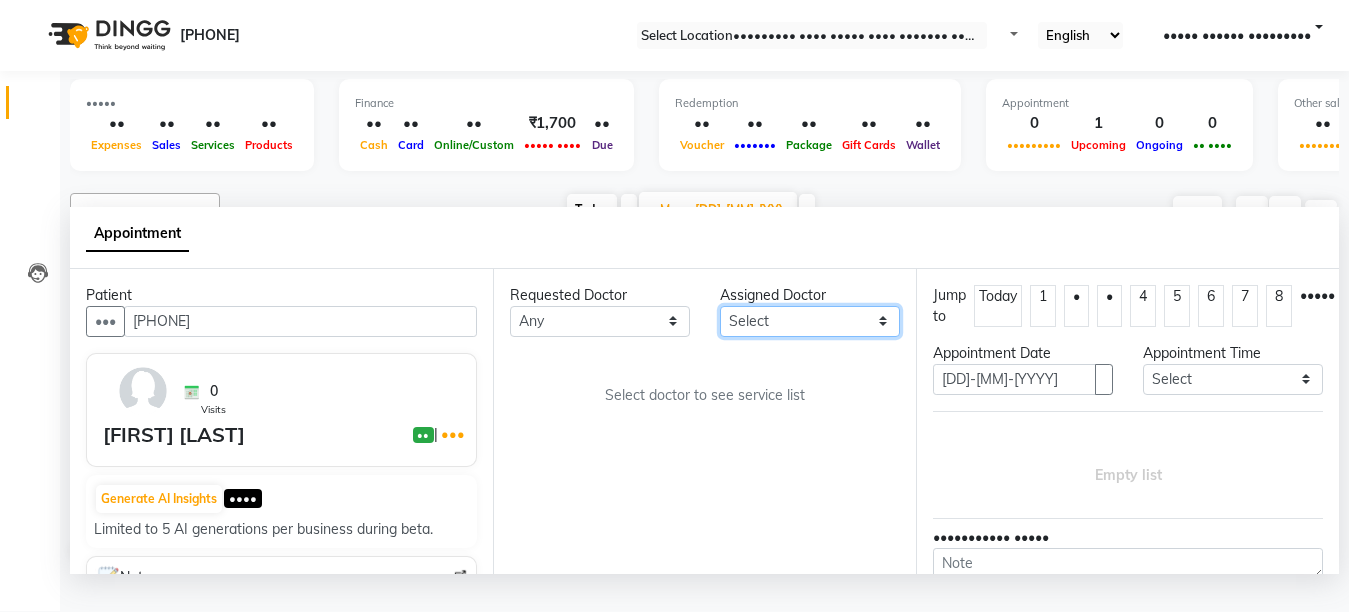 click on "Select  Dr.[LAST] [LAST]   Dr.[LAST] [LAST] Dr.[LAST] [LAST] Dr.[LAST] [LAST] [FIRST] [LAST] (Manager)" at bounding box center [600, 321] 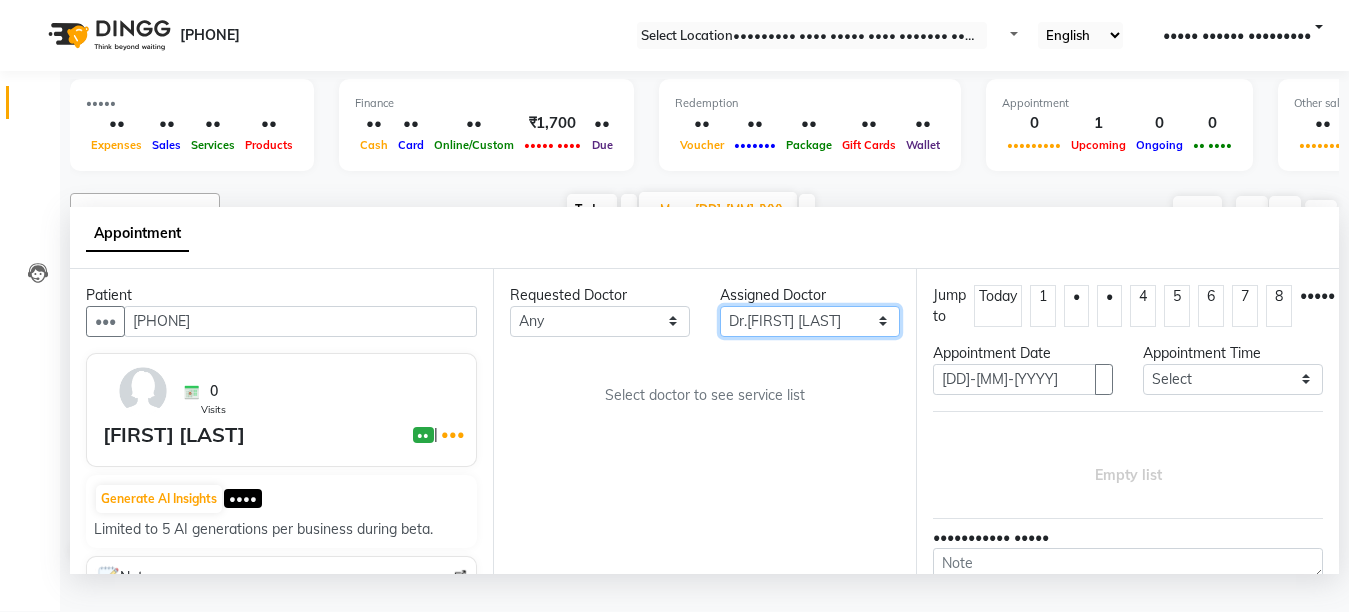 click on "Select  Dr.[LAST] [LAST]   Dr.[LAST] [LAST] Dr.[LAST] [LAST] Dr.[LAST] [LAST] [FIRST] [LAST] (Manager)" at bounding box center [600, 321] 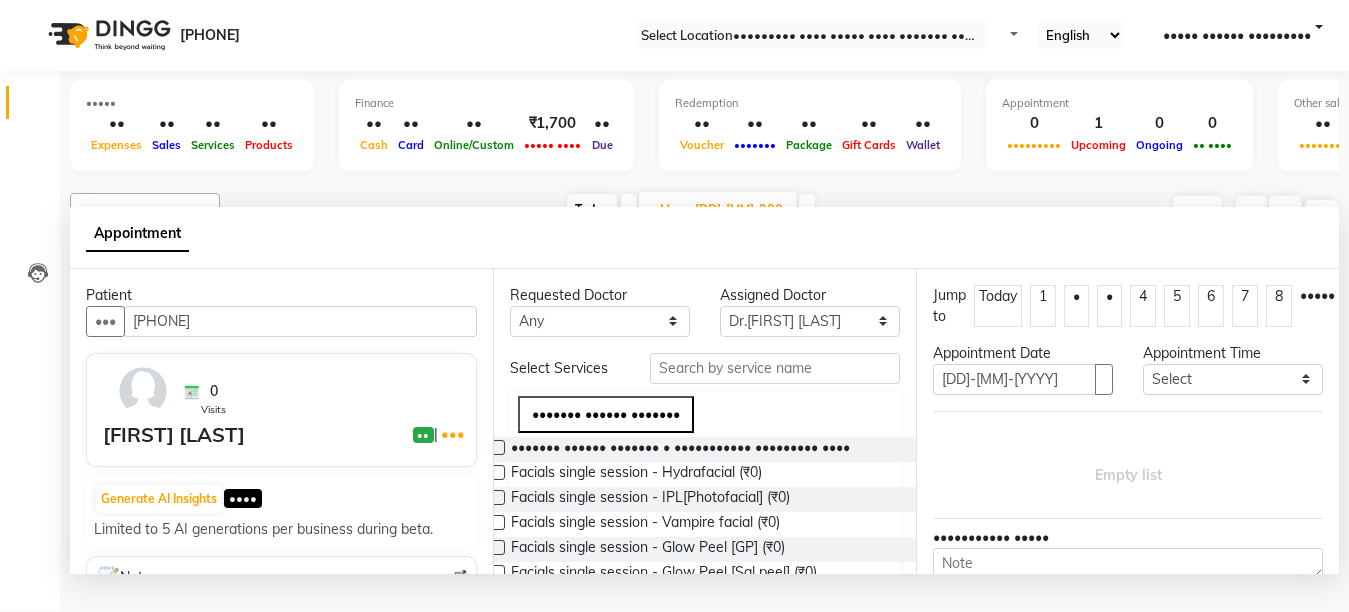 click on "1" at bounding box center [1043, 306] 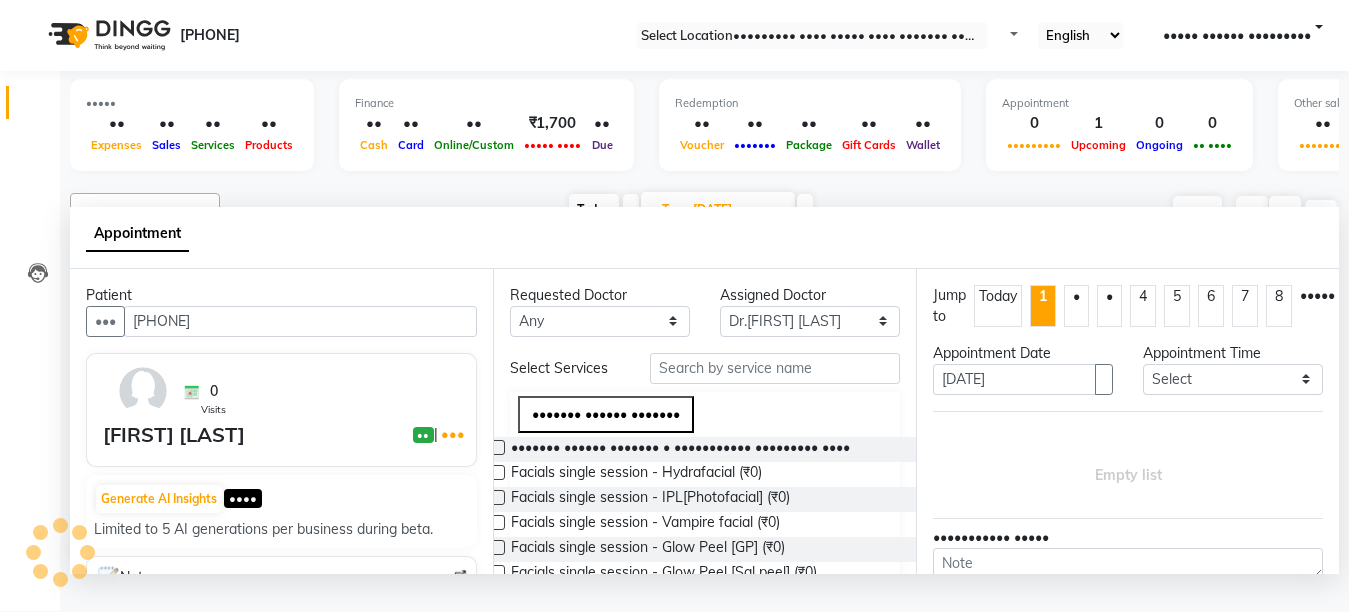 scroll, scrollTop: 529, scrollLeft: 0, axis: vertical 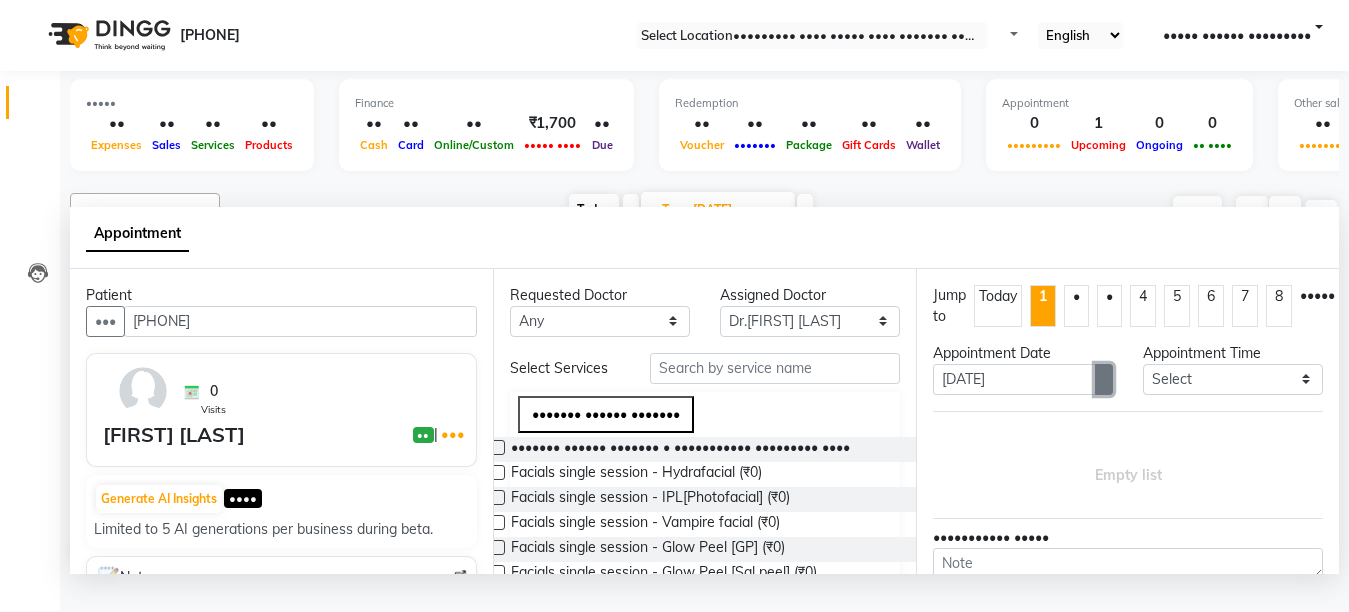 click at bounding box center (1104, 379) 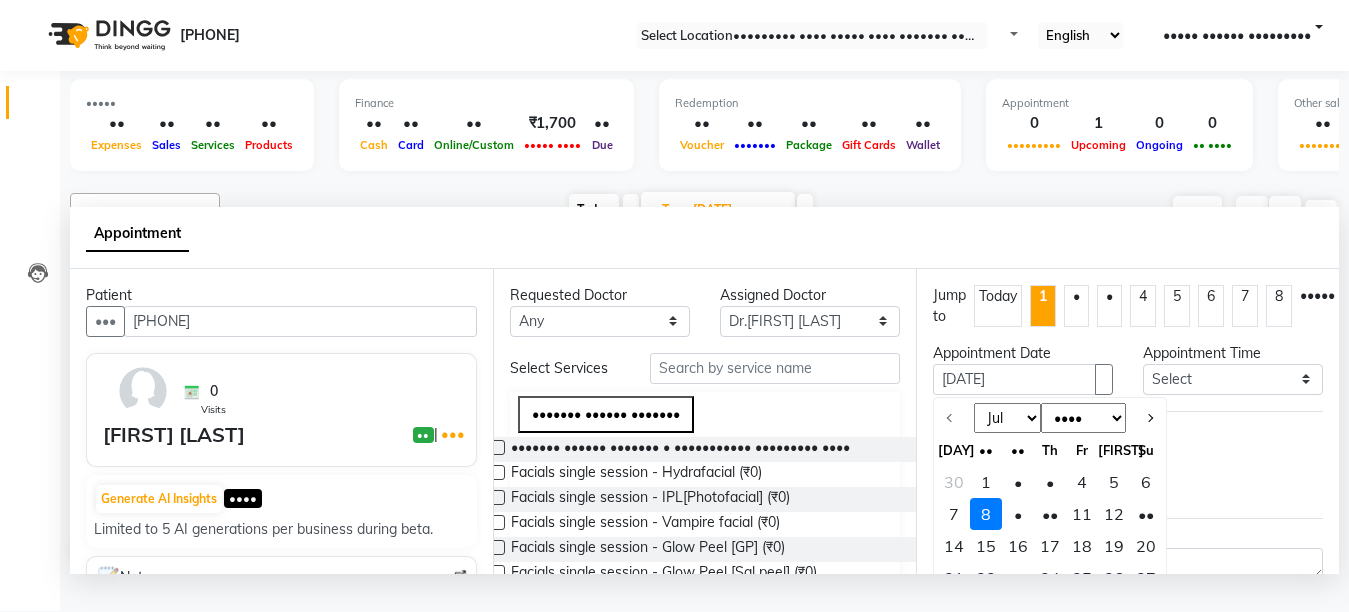 click on "18" at bounding box center [1082, 546] 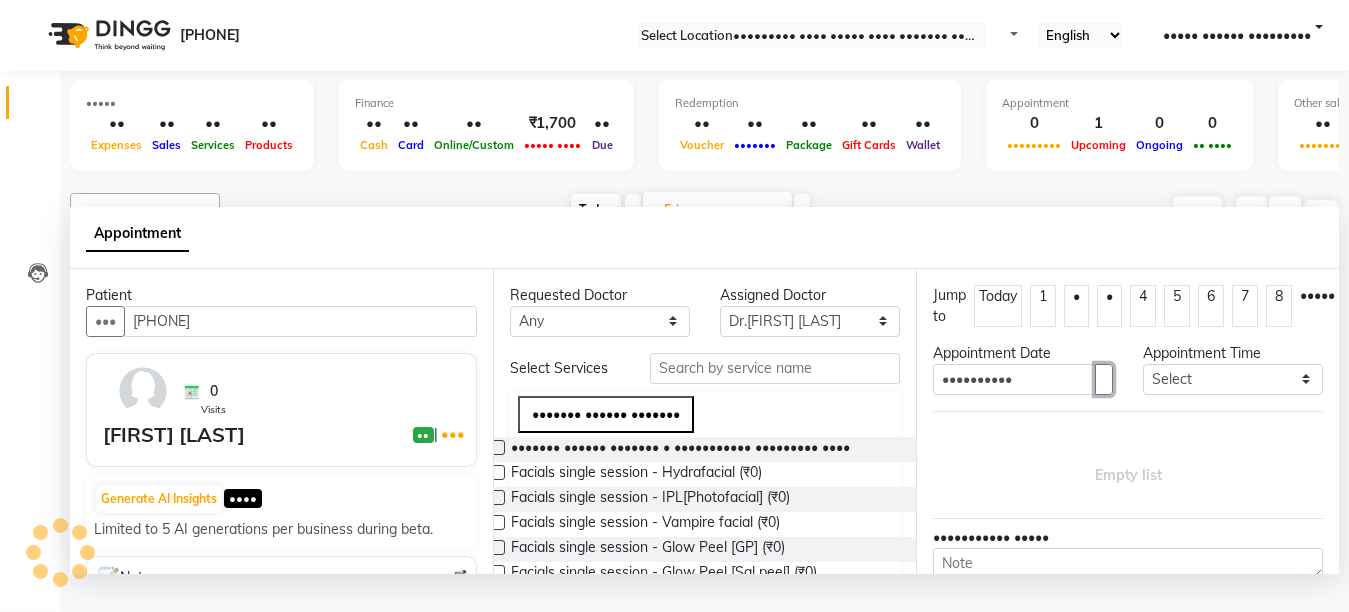 scroll, scrollTop: 529, scrollLeft: 0, axis: vertical 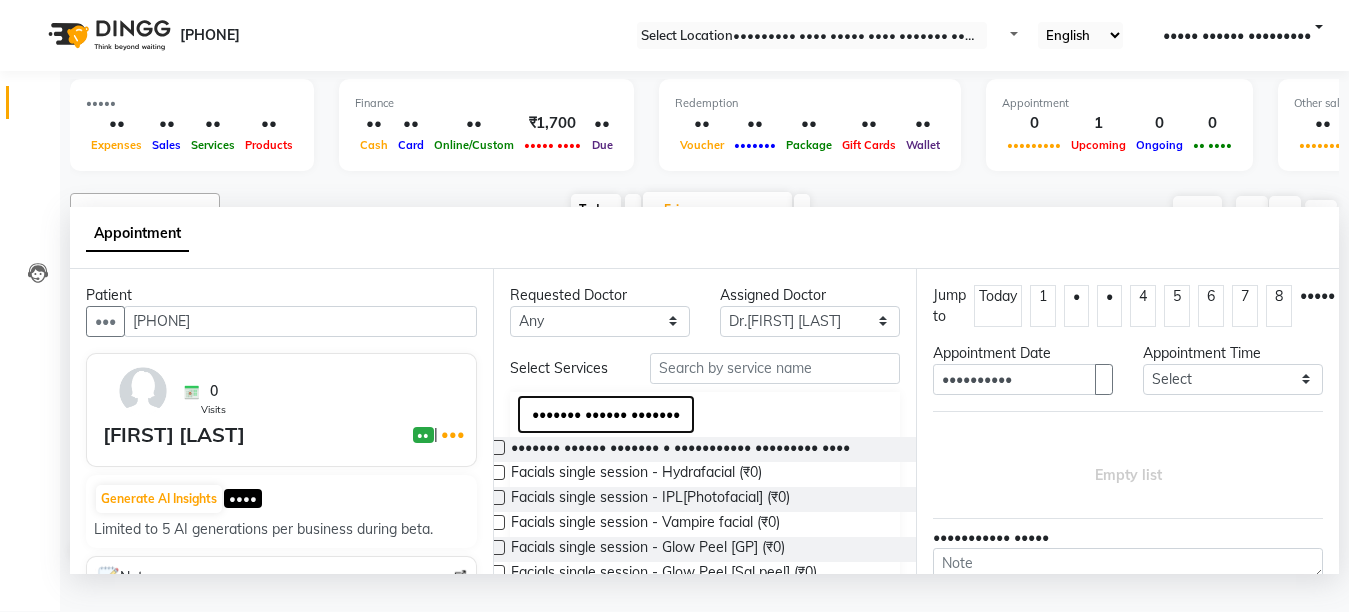 click on "••••••• •••••• •••••••" at bounding box center (606, 414) 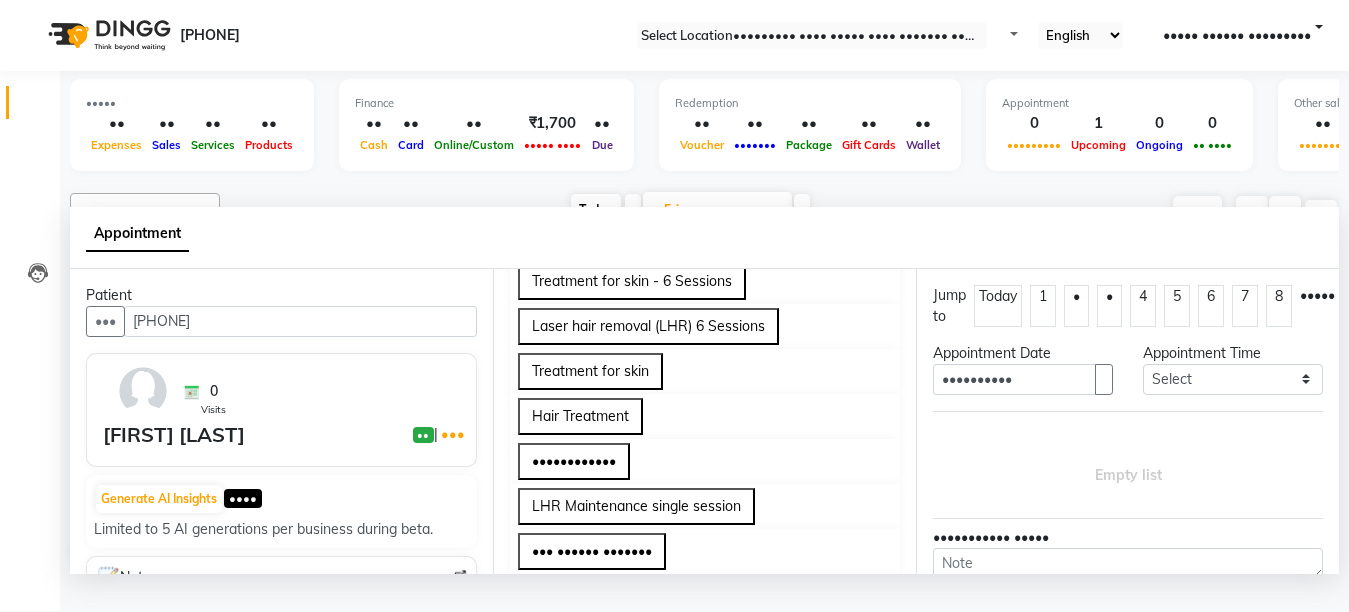 scroll, scrollTop: 186, scrollLeft: 0, axis: vertical 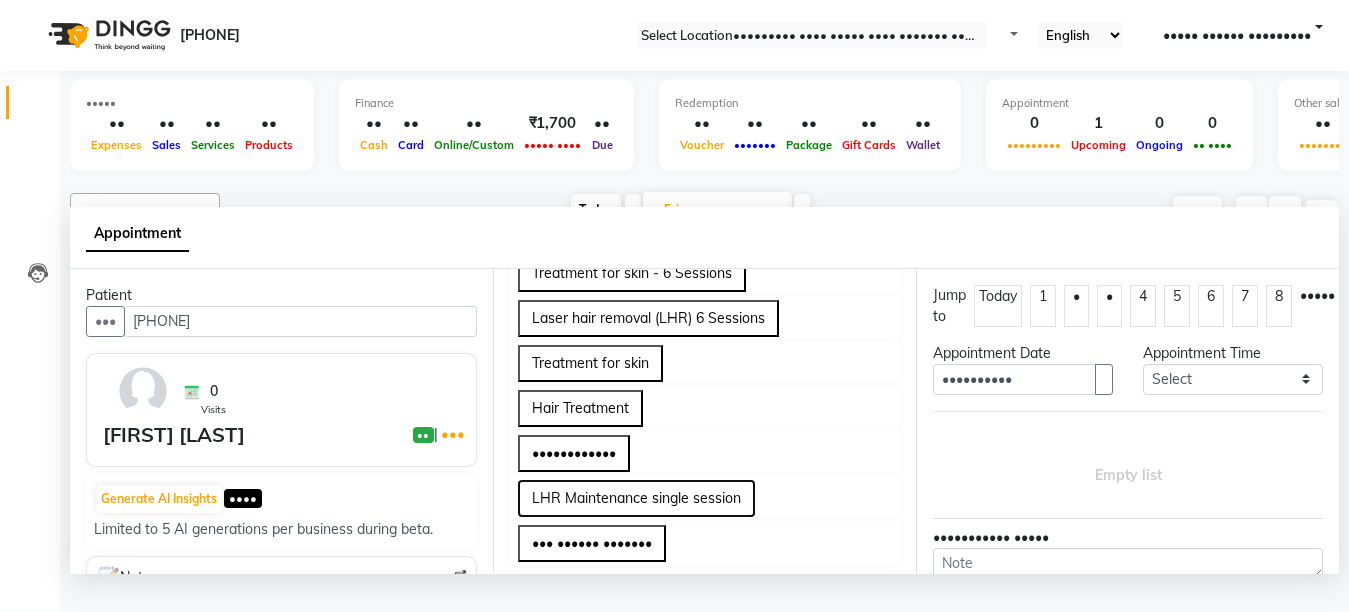 click on "LHR Maintenance single session" at bounding box center [636, 498] 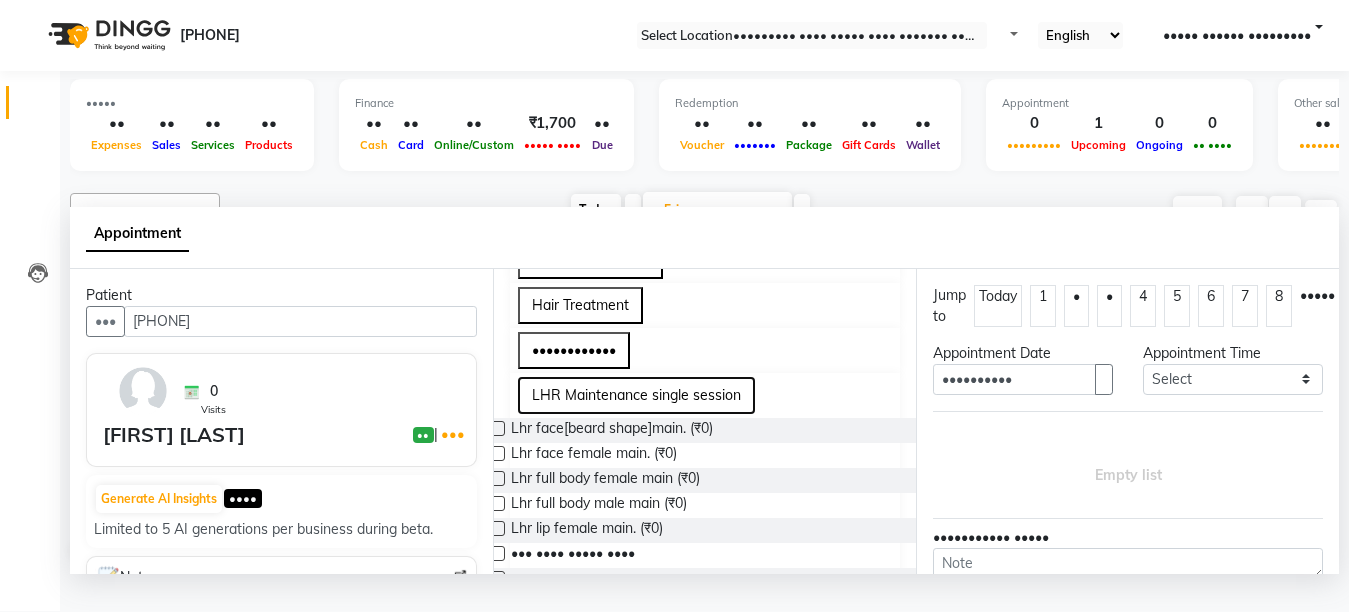 scroll, scrollTop: 306, scrollLeft: 0, axis: vertical 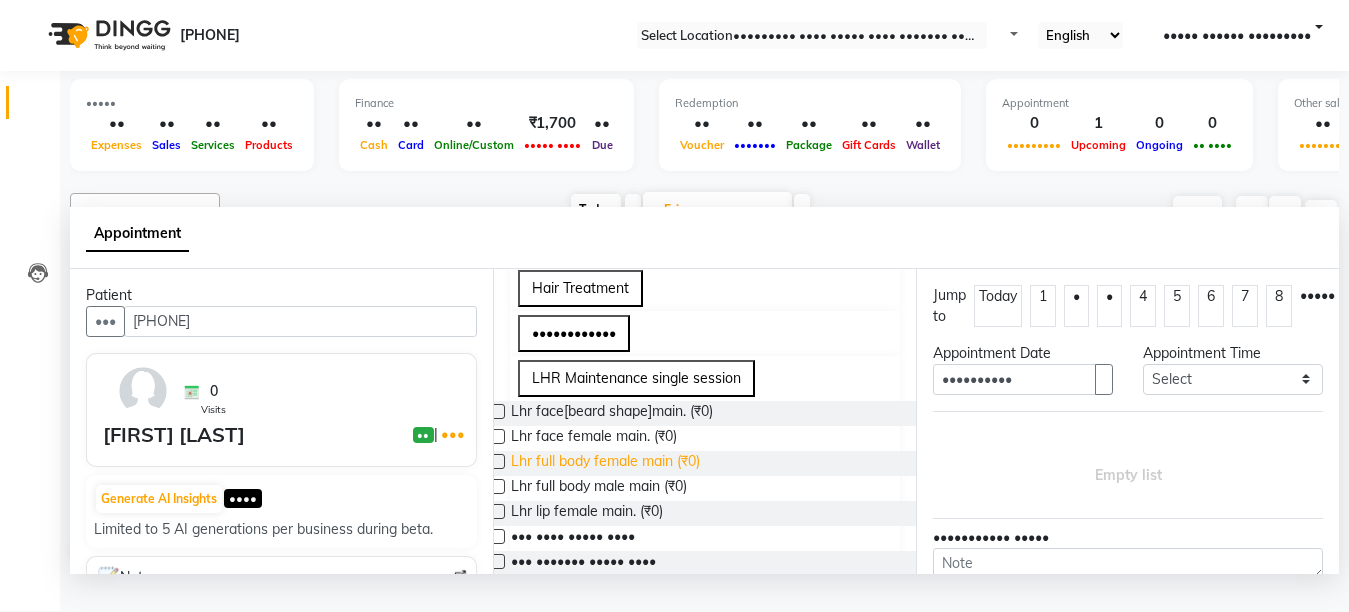 click on "Lhr full body female main (₹0)" at bounding box center (612, 413) 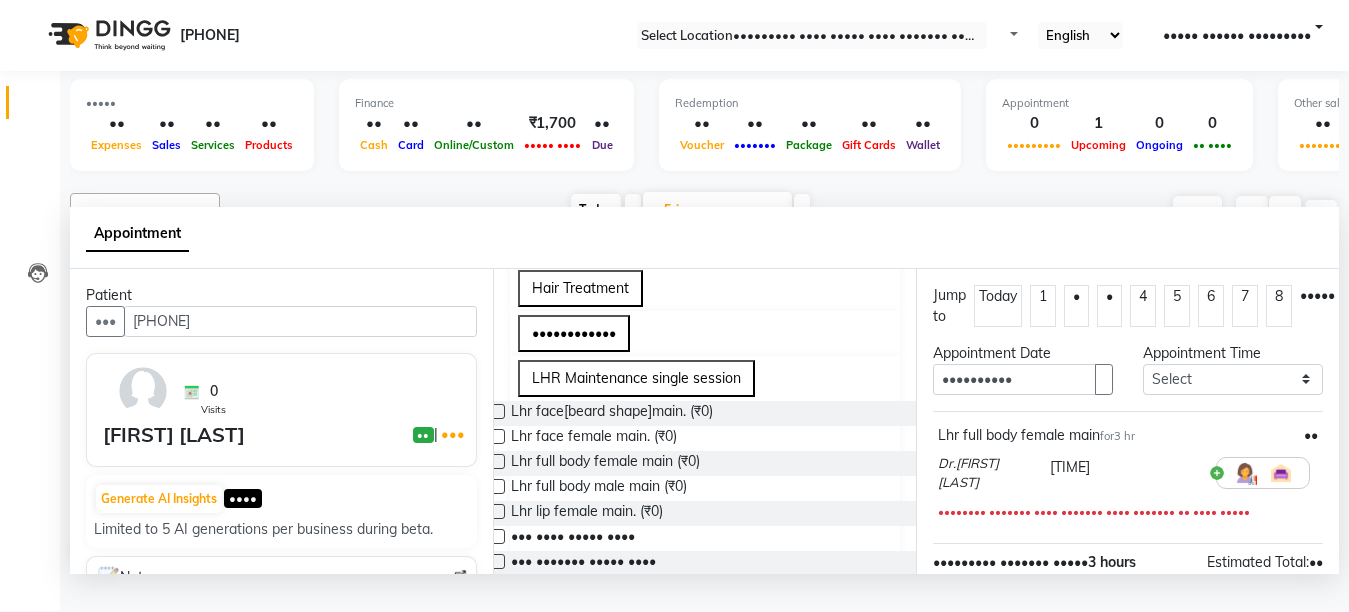 scroll, scrollTop: 252, scrollLeft: 0, axis: vertical 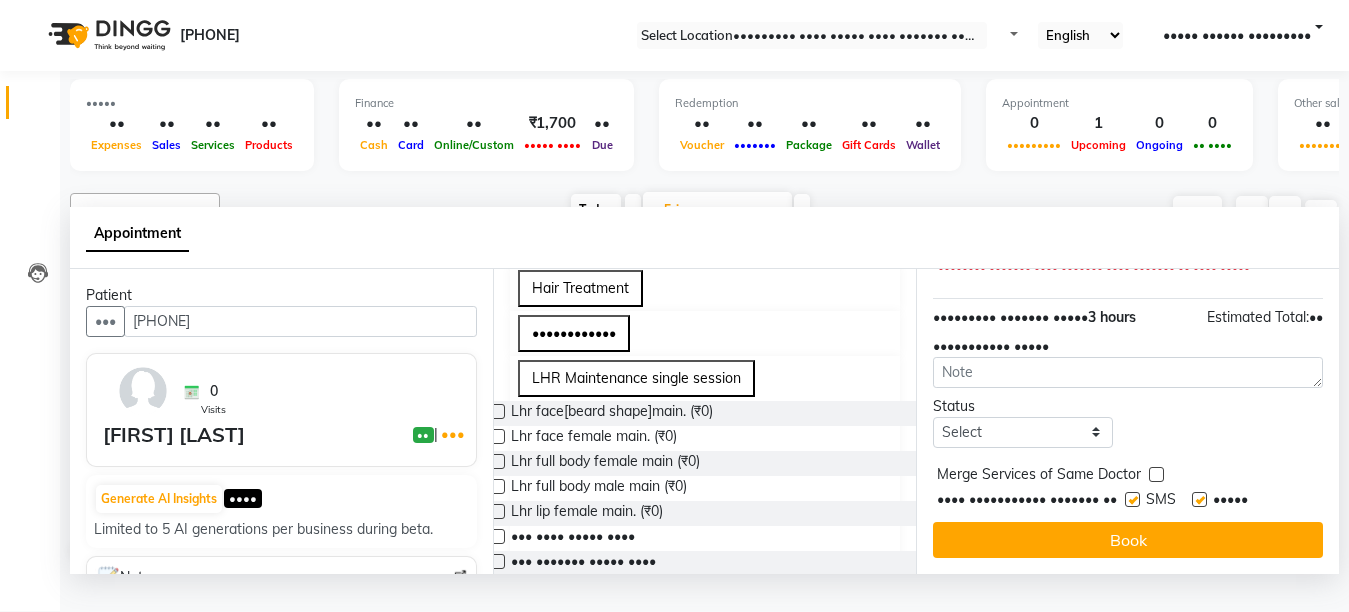 click at bounding box center [1199, 499] 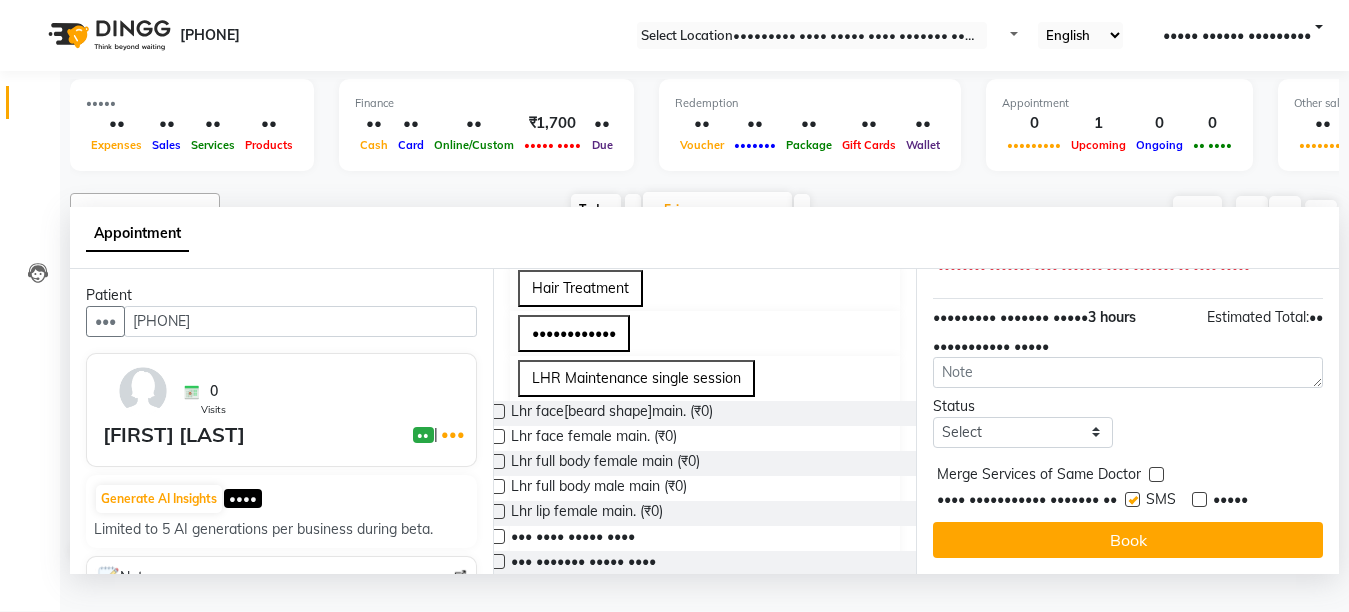 click at bounding box center [1132, 499] 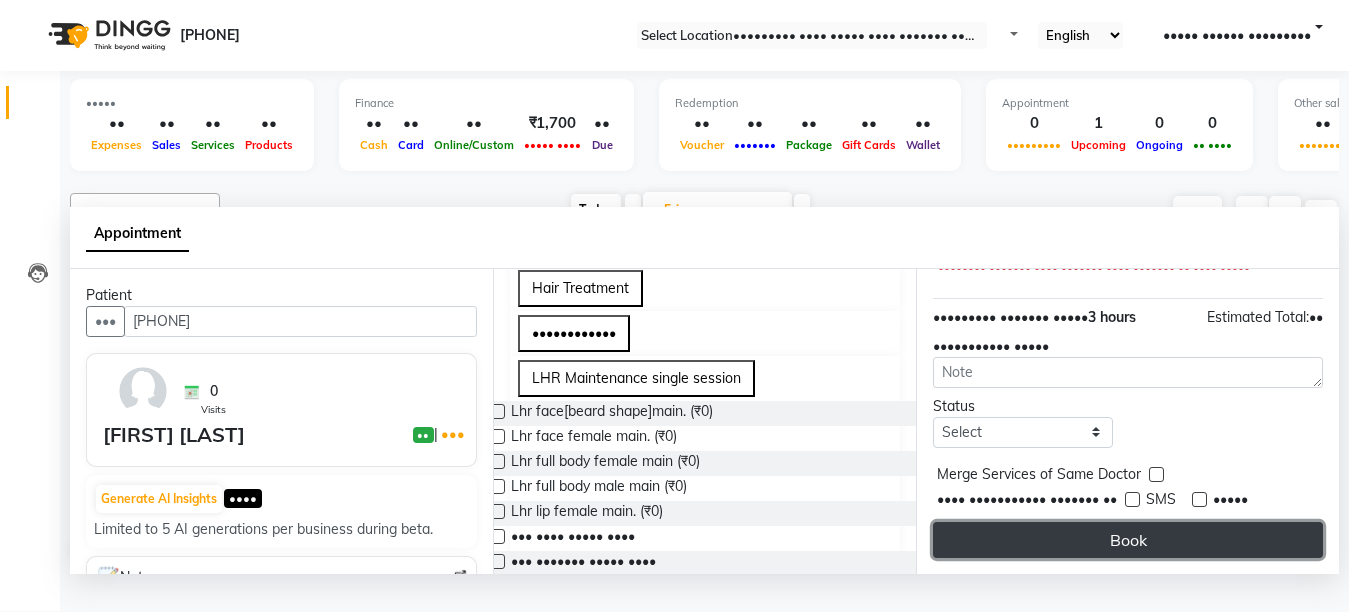 click on "Book" at bounding box center (1128, 540) 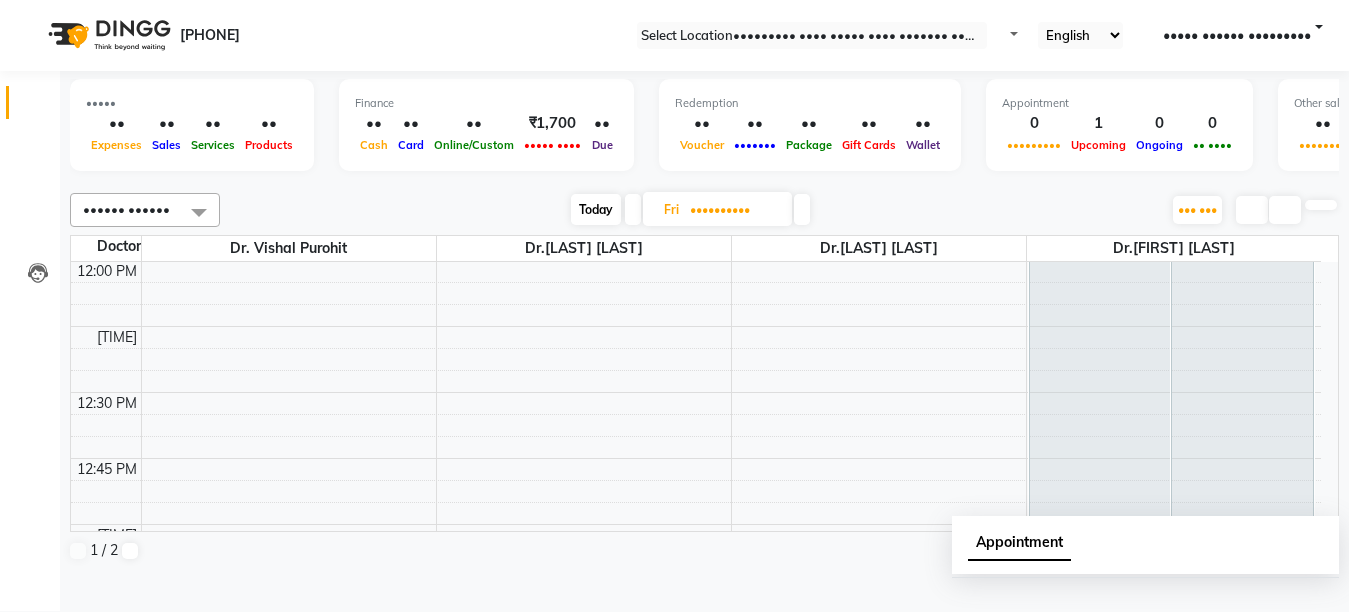 scroll, scrollTop: 0, scrollLeft: 0, axis: both 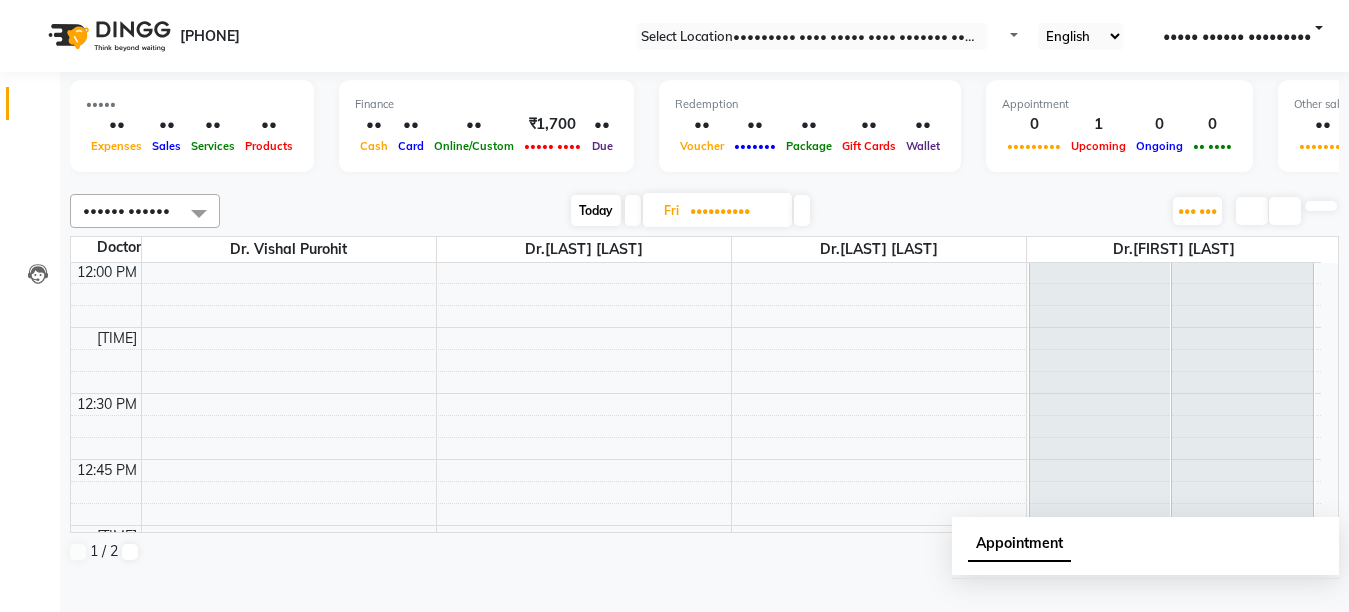 click on "10:00 AM 10:15 AM 10:30 AM 10:45 AM 11:00 AM 11:15 AM 11:30 AM 11:45 AM 12:00 PM 12:15 PM 12:30 PM 12:45 PM 1:00 PM 1:15 PM 1:30 PM 1:45 PM 2:00 PM 2:15 PM 2:30 PM 2:45 PM 3:00 PM 3:15 PM 3:30 PM 3:45 PM 4:00 PM 4:15 PM 4:30 PM 4:45 PM 5:00 PM 5:15 PM 5:30 PM 5:45 PM 6:00 PM 6:15 PM 6:30 PM 6:45 PM 7:00 PM 7:15 PM 7:30 PM 7:45 PM 8:00 PM 8:15 PM 8:30 PM 8:45 PM             [FIRST] [LAST], 11:00 AM-02:00 PM, Lhr full body female main             [FIRST] [LAST], 11:00 AM-02:00 PM, Lhr full body female main" at bounding box center [696, 1185] 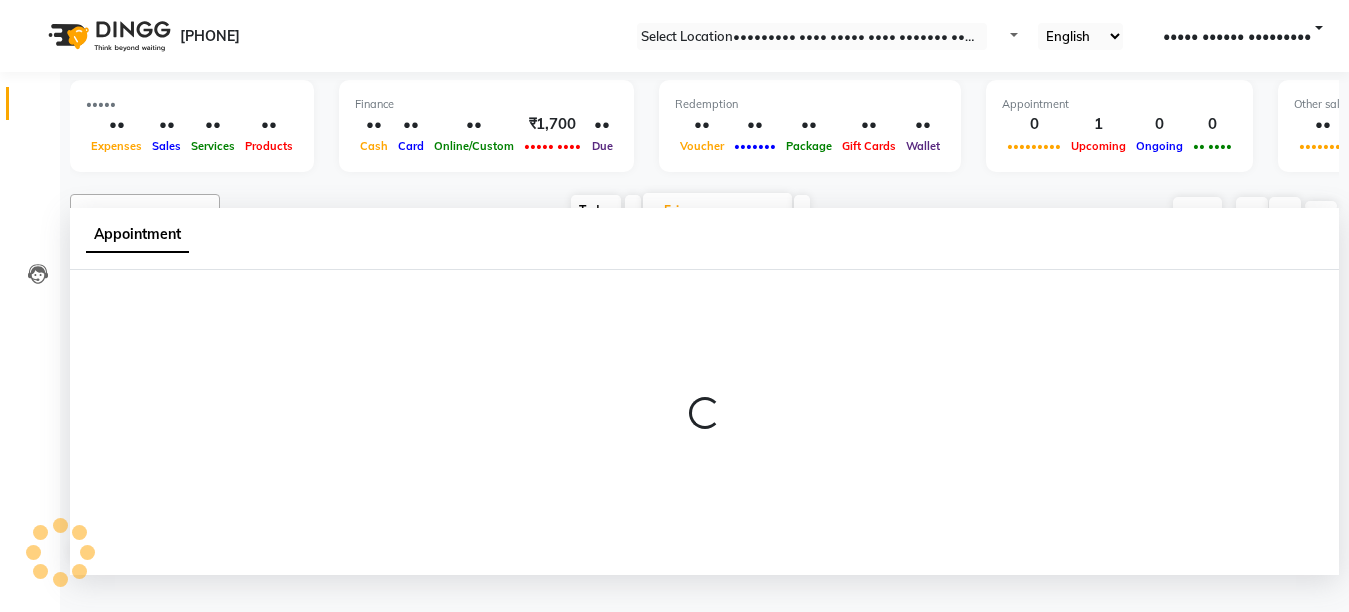 scroll, scrollTop: 1, scrollLeft: 0, axis: vertical 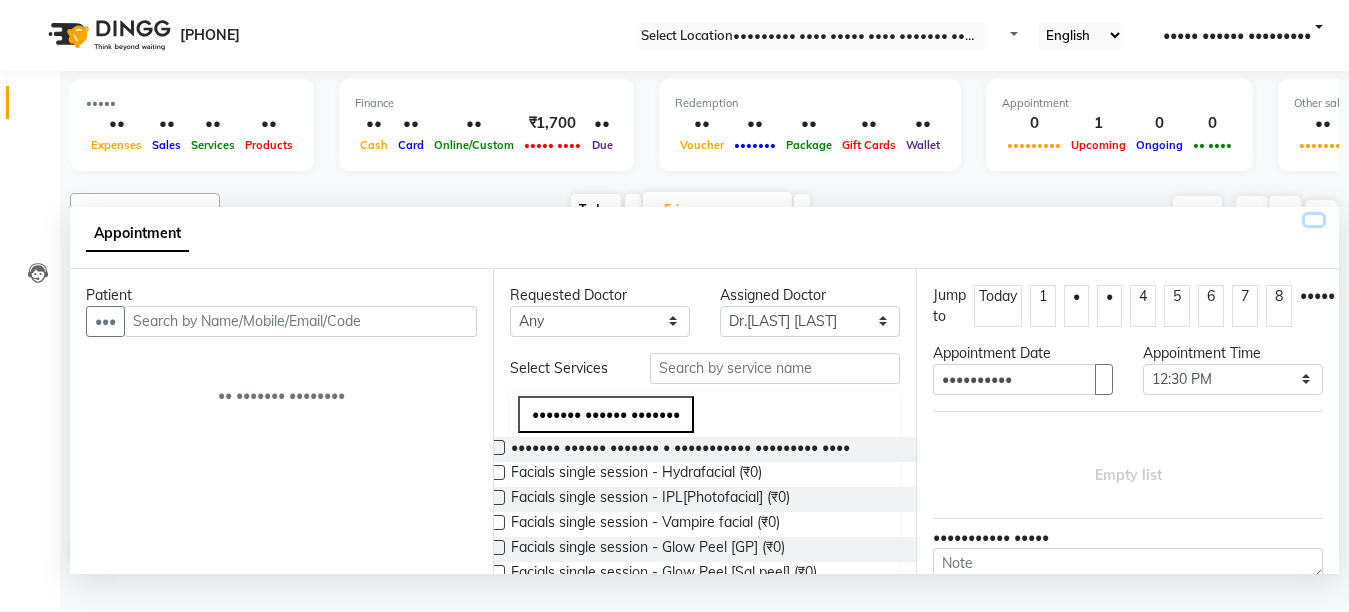 click at bounding box center (1314, 220) 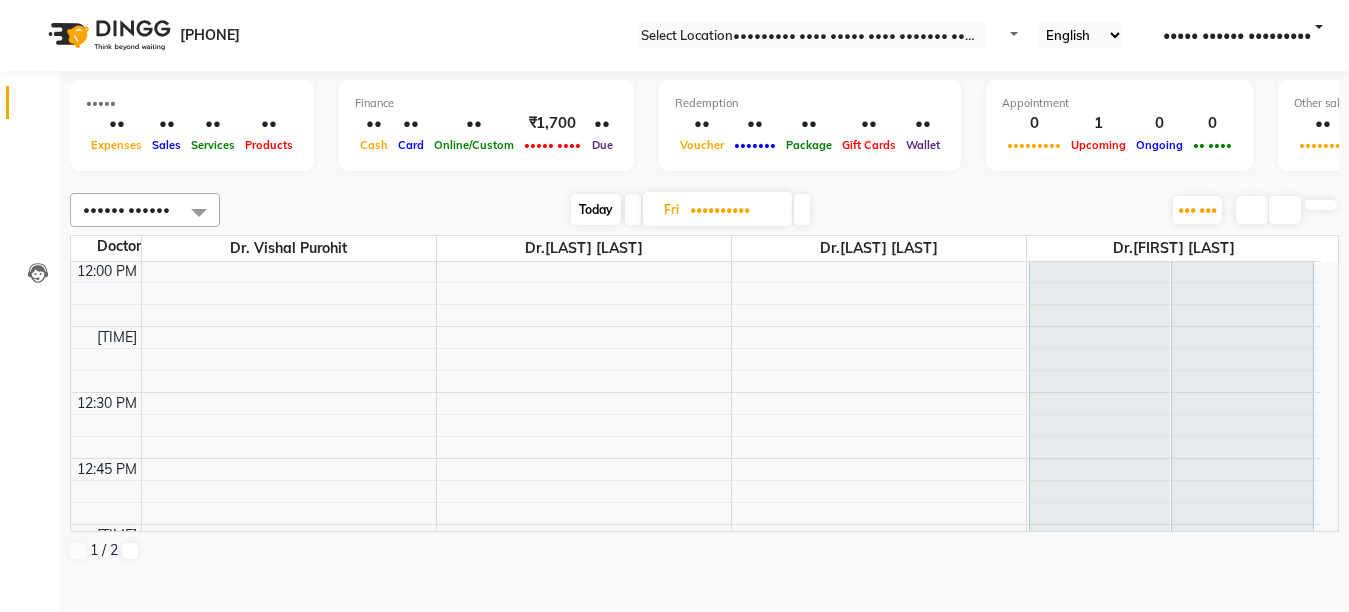 click on "Today" at bounding box center [596, 209] 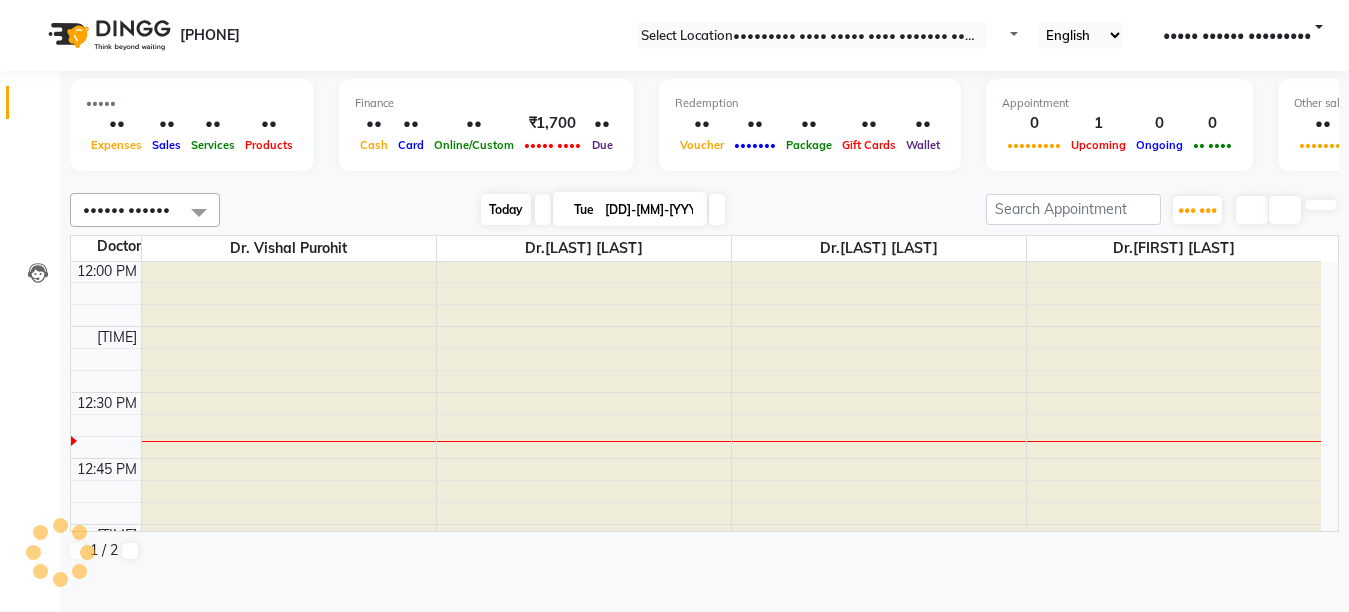 scroll, scrollTop: 529, scrollLeft: 0, axis: vertical 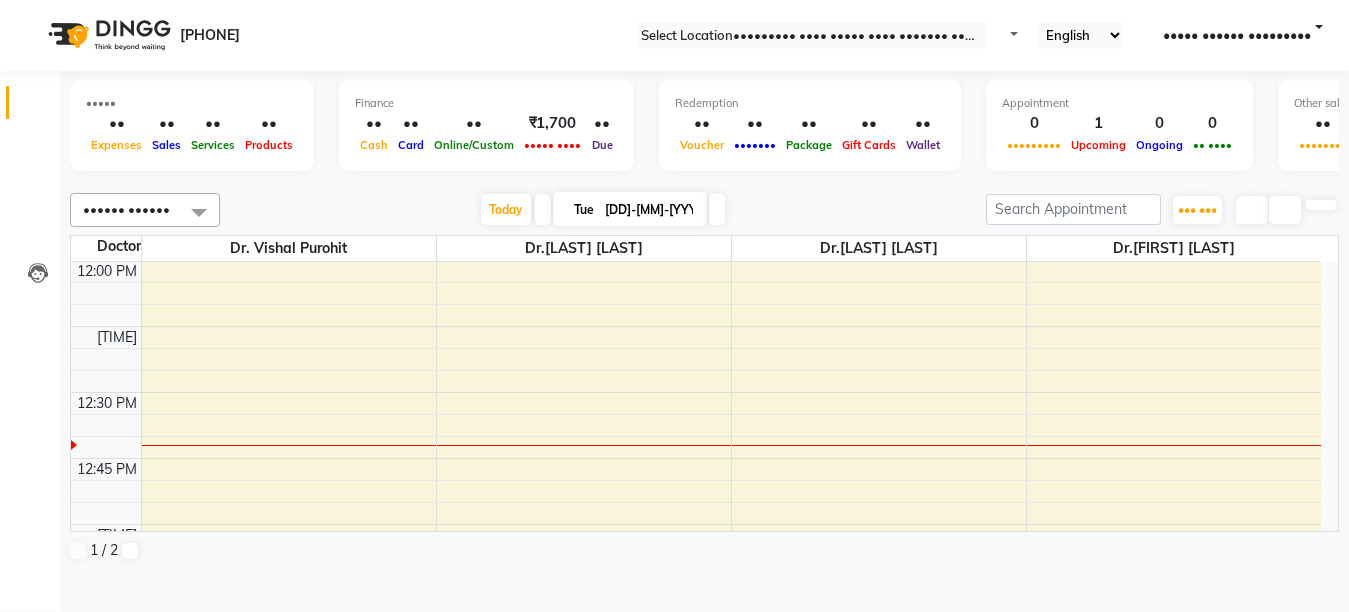 click at bounding box center (543, 209) 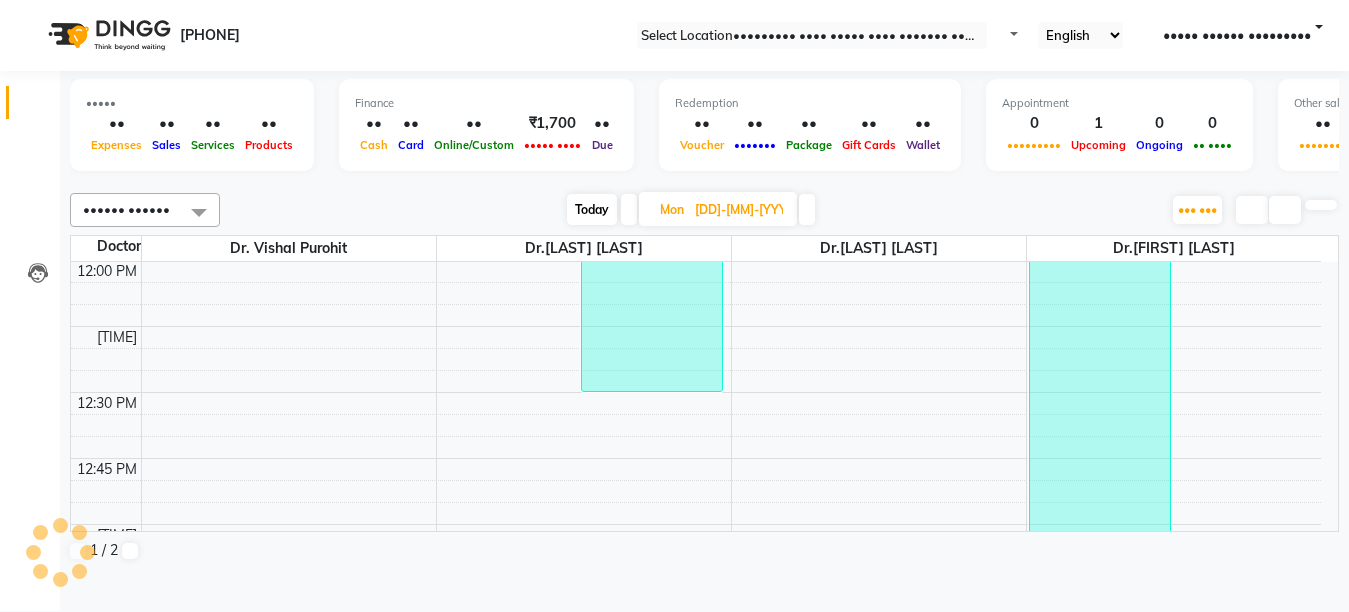 scroll, scrollTop: 529, scrollLeft: 0, axis: vertical 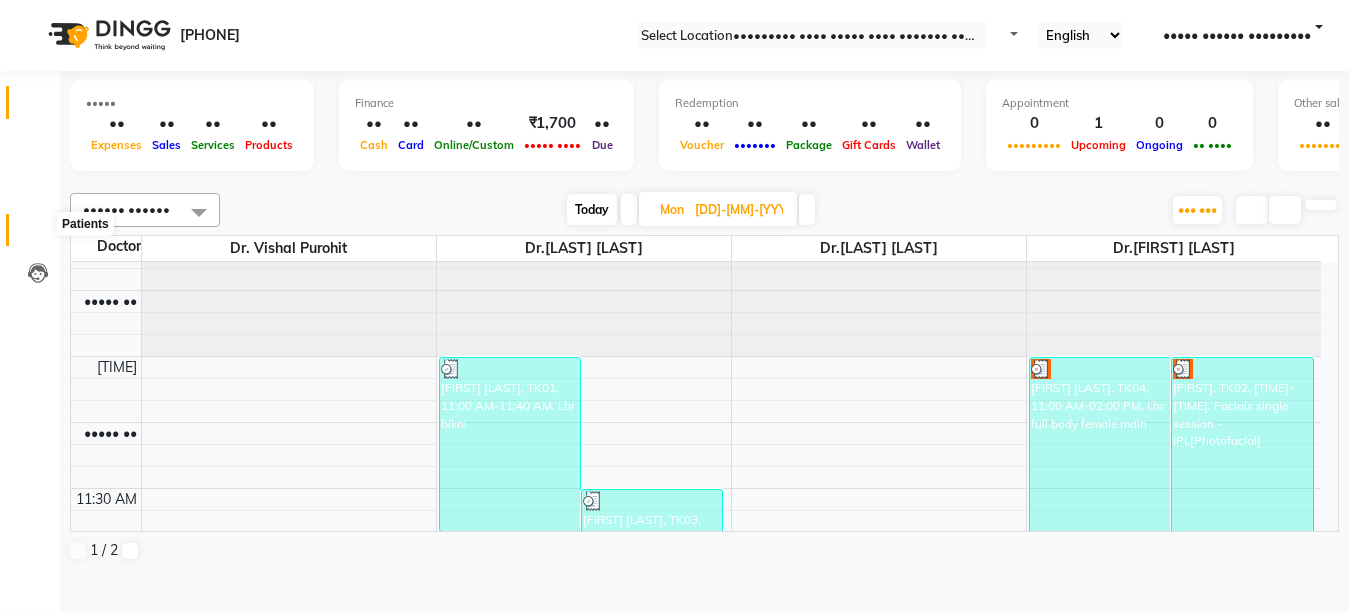 click at bounding box center (38, 235) 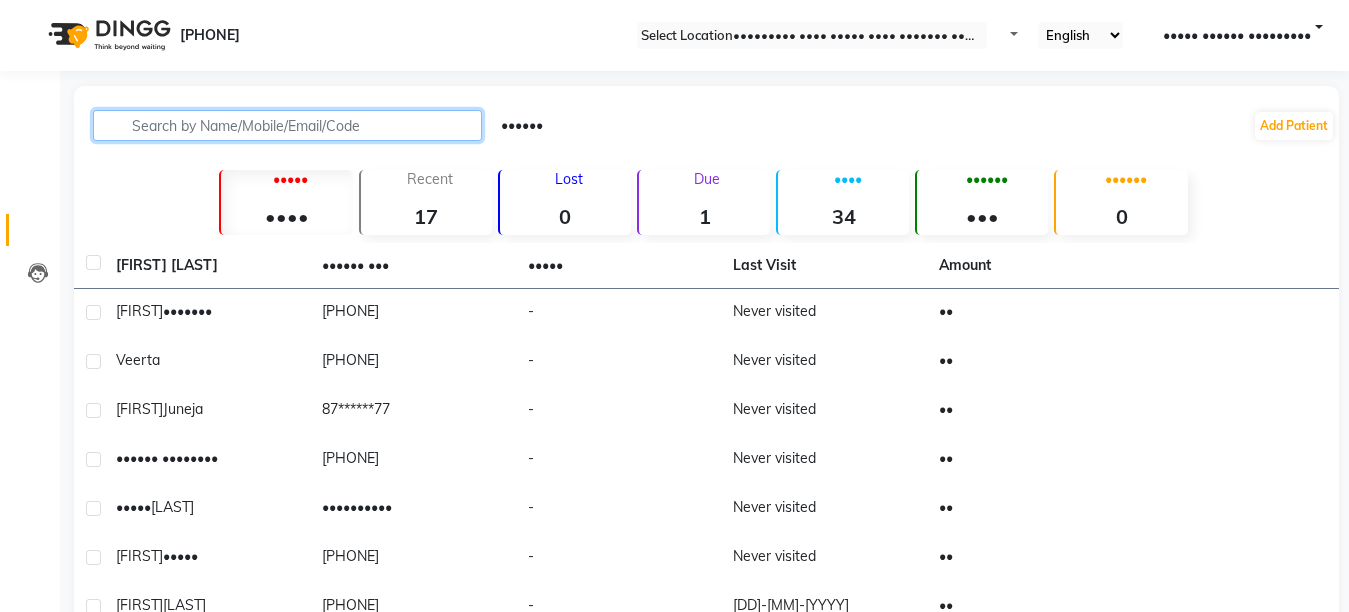 click at bounding box center (287, 125) 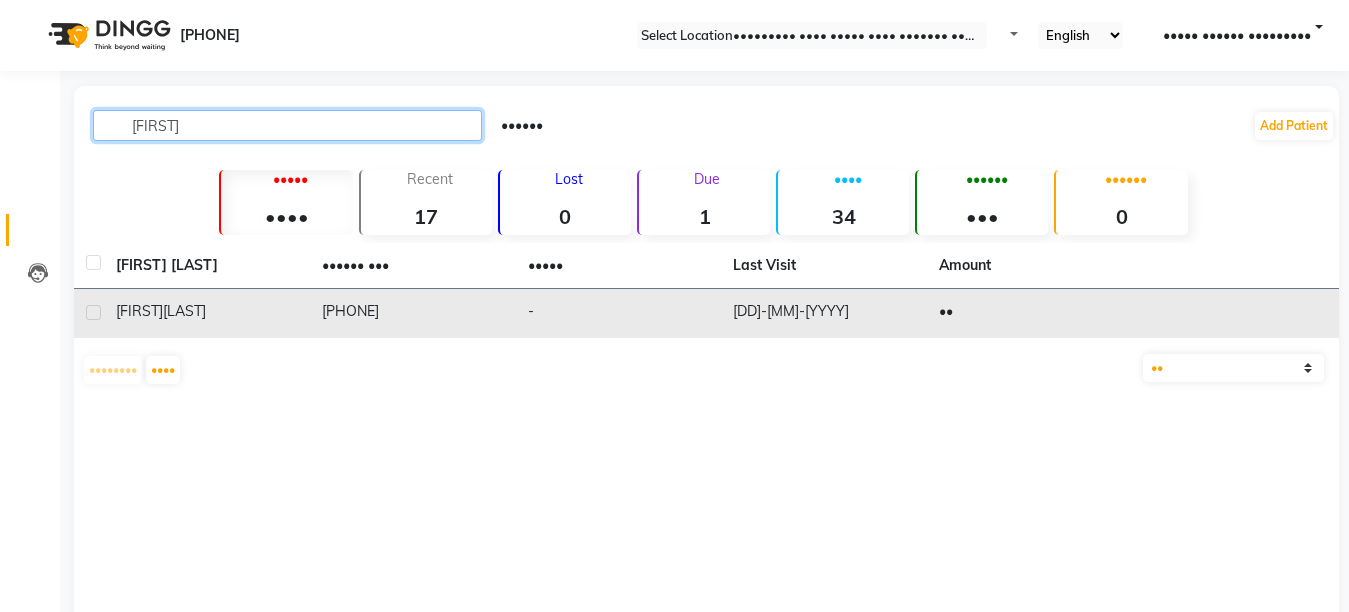 type on "[FIRST]" 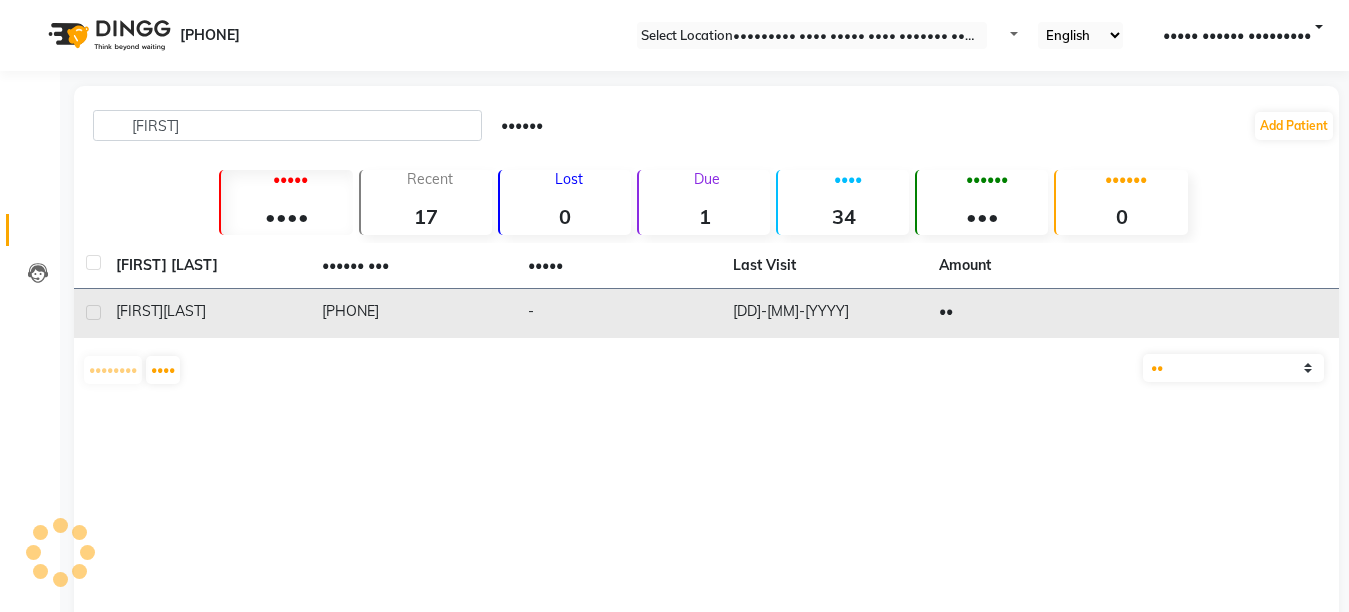 click on "[FIRST] [LAST]" at bounding box center [207, 311] 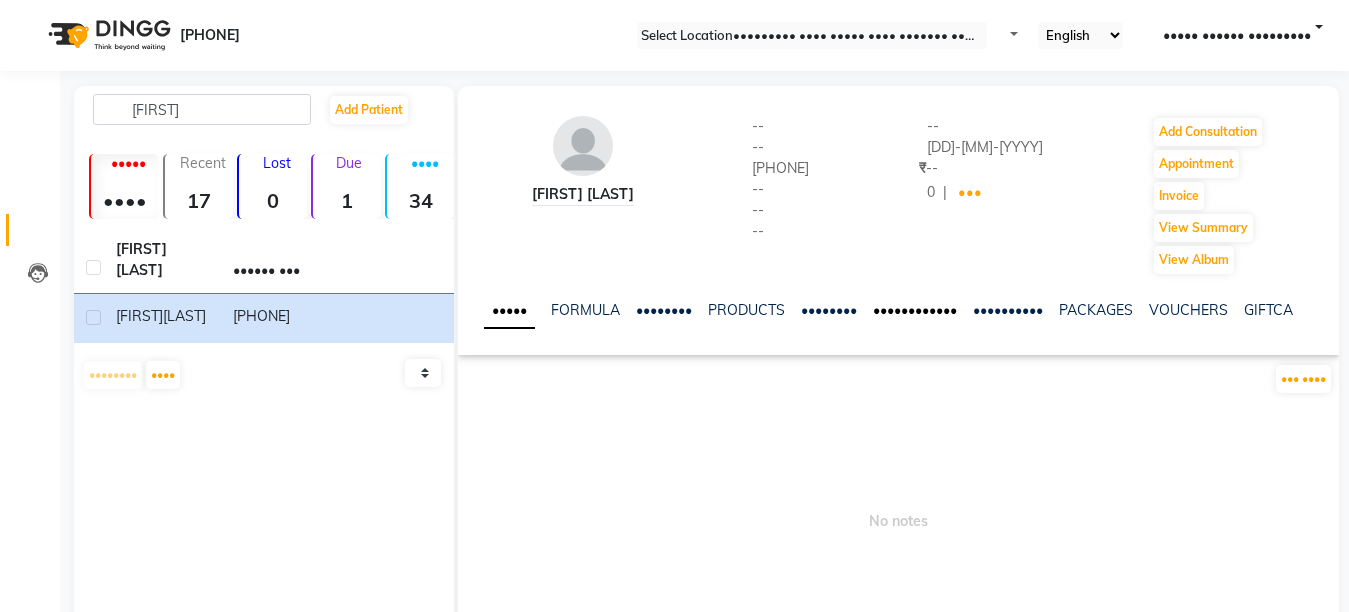 click on "••••••••••••" at bounding box center [915, 310] 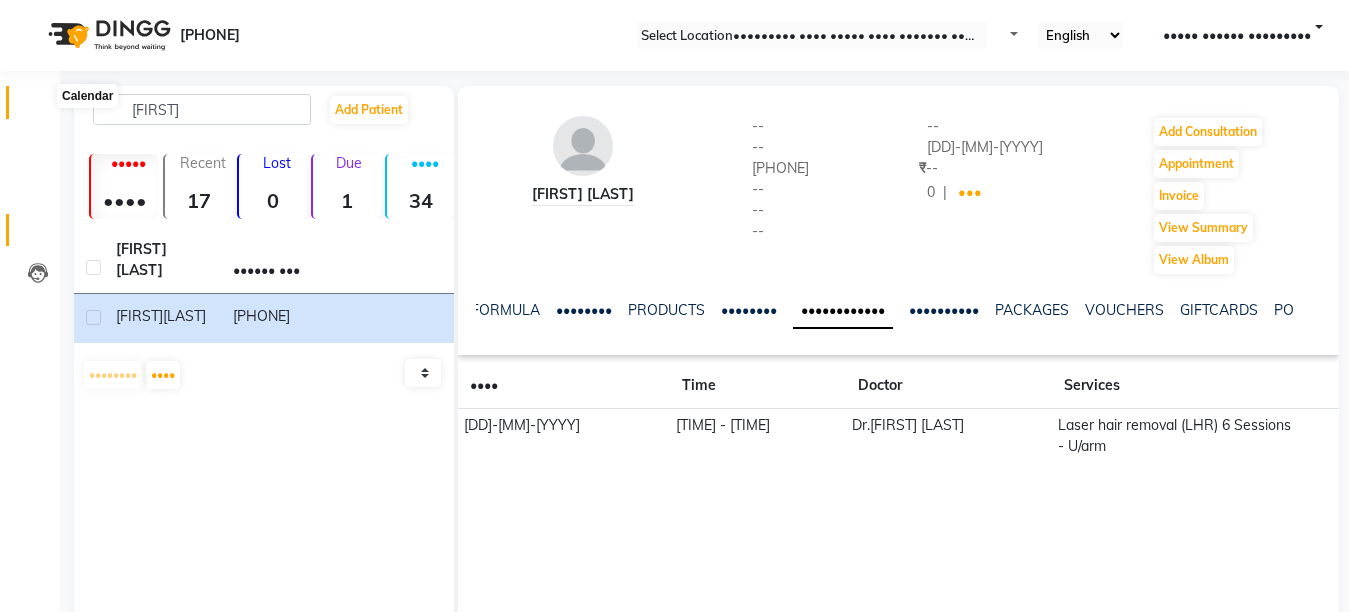 click at bounding box center (38, 107) 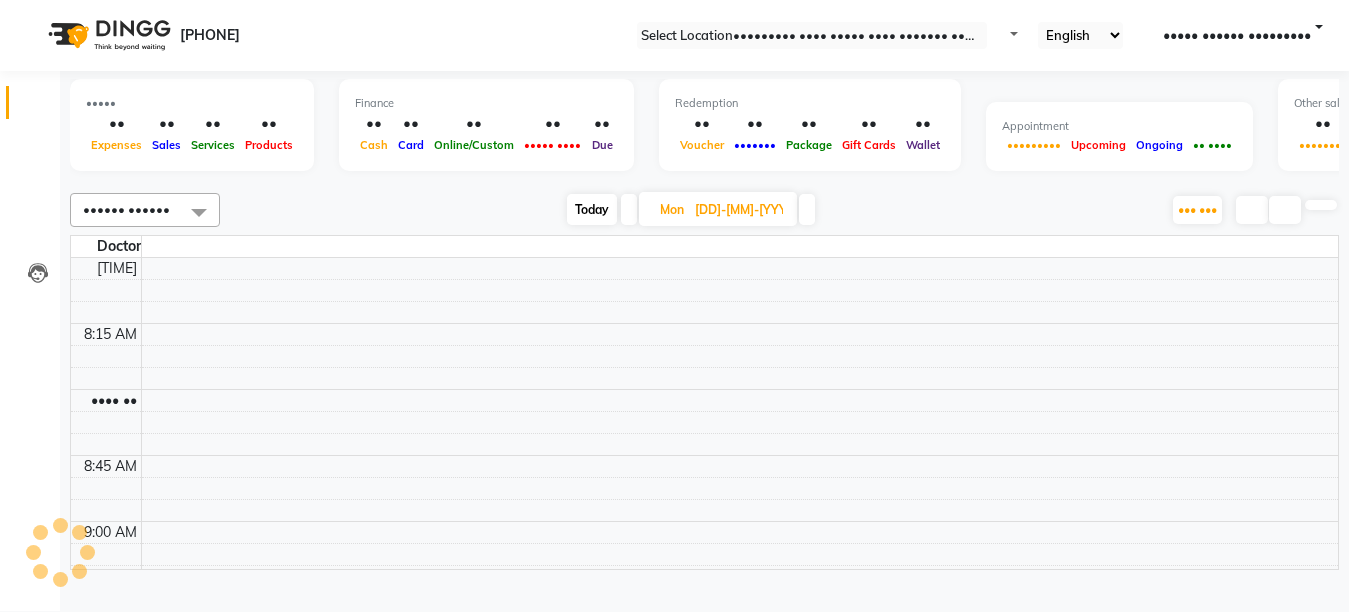scroll, scrollTop: 0, scrollLeft: 0, axis: both 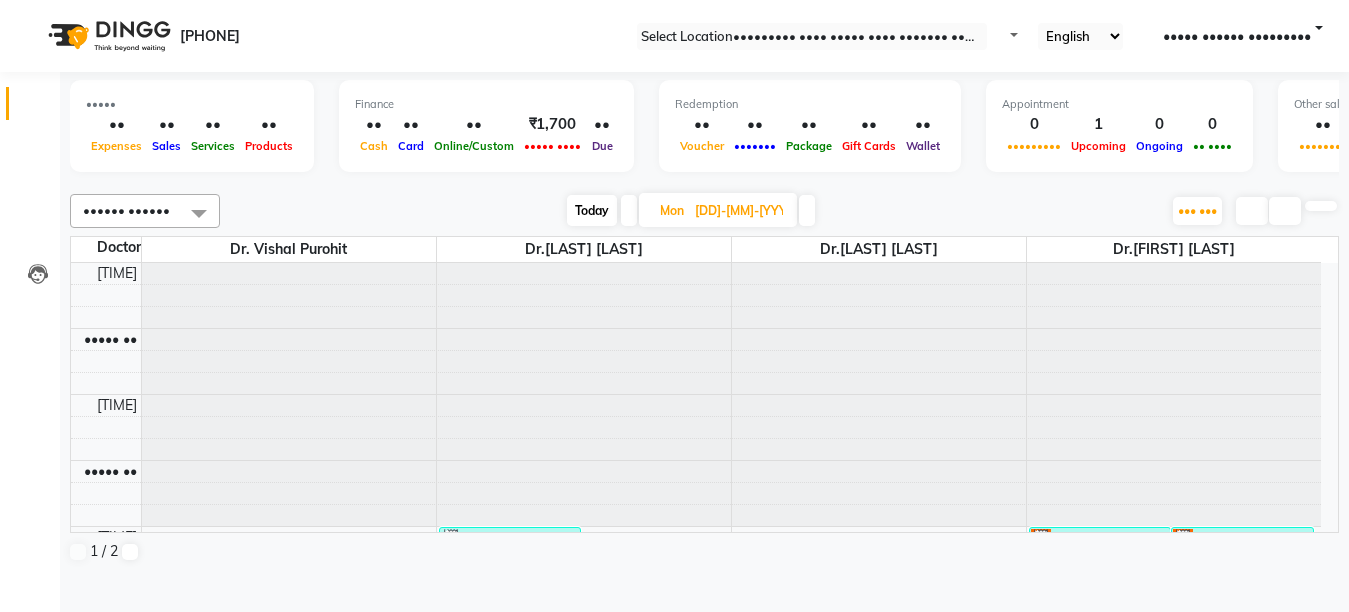 click at bounding box center [629, 210] 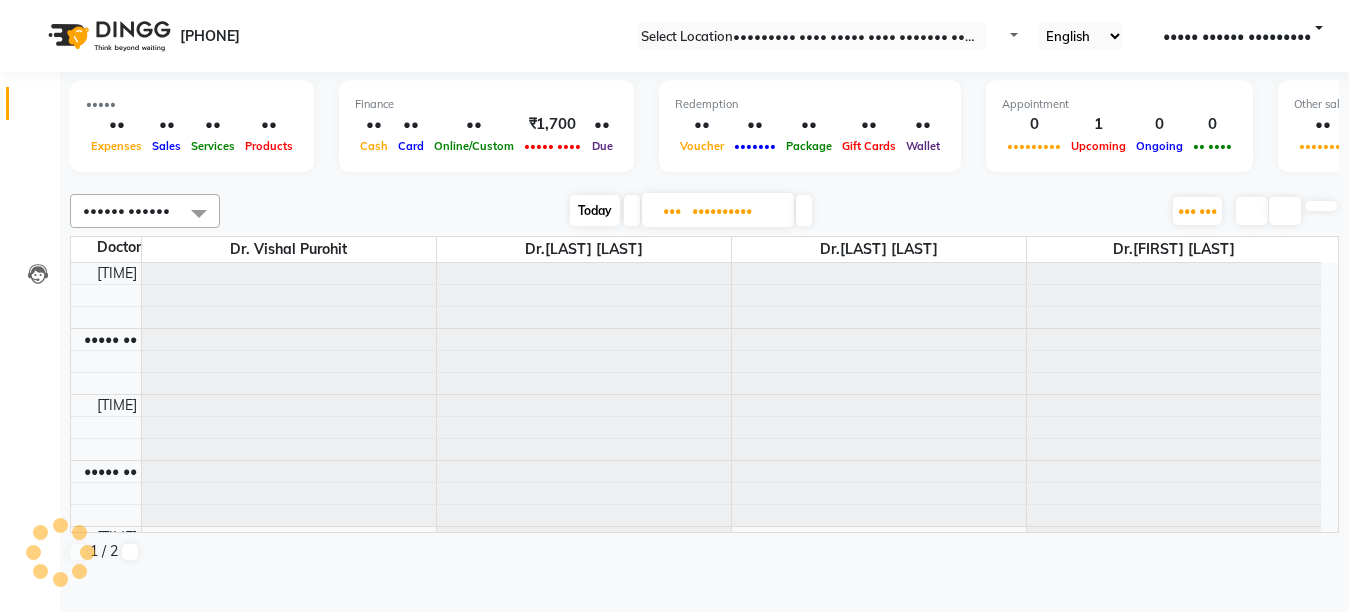 scroll, scrollTop: 529, scrollLeft: 0, axis: vertical 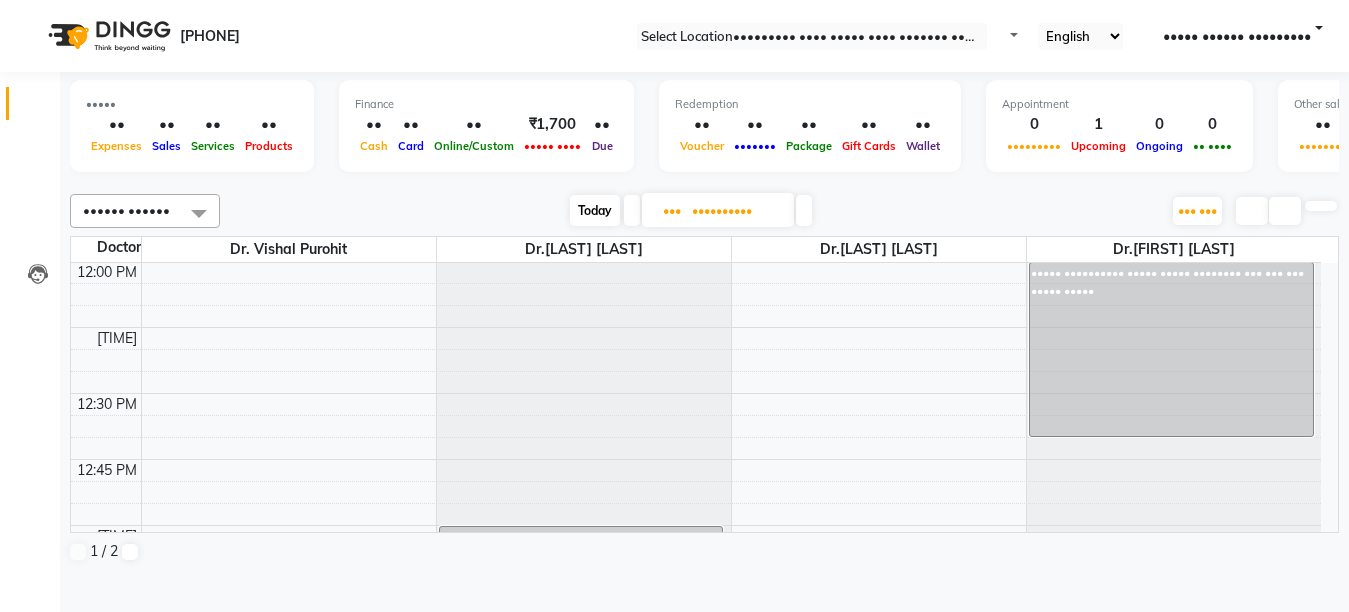 click on "••••• •• ••••• •• ••••• •• ••••• •• ••••• •• ••••• •• ••••• •• ••••• •• ••••• •• ••••• •• ••••• •• ••••• •• •••• •• •••• •• •••• •• •••• •• •••• •• •••• •• •••• •• •••• •• •••• •• •••• •• •••• •• •••• •• •••• •• •••• •• •••• •• •••• •• •••• •• •••• •• •••• •• •••• •• •••• •• •••• •• •••• •• •••• •• •••• •• •••• •• •••• •• •••• •• •••• •• •••• •• •••• •• •••• ••    •••• ••••••• ••••• ••••• •••••••• ••• ••••••• •••••• ••••••• • ••••••••••••••••    ••••• •••• ••••• ••••• •••••••• ••• ••••••••••••    ••••• ••••••• ••••• ••••• •••••••• ••• ••••• •••• ••••••• •••••
• •••••••• • •••••• •••• •••• •••• •••••••    •••••• •••••• ••••• ••••• •••••••• ••• ••••• •••• ••••••• •••••
• •••••••• • ••••• ••••    ••••••• ••••••• ••••• ••••• •••••••• ••• ••••••• •••••• ••••••• • ••••••••••••••••    ••••• •••••••••• ••••• ••••• •••••••• ••• ••• ••• ••••• •••••" at bounding box center (704, 397) 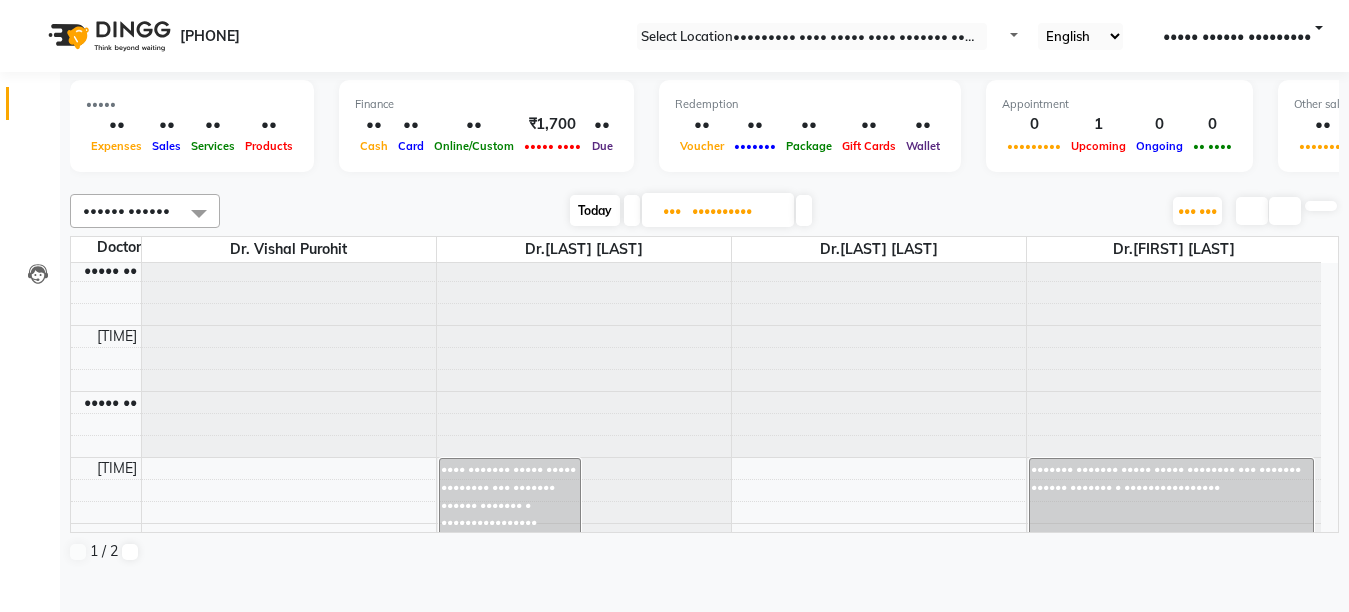 scroll, scrollTop: 49, scrollLeft: 0, axis: vertical 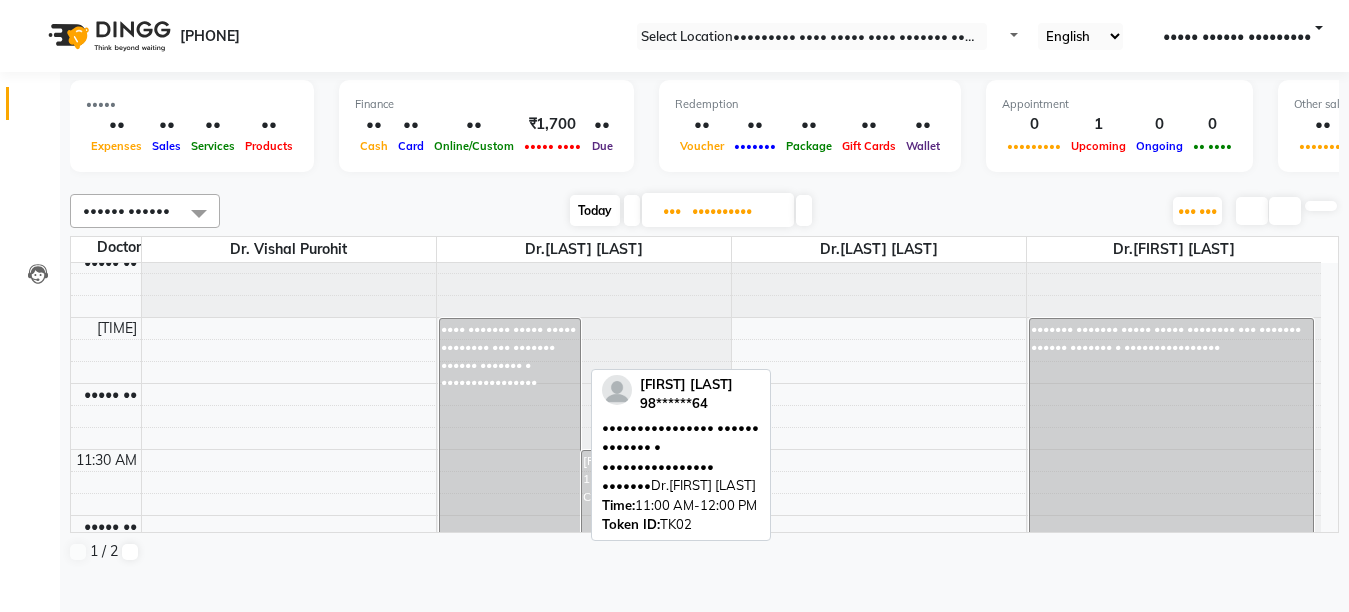 click on "•••• ••••••• ••••• ••••• •••••••• ••• ••••••• •••••• ••••••• • ••••••••••••••••" at bounding box center (510, 449) 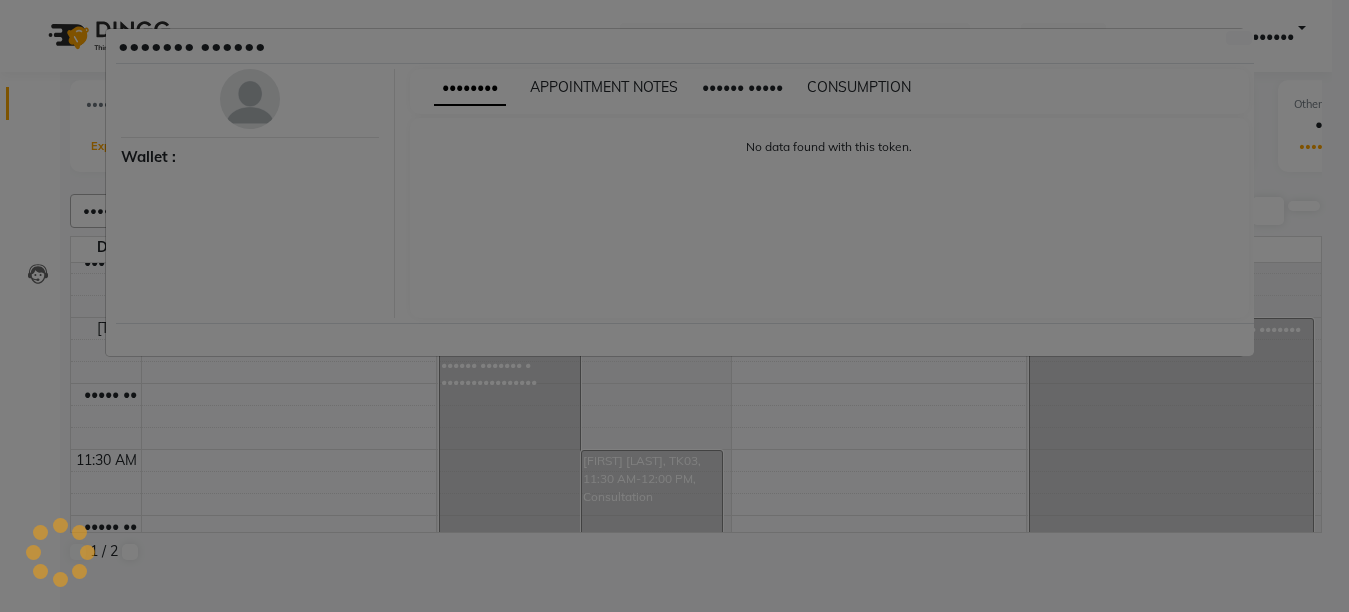 click on "••••••• ••••••     •••••• • •••••••• ••••••••••• ••••• •••••• ••••• ••••••••••• •• •••• ••••• •••• •••• ••••••" at bounding box center [674, 306] 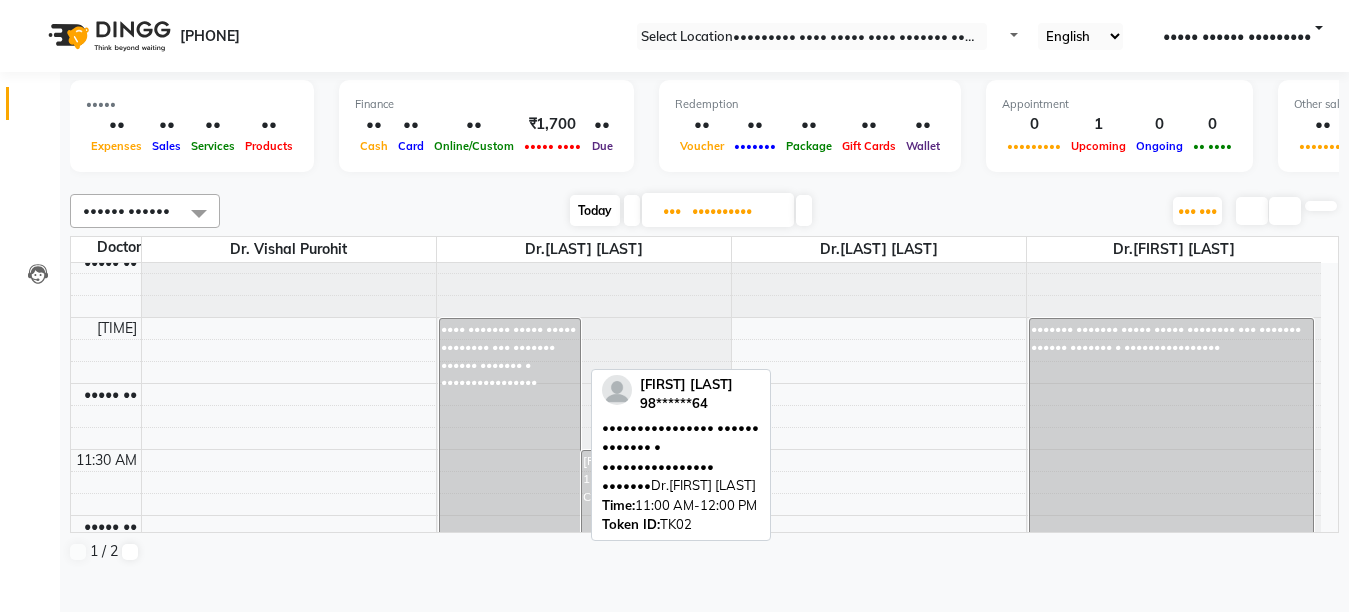 click on "•••• ••••••• ••••• ••••• •••••••• ••• ••••••• •••••• ••••••• • ••••••••••••••••" at bounding box center (510, 449) 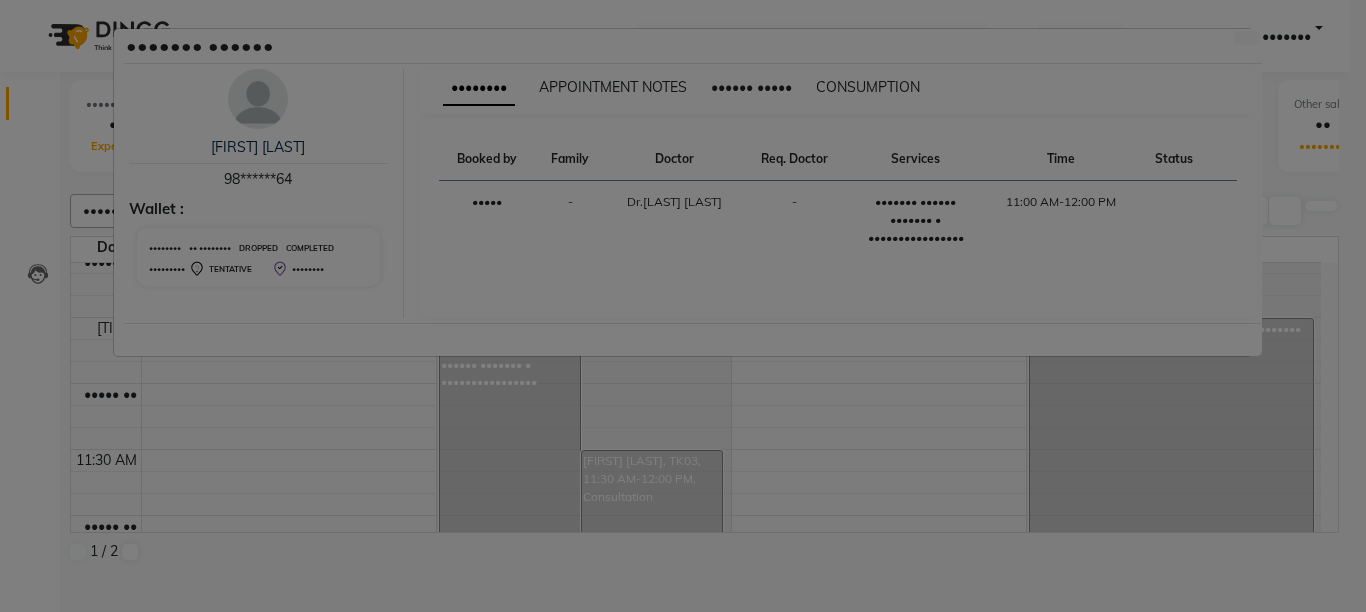 click on "SERVICES APPOINTMENT NOTES CLIENT NOTES CONSUMPTION" at bounding box center (838, 91) 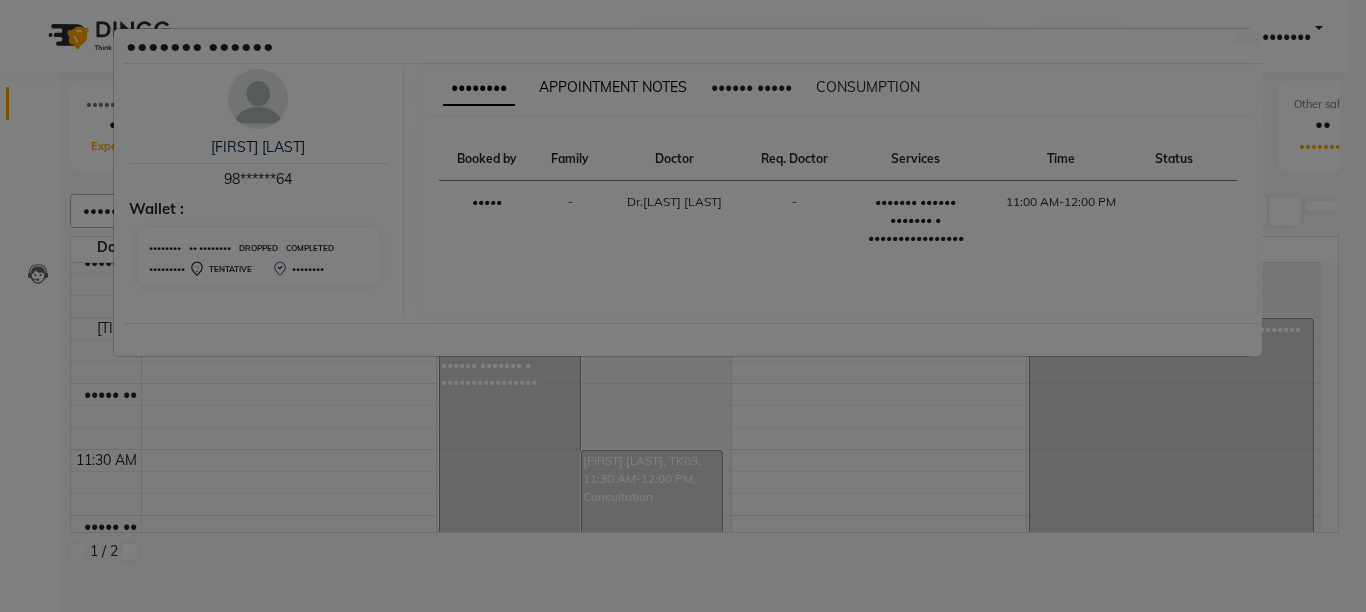 click on "APPOINTMENT NOTES" at bounding box center [479, 88] 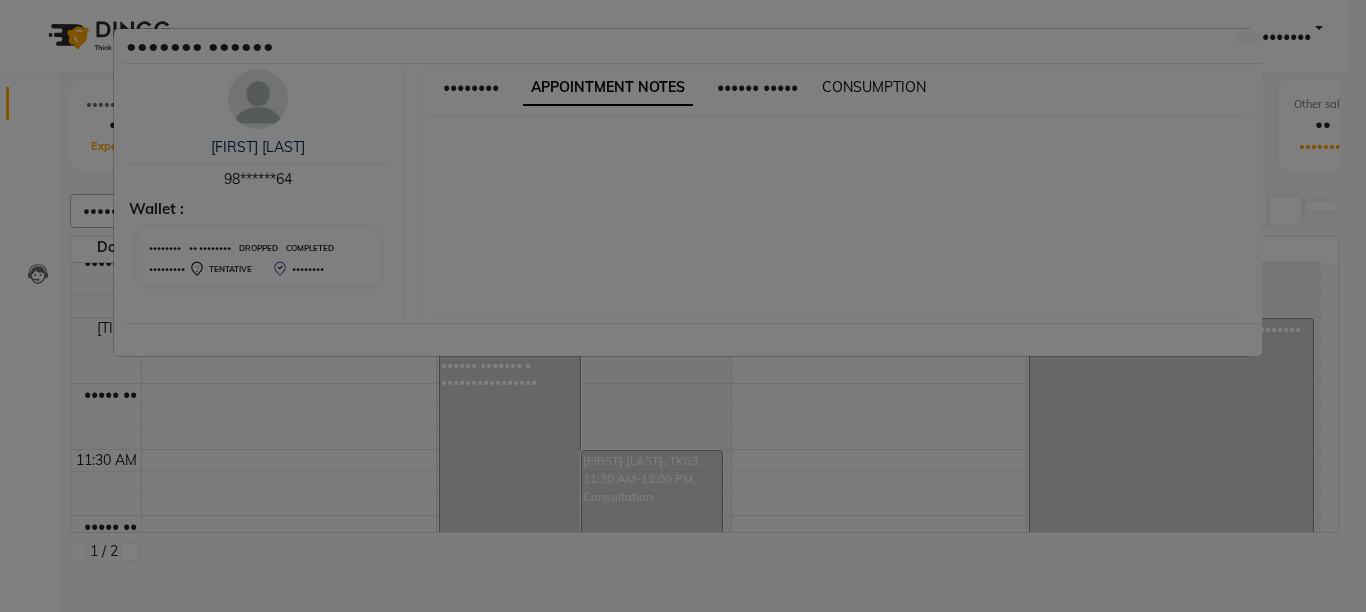 click on "CONSUMPTION" at bounding box center (471, 87) 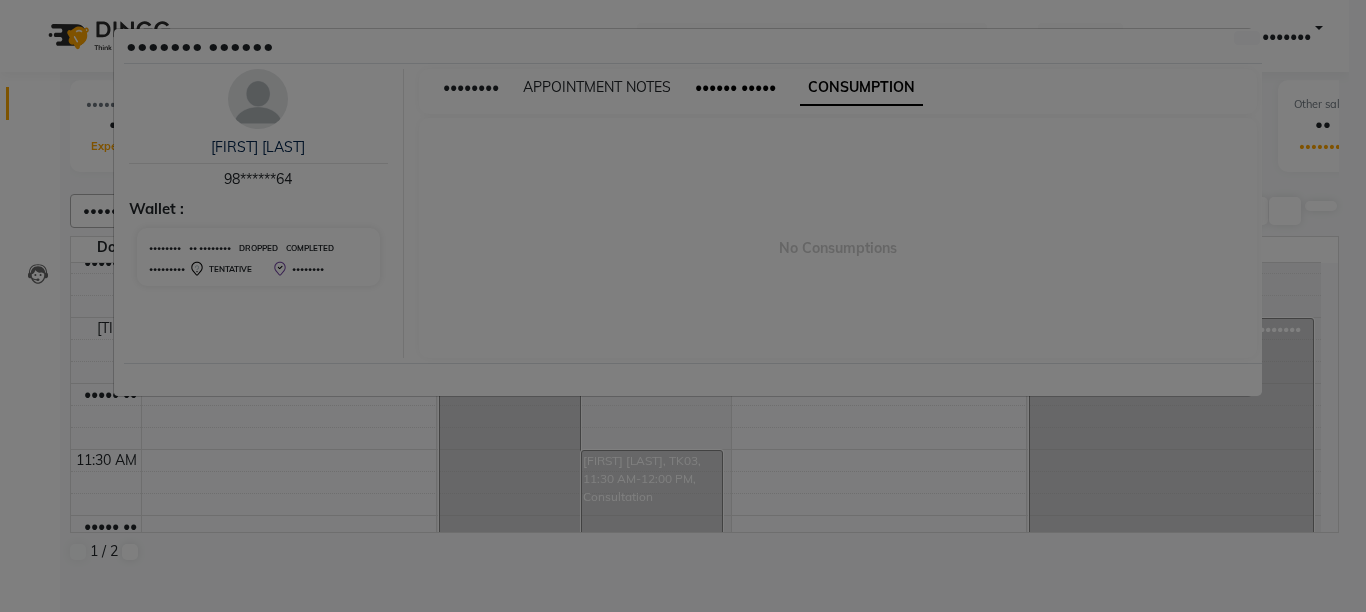 click on "•••••• •••••" at bounding box center [471, 87] 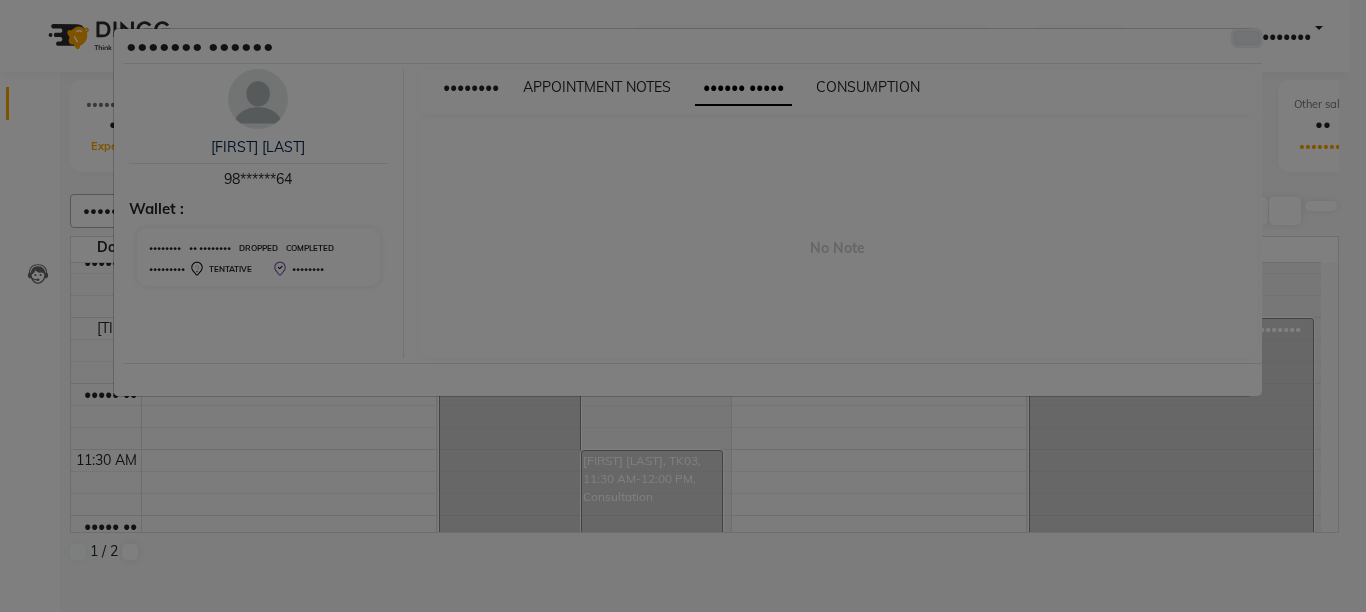 click at bounding box center (1247, 38) 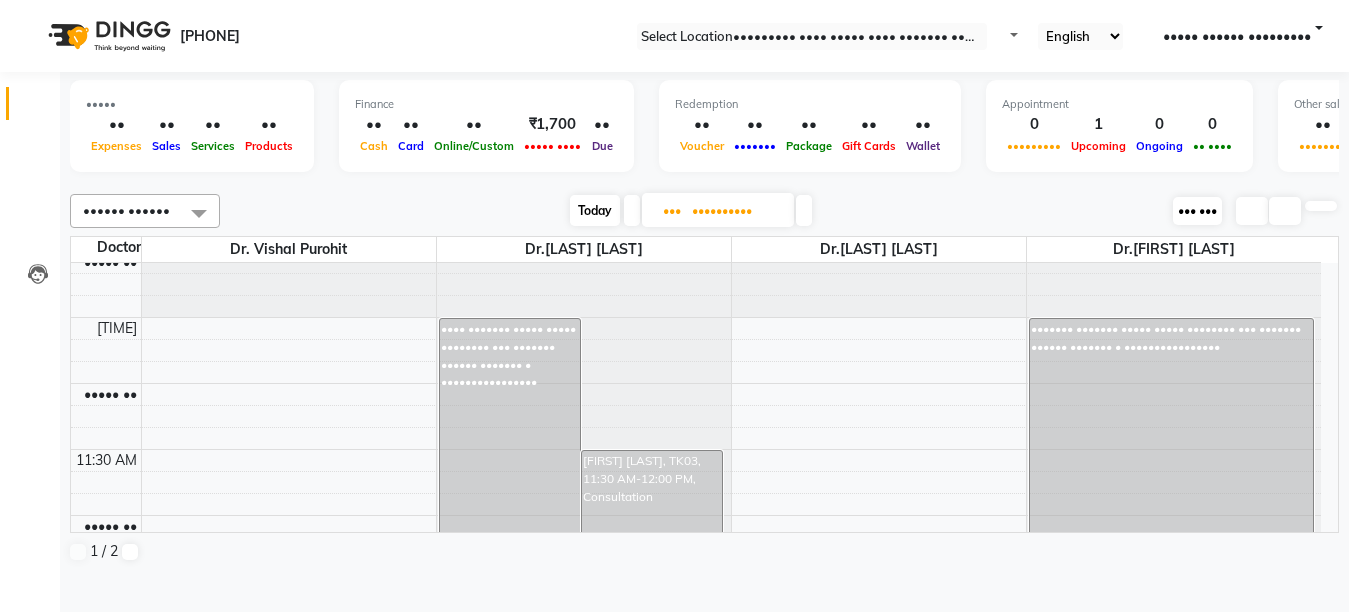 click on "••• ••• •••••• ••••••••" at bounding box center [1197, 211] 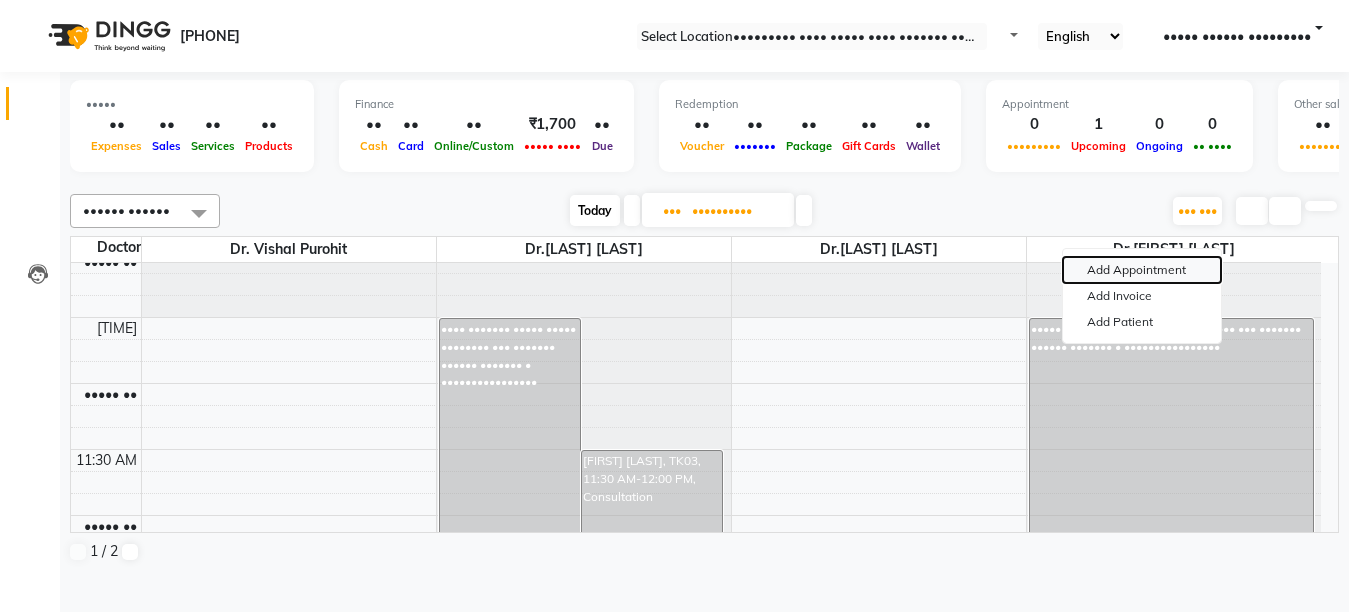 click on "Add Appointment" at bounding box center [1142, 270] 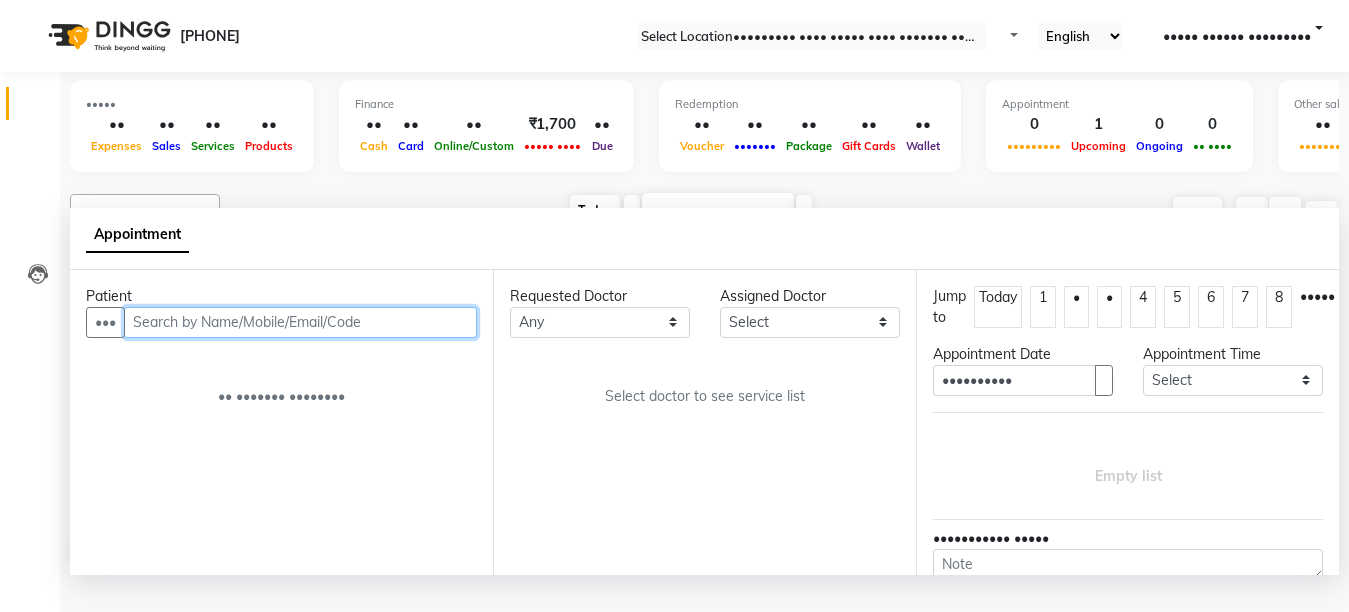 scroll, scrollTop: 1, scrollLeft: 0, axis: vertical 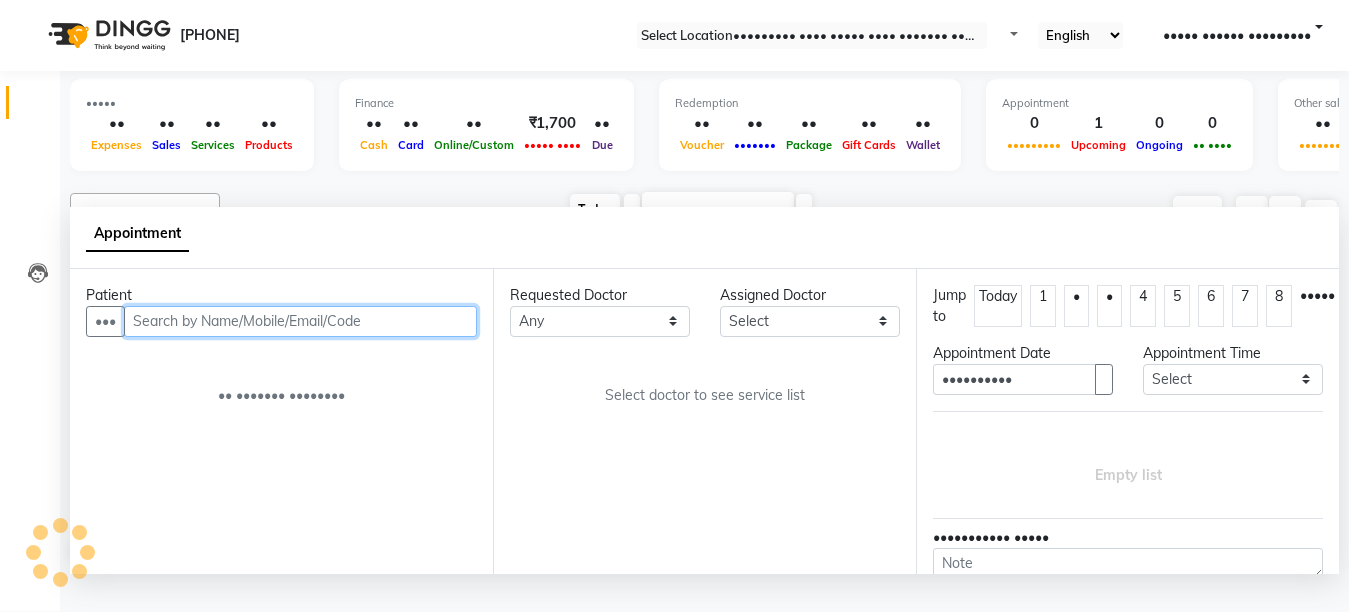 click at bounding box center (300, 321) 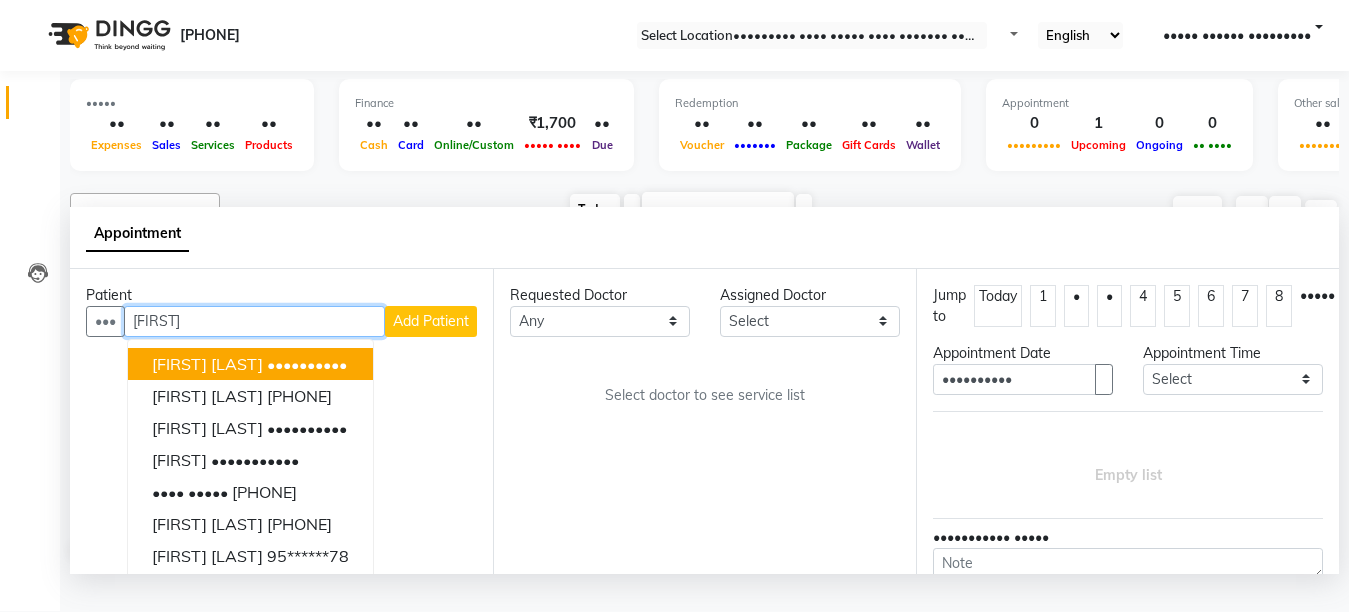 type on "[FIRST]" 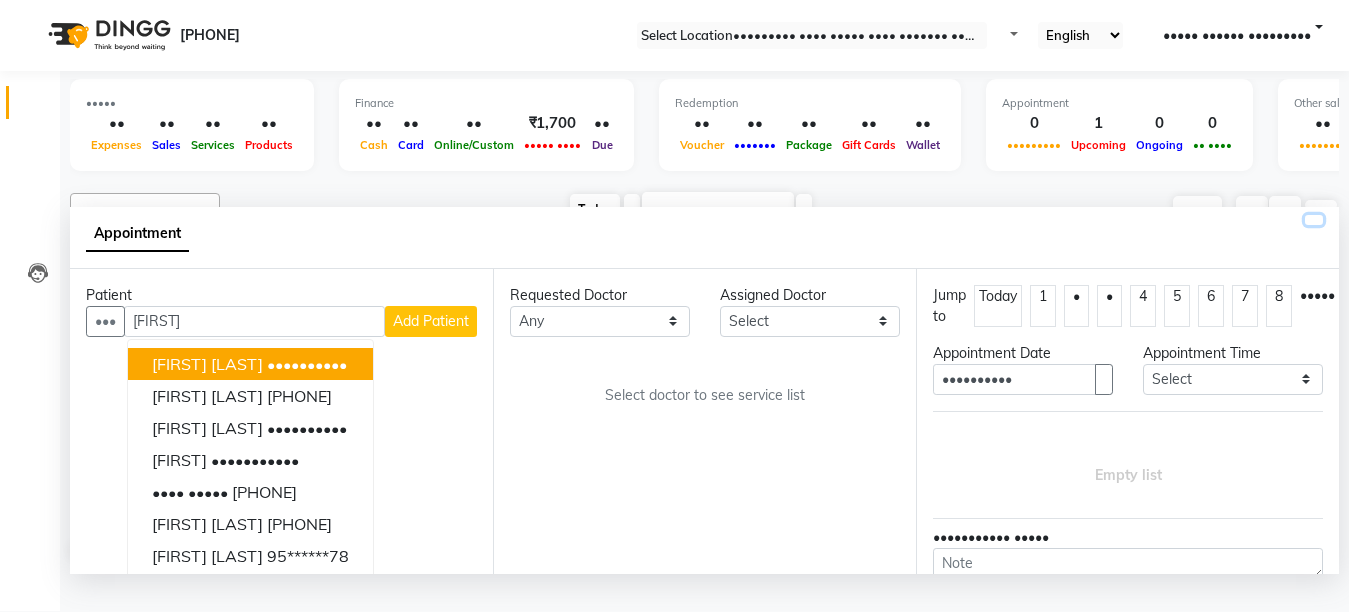 click at bounding box center (1314, 220) 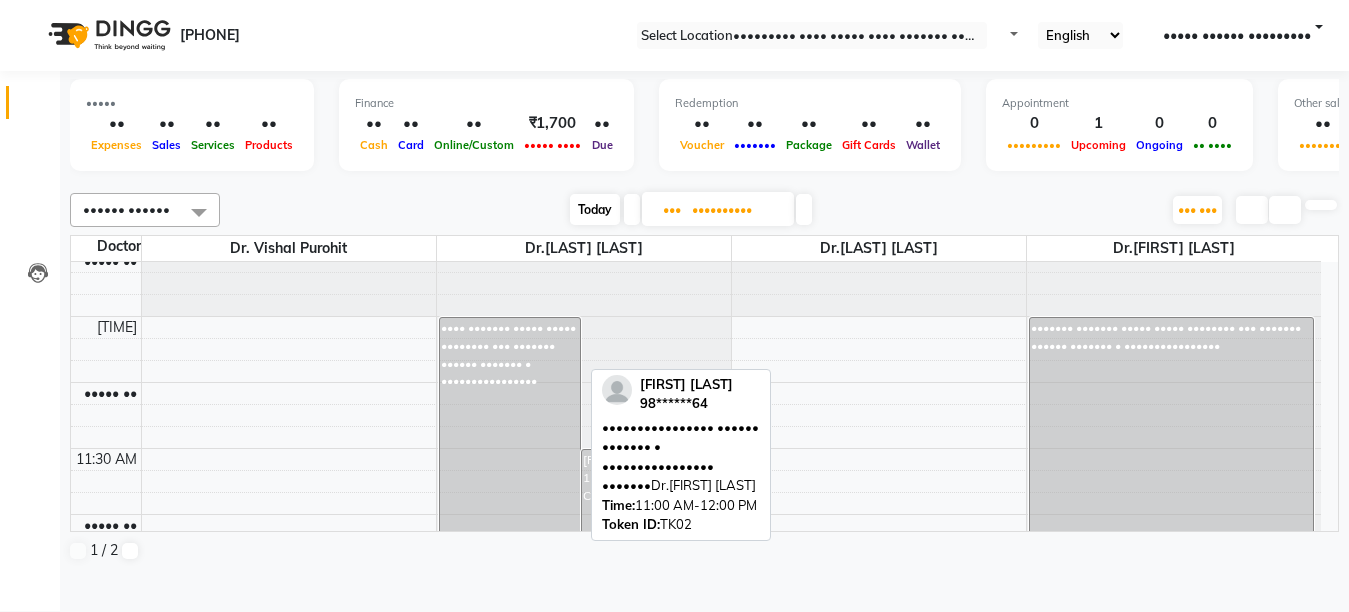 click on "•••• ••••••• ••••• ••••• •••••••• ••• ••••••• •••••• ••••••• • ••••••••••••••••" at bounding box center [510, 448] 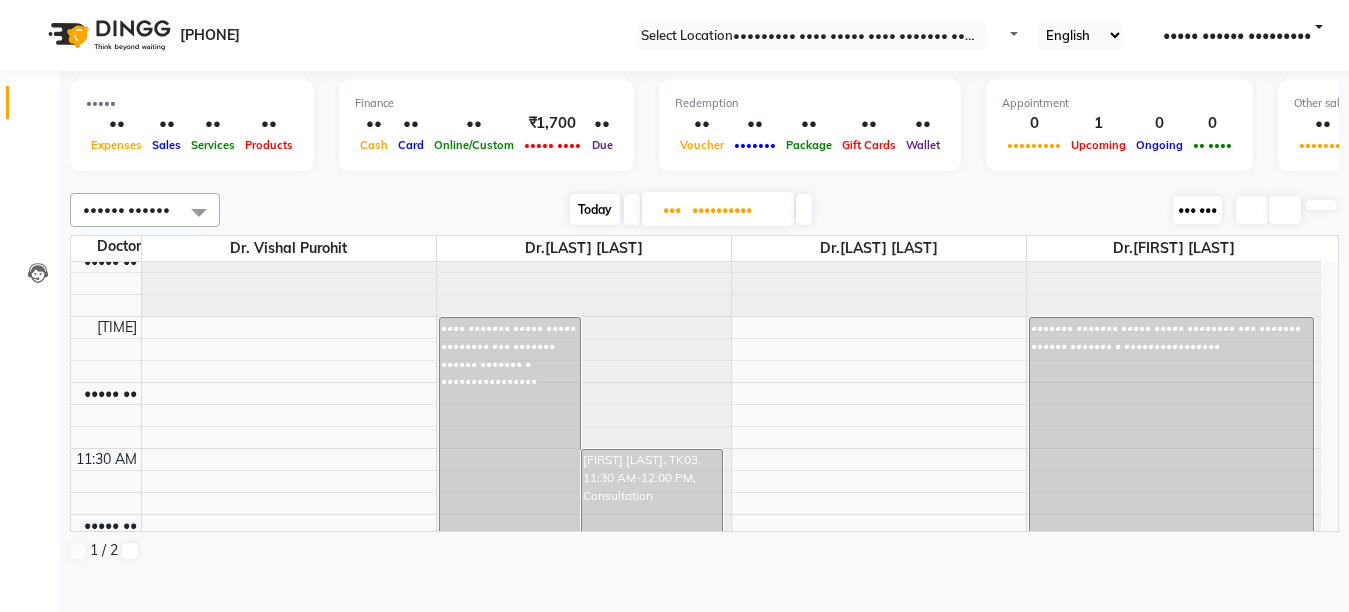 click on "••• •••" at bounding box center [1197, 209] 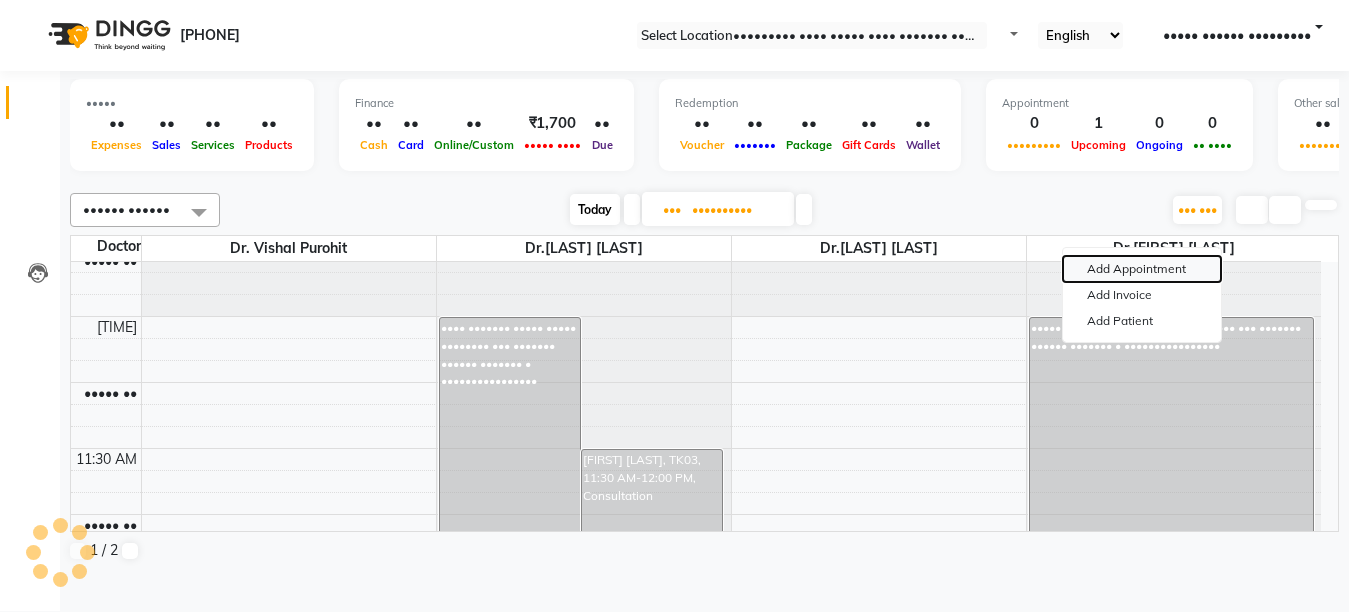 click on "Add Appointment" at bounding box center (1142, 269) 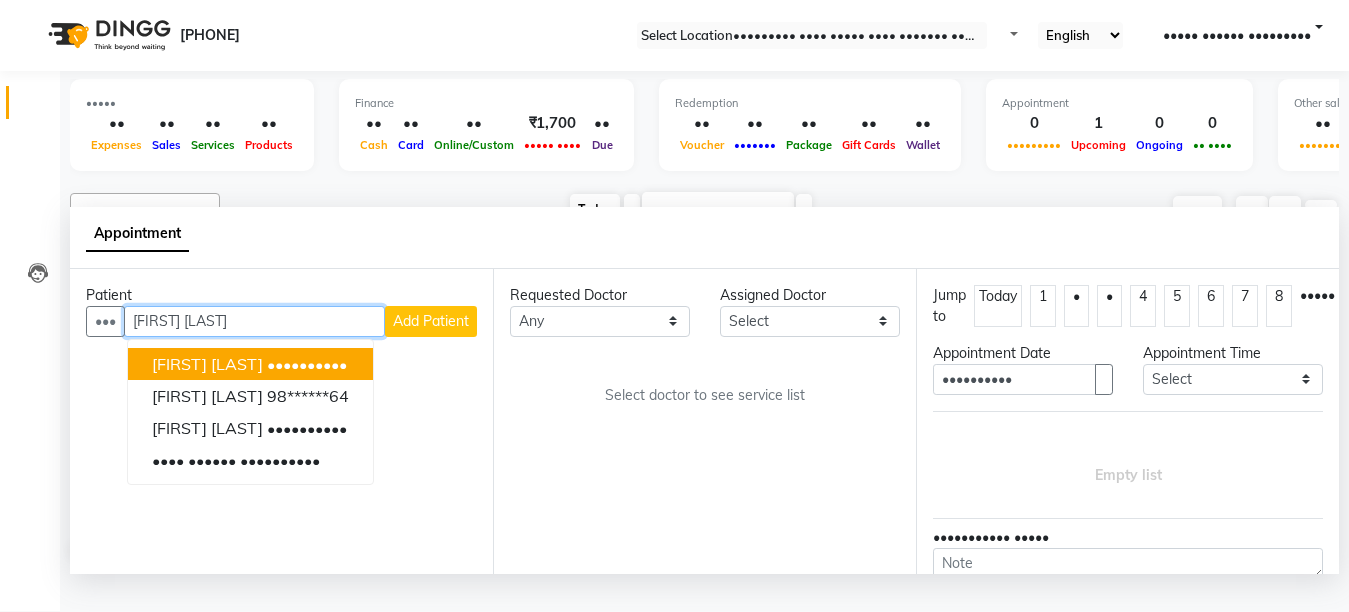 type on "•••• ••••••" 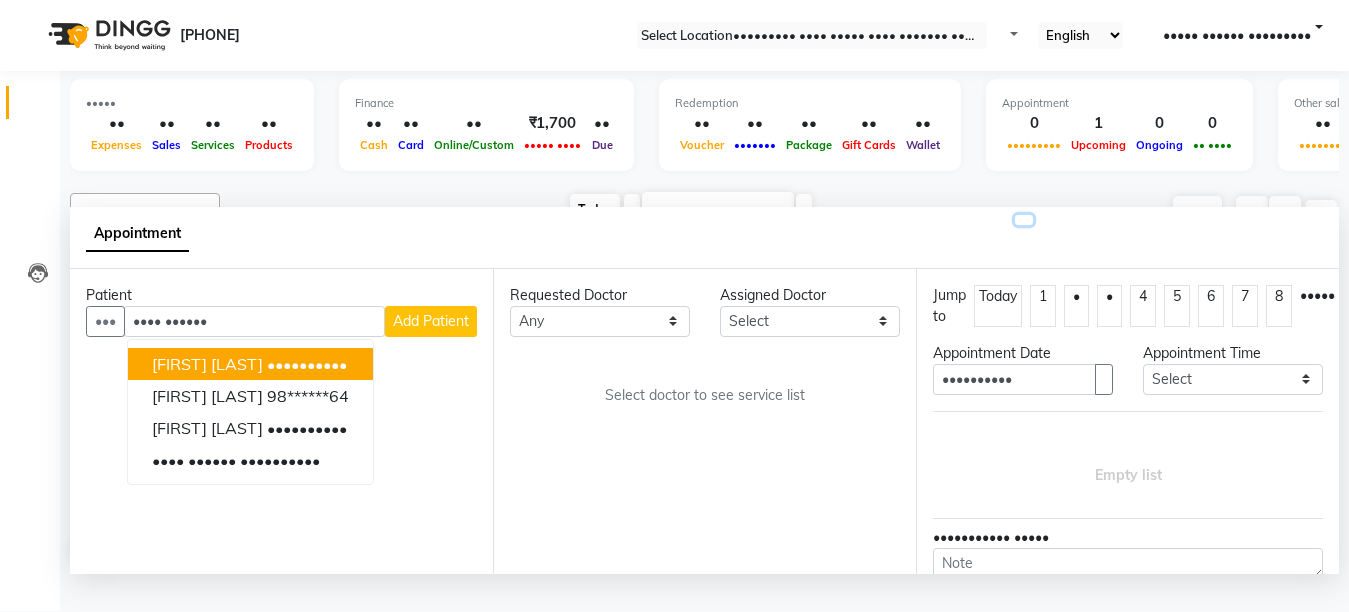 click at bounding box center [1024, 220] 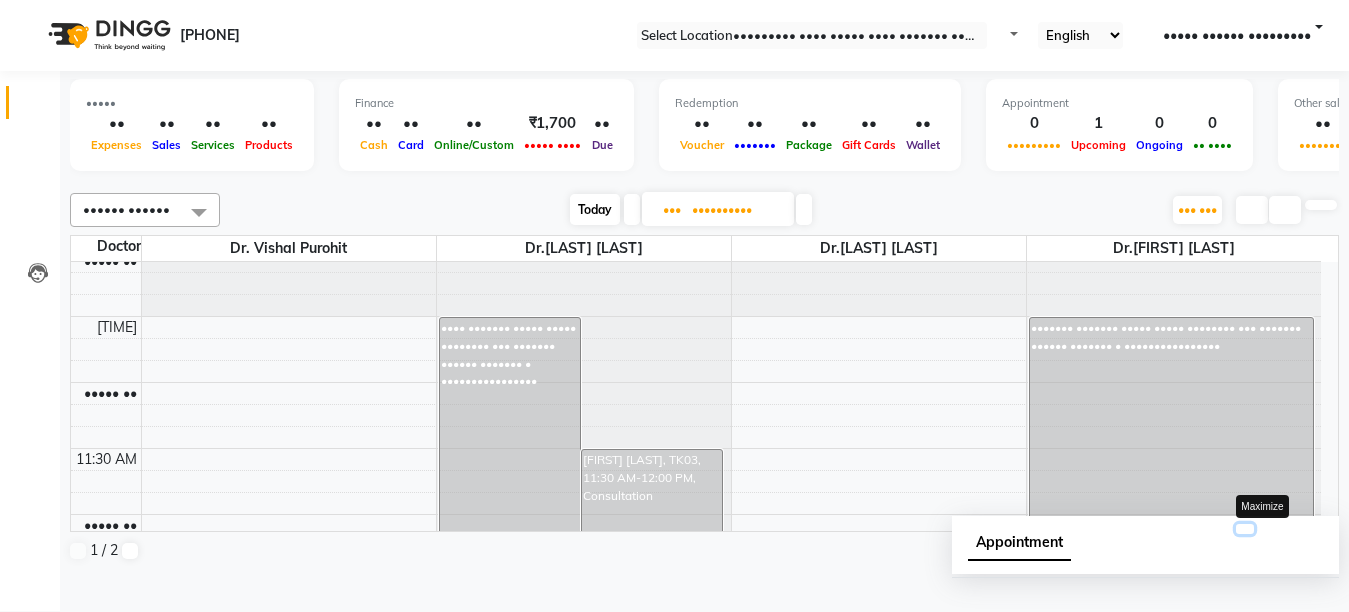 click at bounding box center [1245, 529] 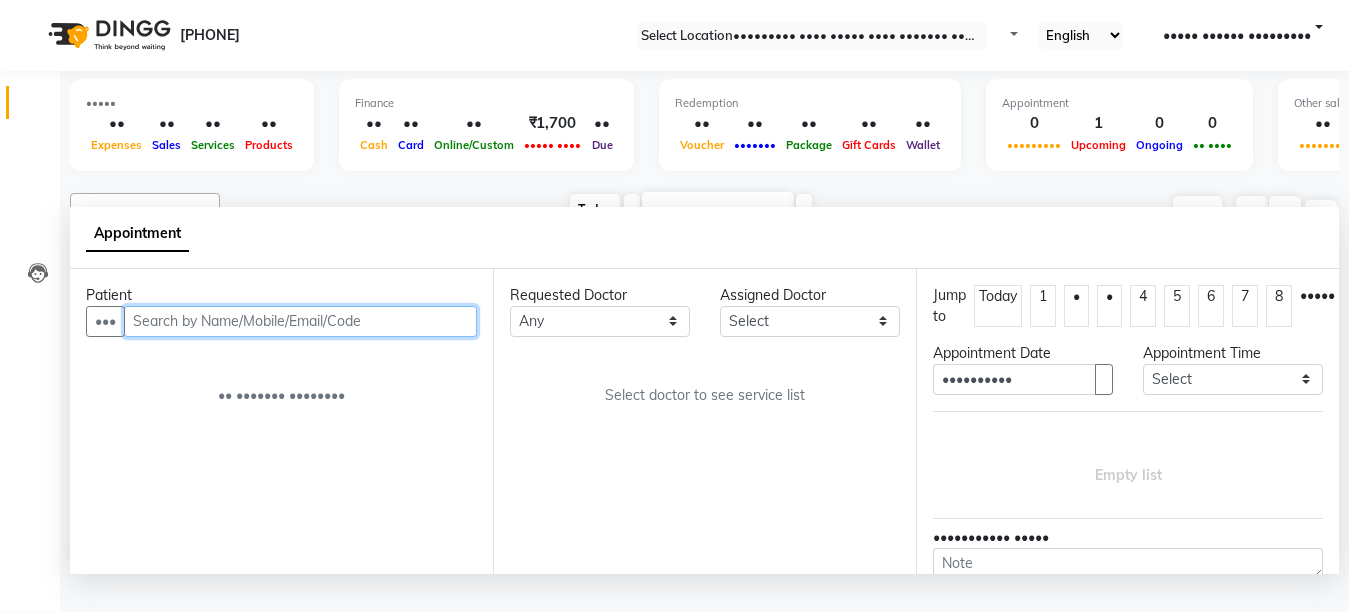 click at bounding box center [300, 321] 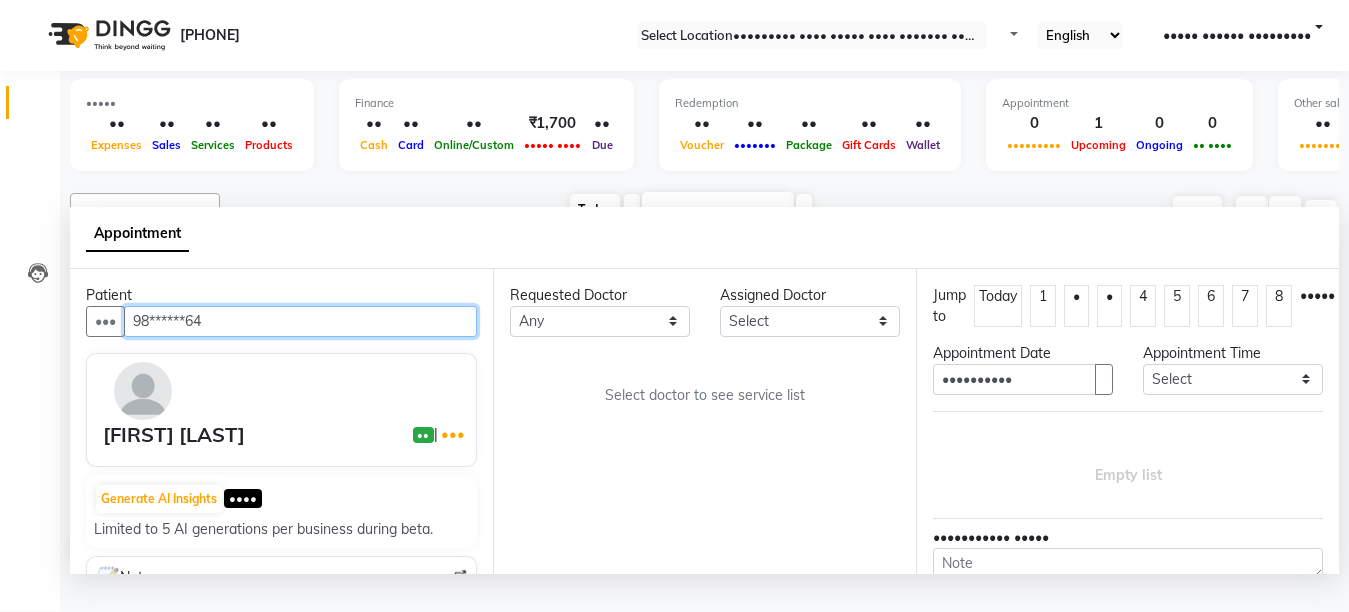 type on "98******64" 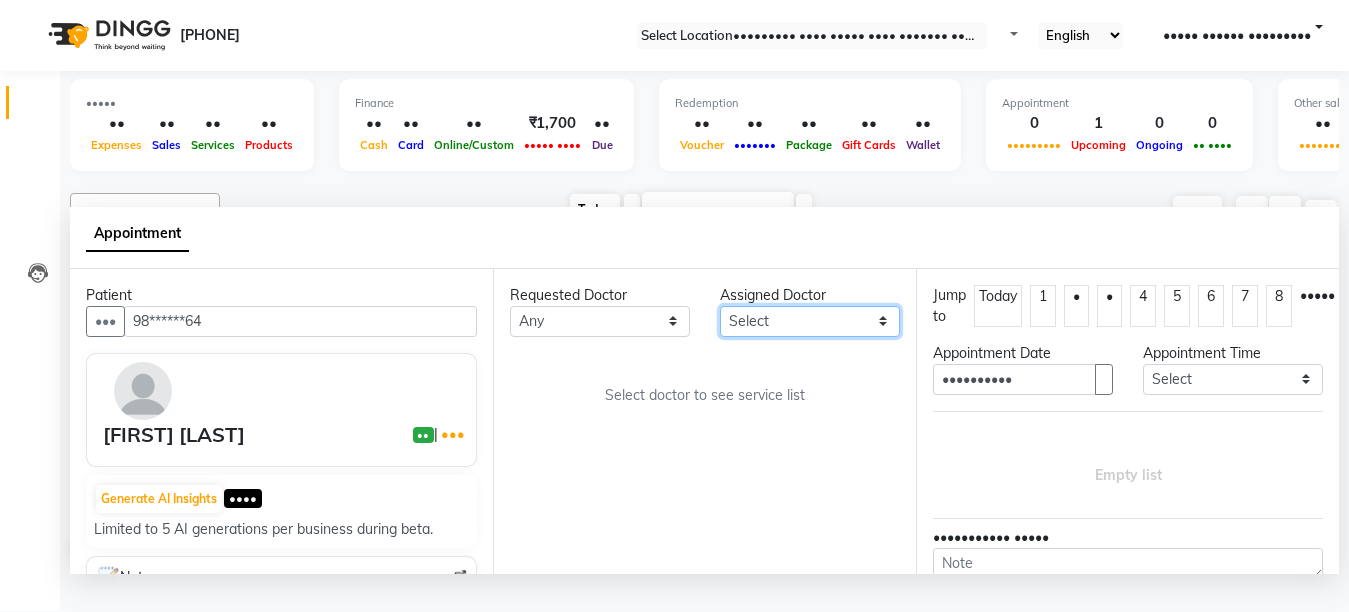 click on "Select  Dr.[LAST] [LAST]   Dr.[LAST] [LAST] Dr.[LAST] [LAST] Dr.[LAST] [LAST] [FIRST] [LAST] (Manager)" at bounding box center (600, 321) 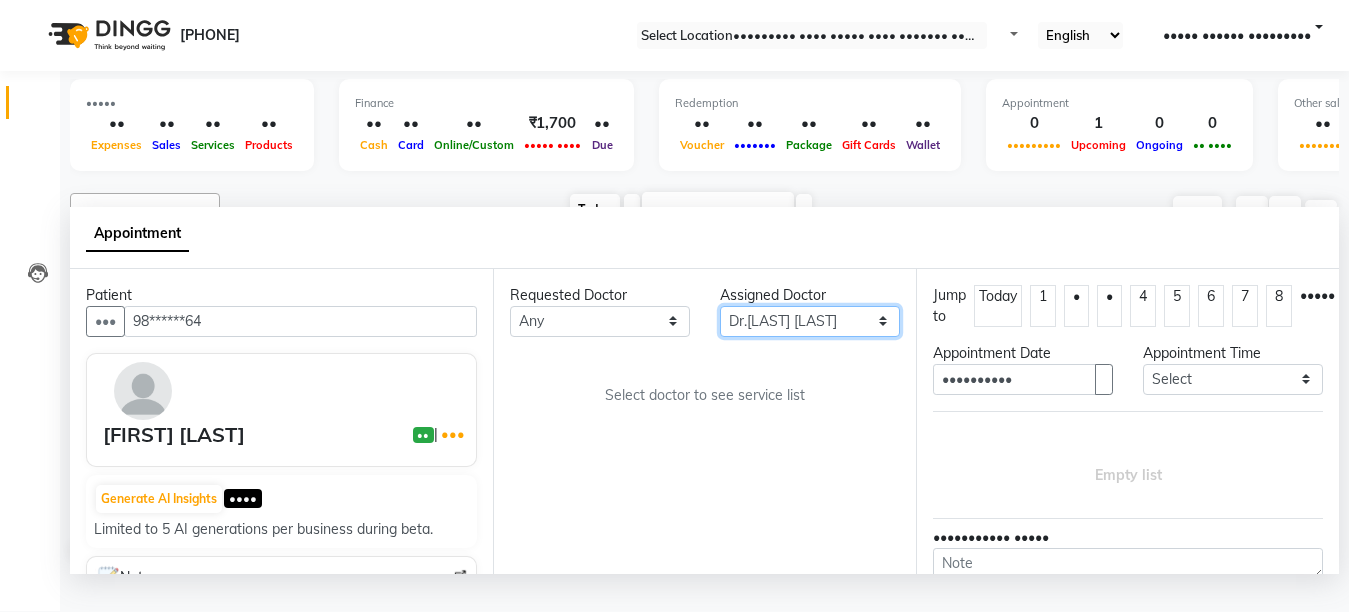 click on "Select  Dr.[LAST] [LAST]   Dr.[LAST] [LAST] Dr.[LAST] [LAST] Dr.[LAST] [LAST] [FIRST] [LAST] (Manager)" at bounding box center (600, 321) 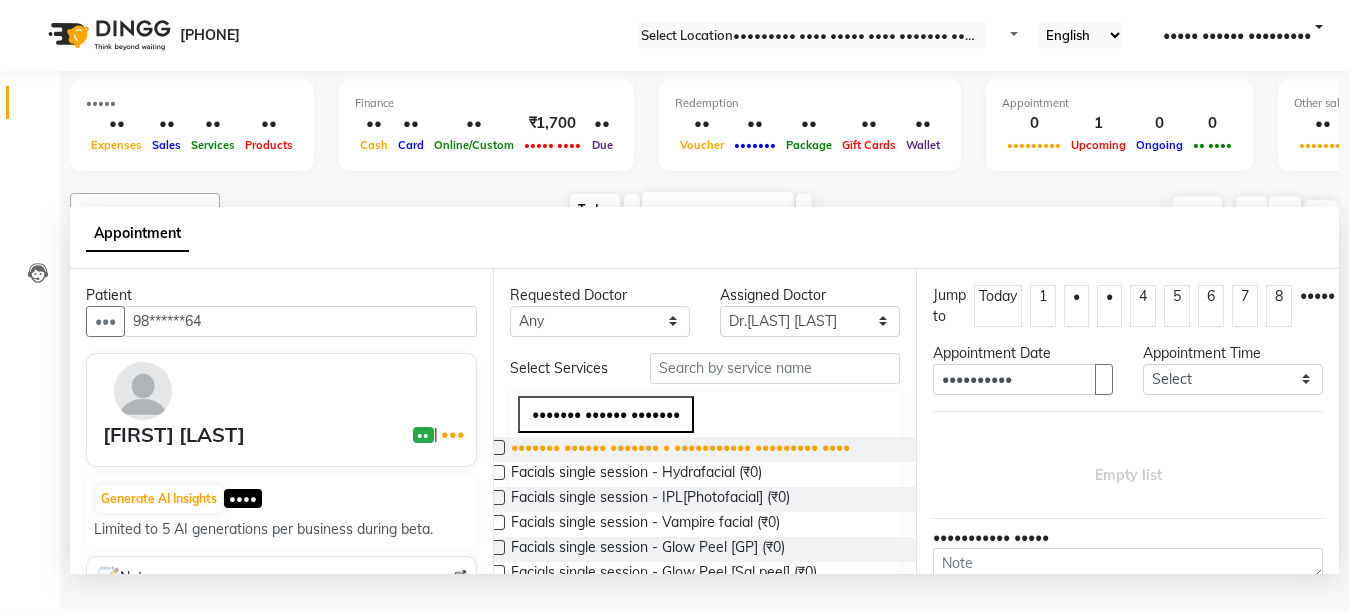click on "••••••• •••••• ••••••• • ••••••••••• ••••••••• ••••" at bounding box center (680, 449) 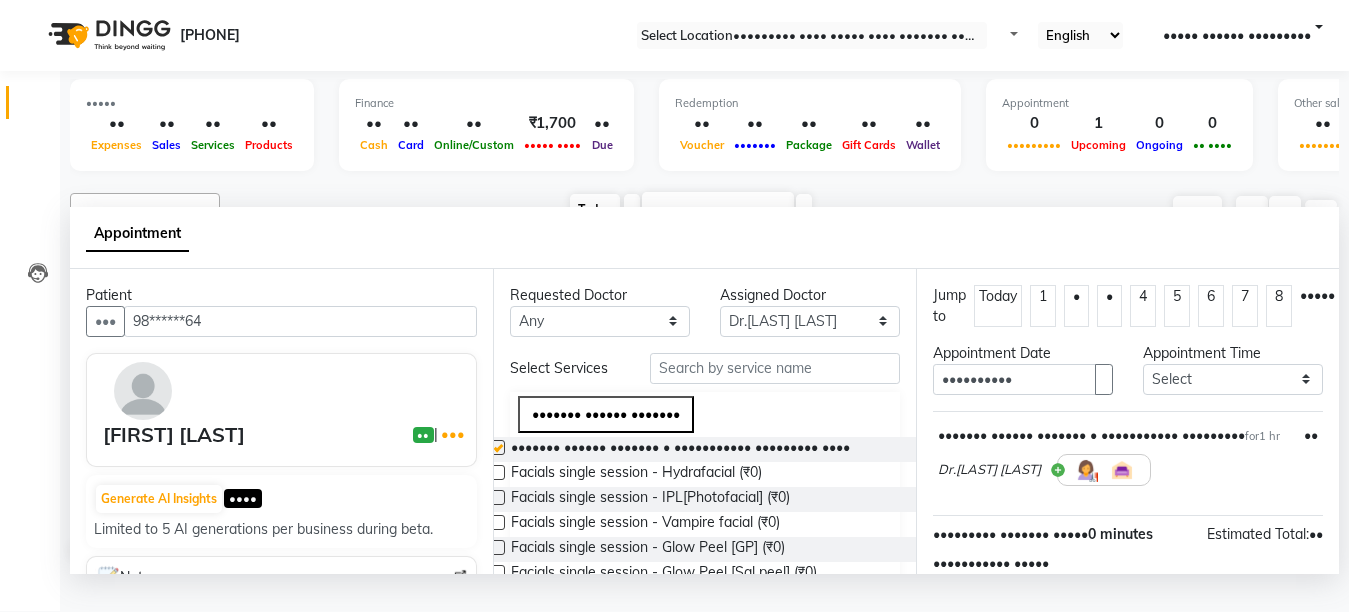 click on "•" at bounding box center (1109, 306) 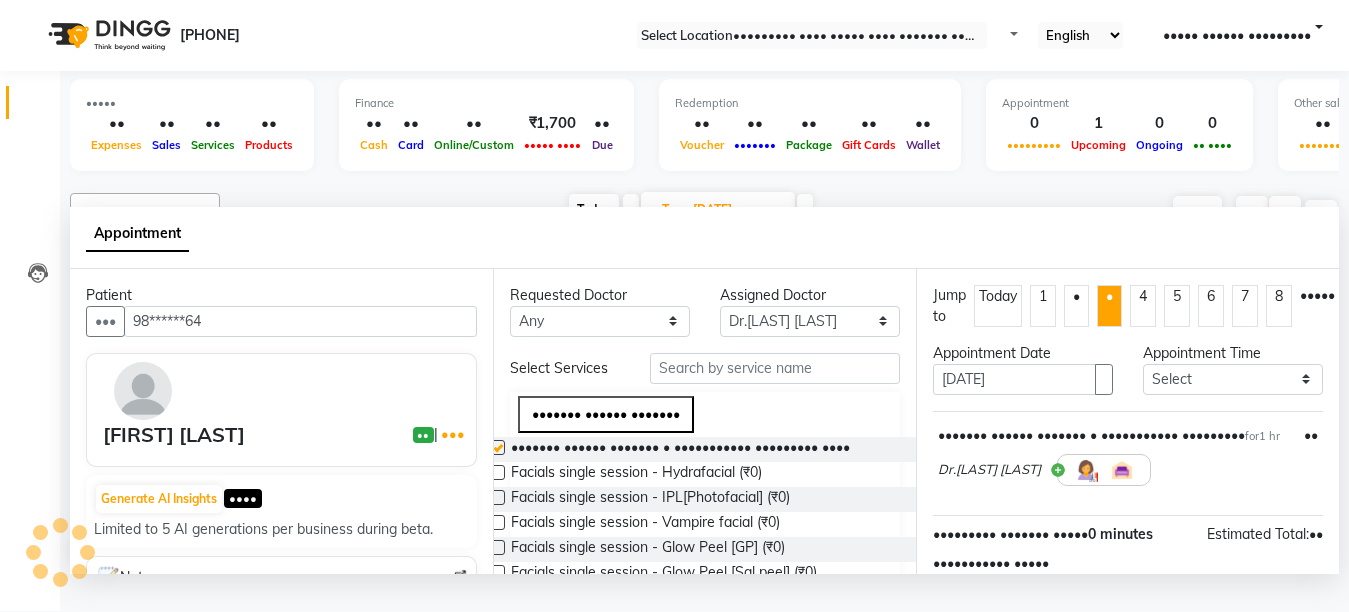 scroll, scrollTop: 793, scrollLeft: 0, axis: vertical 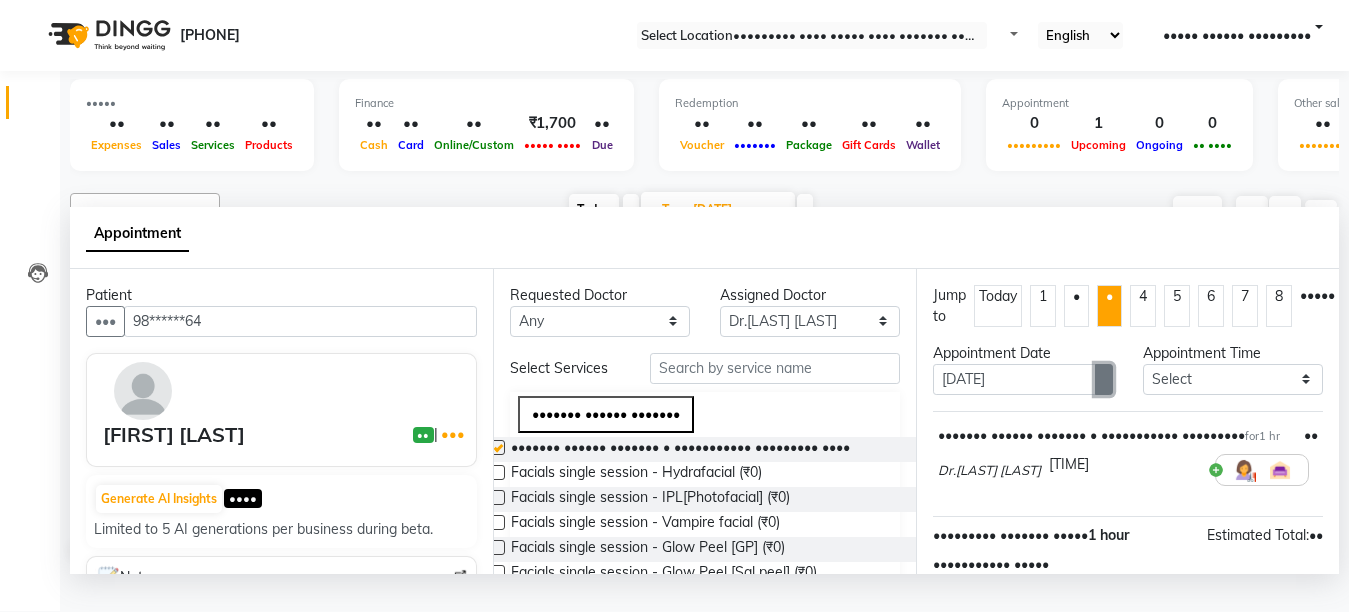 click at bounding box center [1104, 379] 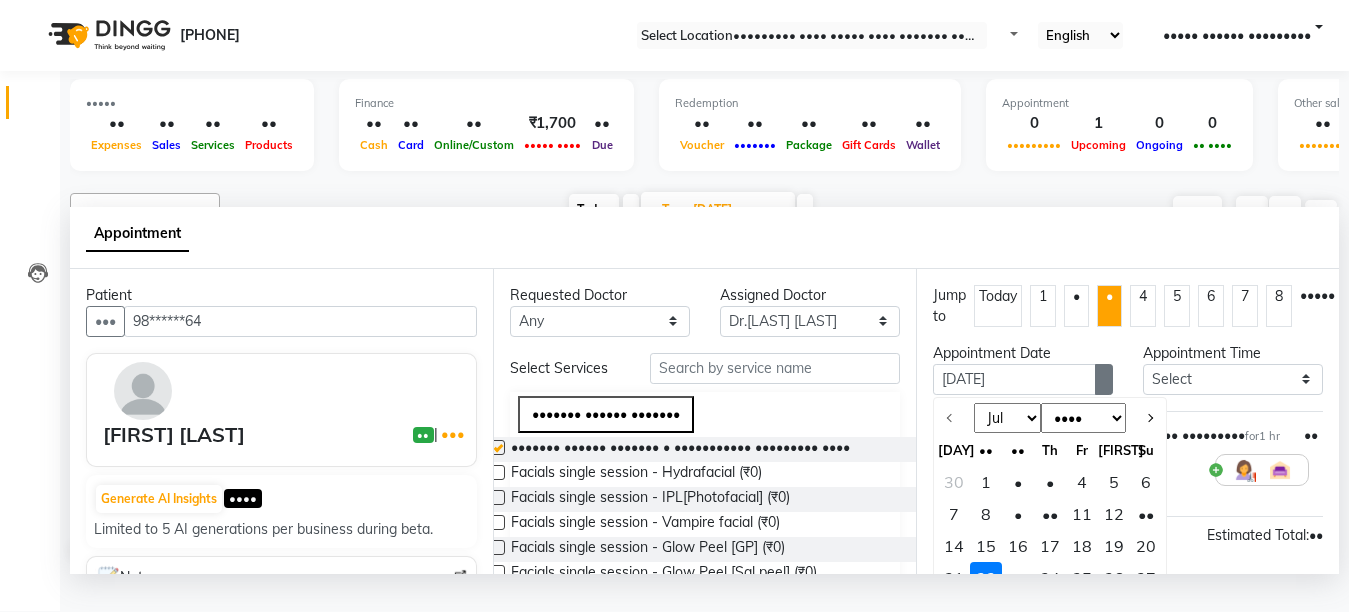 scroll, scrollTop: 166, scrollLeft: 0, axis: vertical 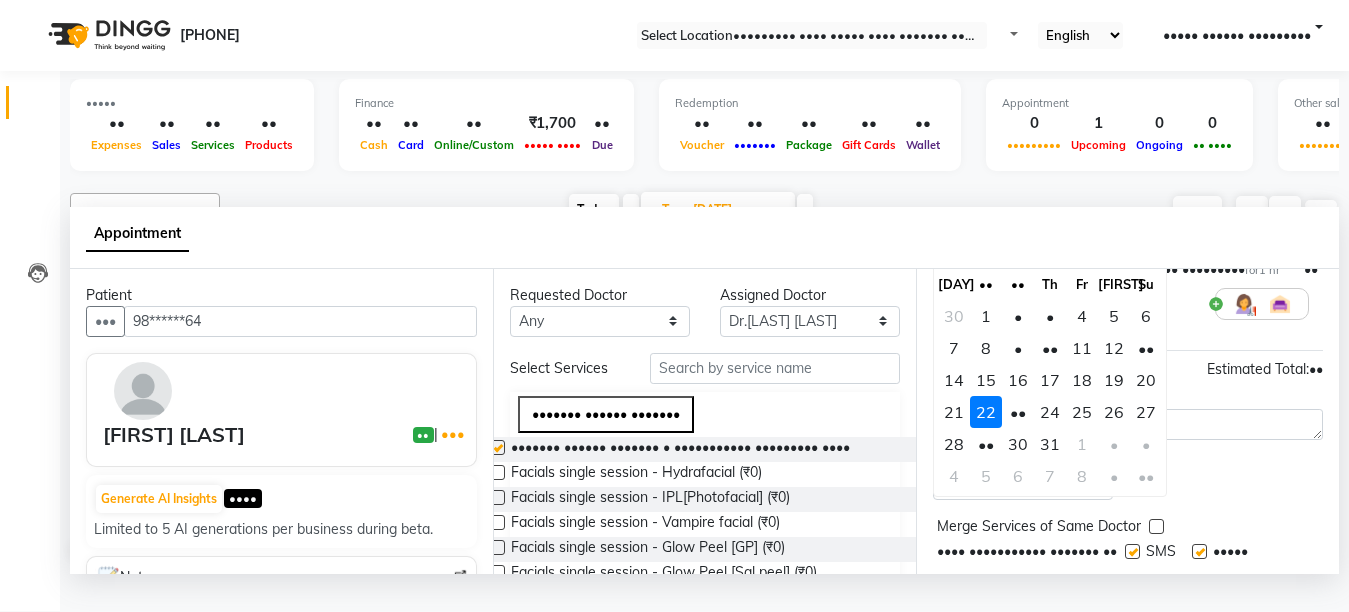 click on "27" at bounding box center (1146, 412) 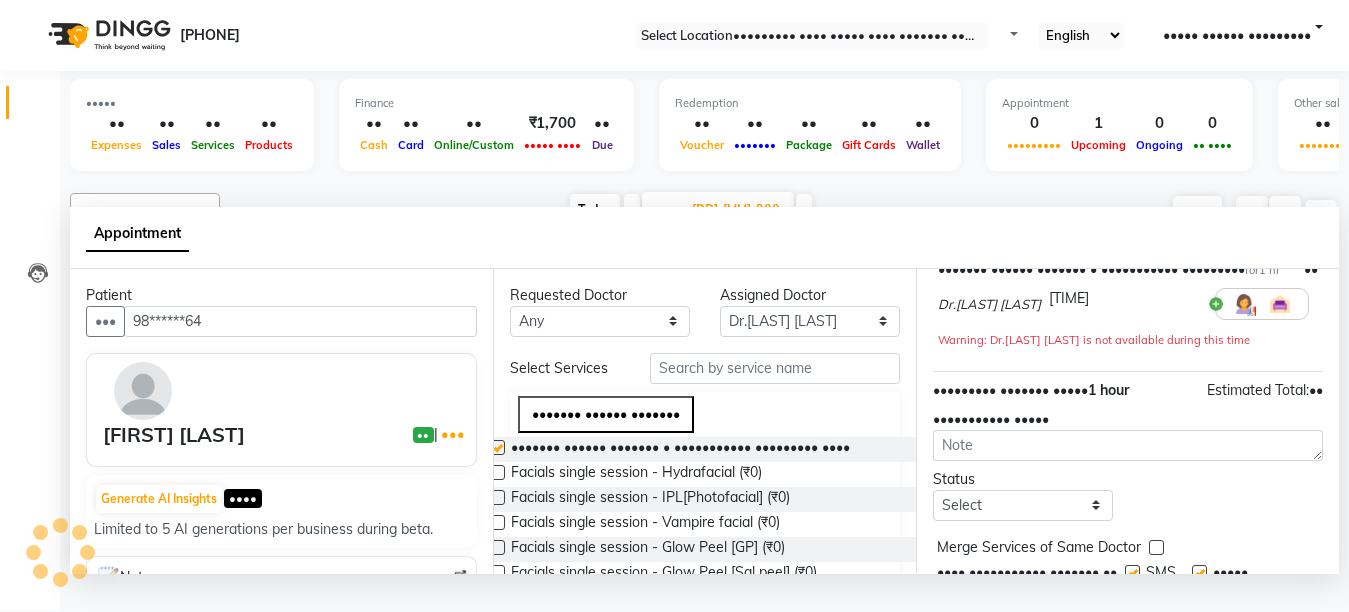 scroll, scrollTop: 793, scrollLeft: 0, axis: vertical 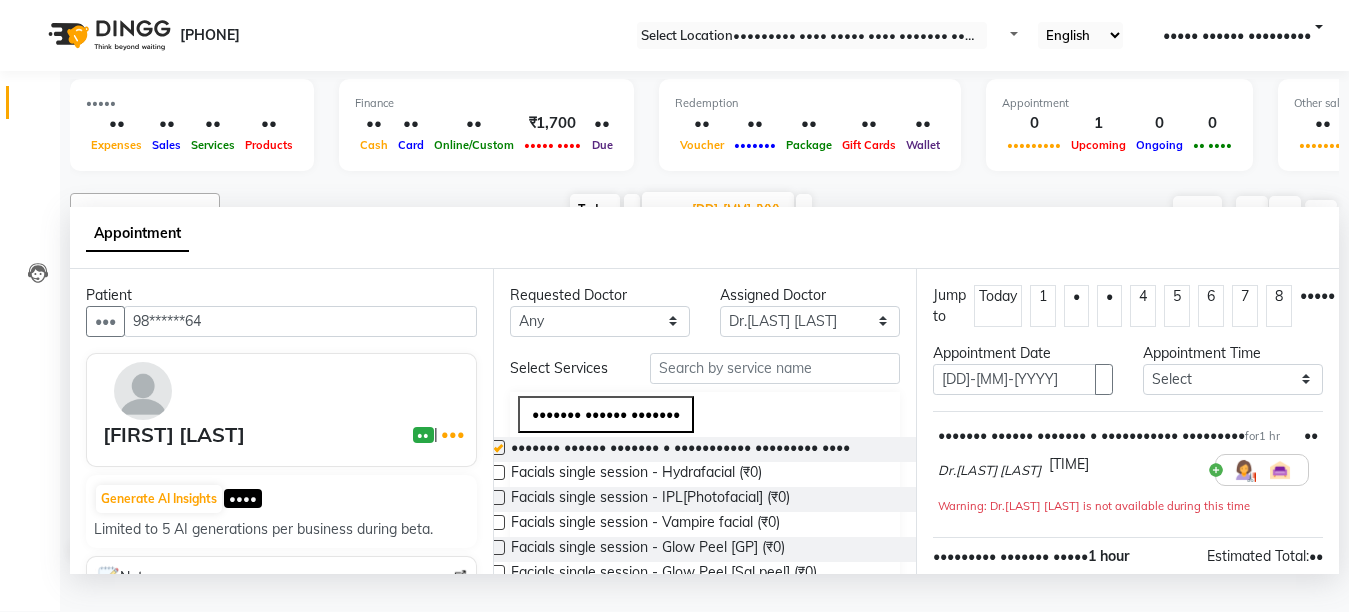 click at bounding box center [1346, 609] 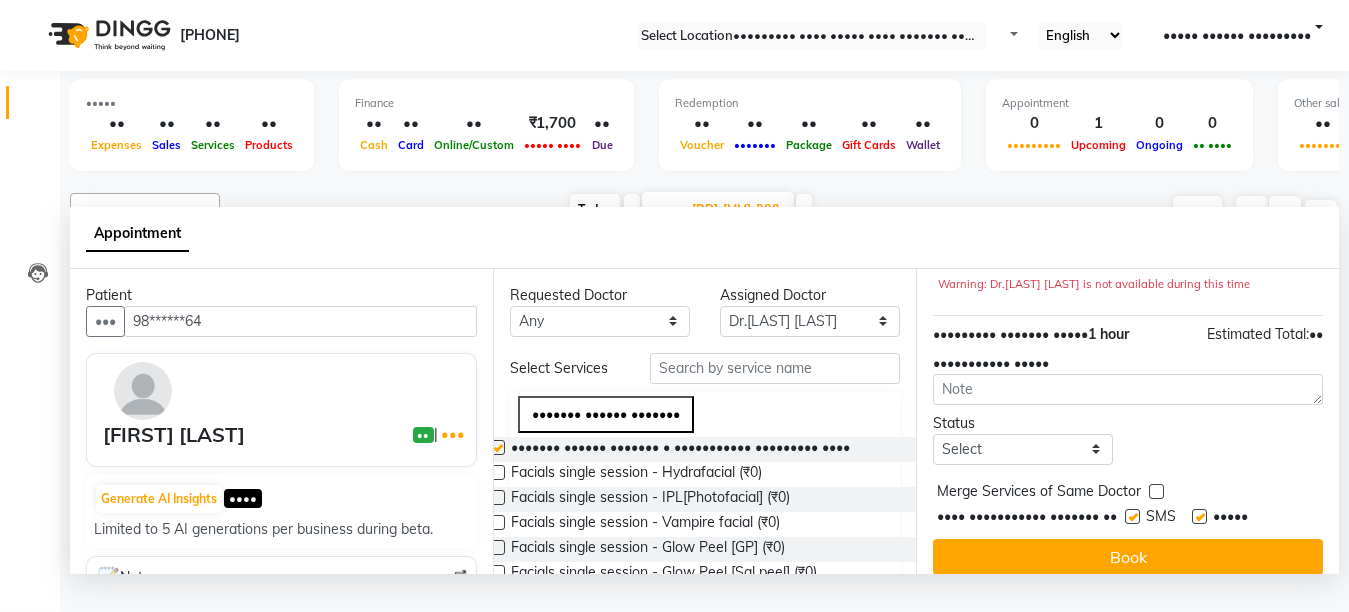 scroll, scrollTop: 252, scrollLeft: 0, axis: vertical 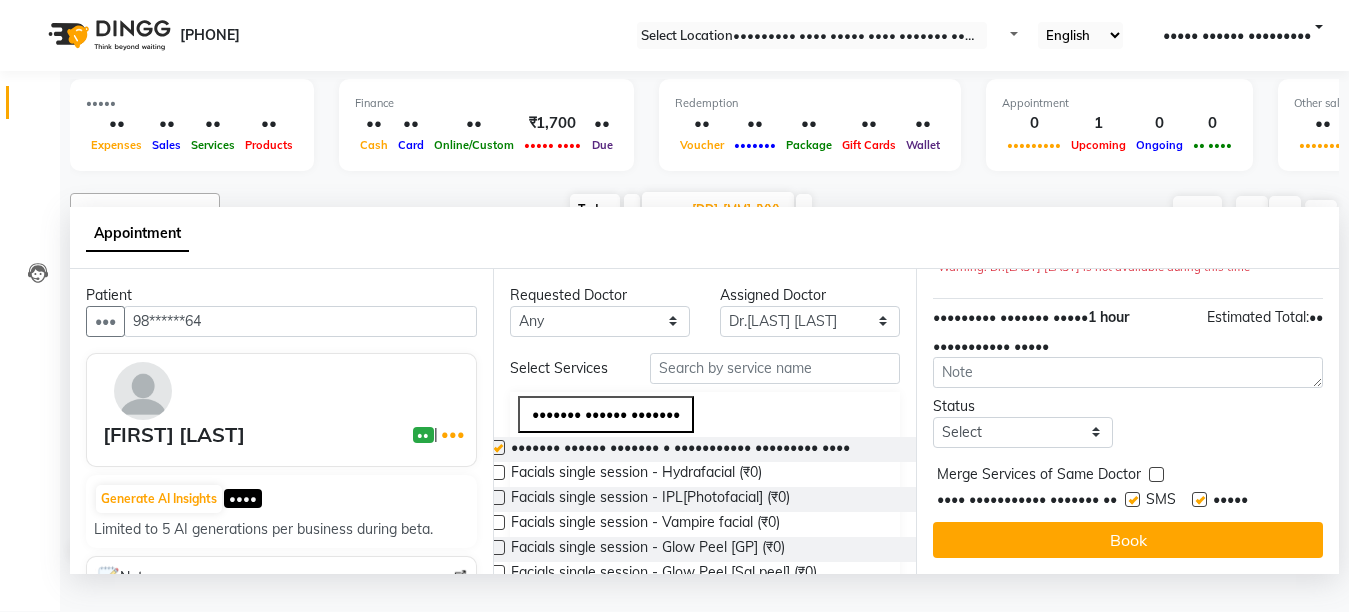 click at bounding box center (1199, 499) 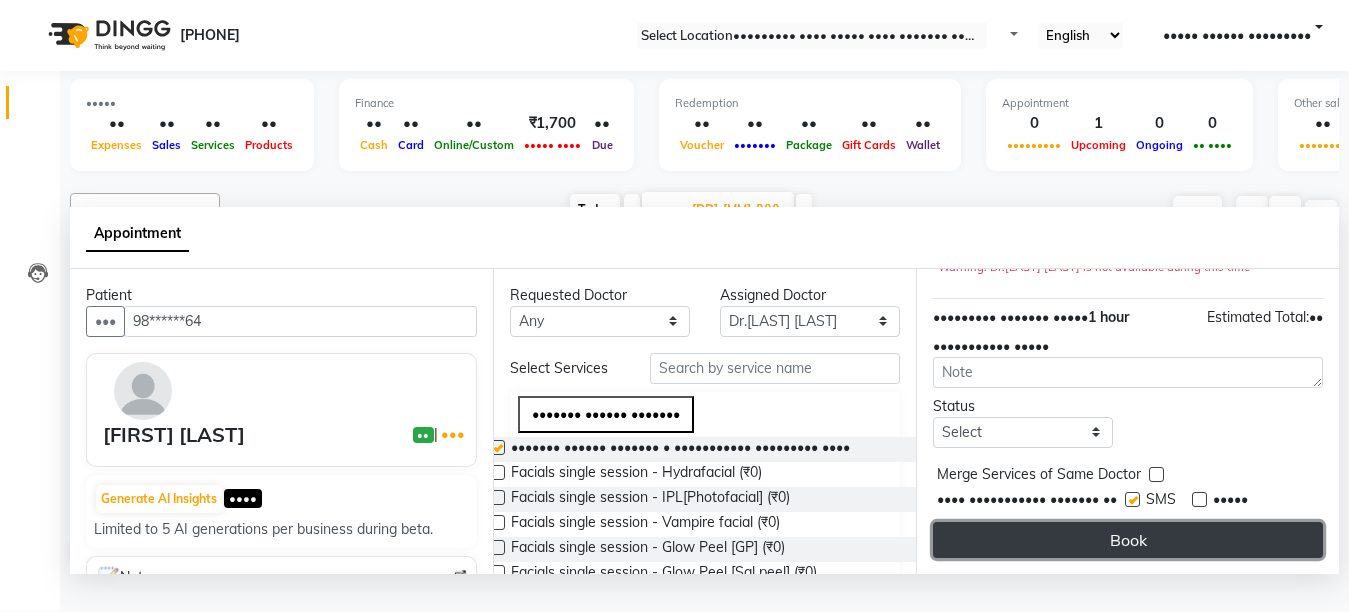 click on "Book" at bounding box center (1128, 540) 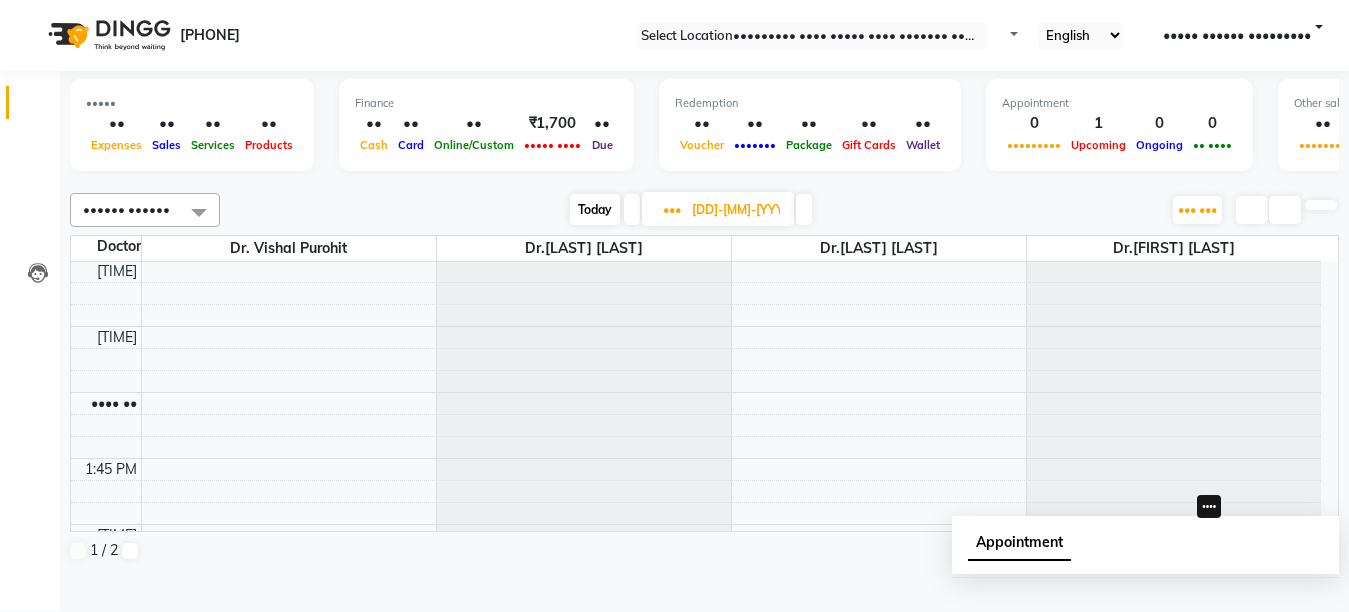 scroll, scrollTop: 0, scrollLeft: 0, axis: both 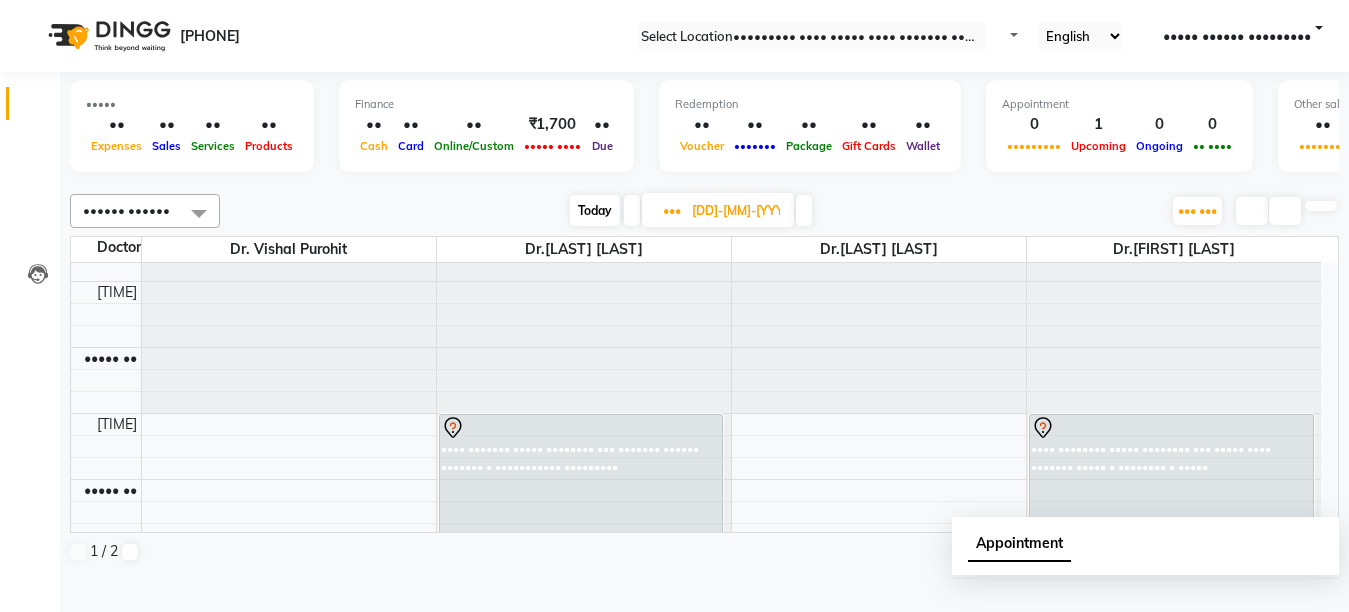 click on "Today" at bounding box center (595, 210) 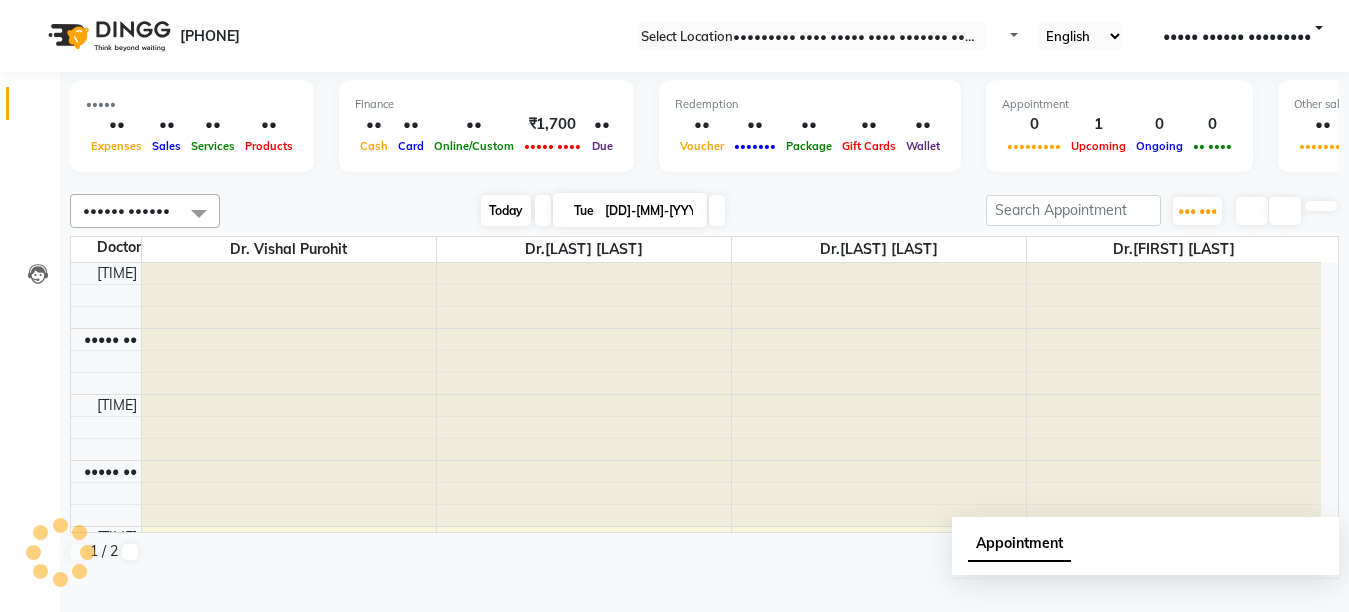 scroll, scrollTop: 793, scrollLeft: 0, axis: vertical 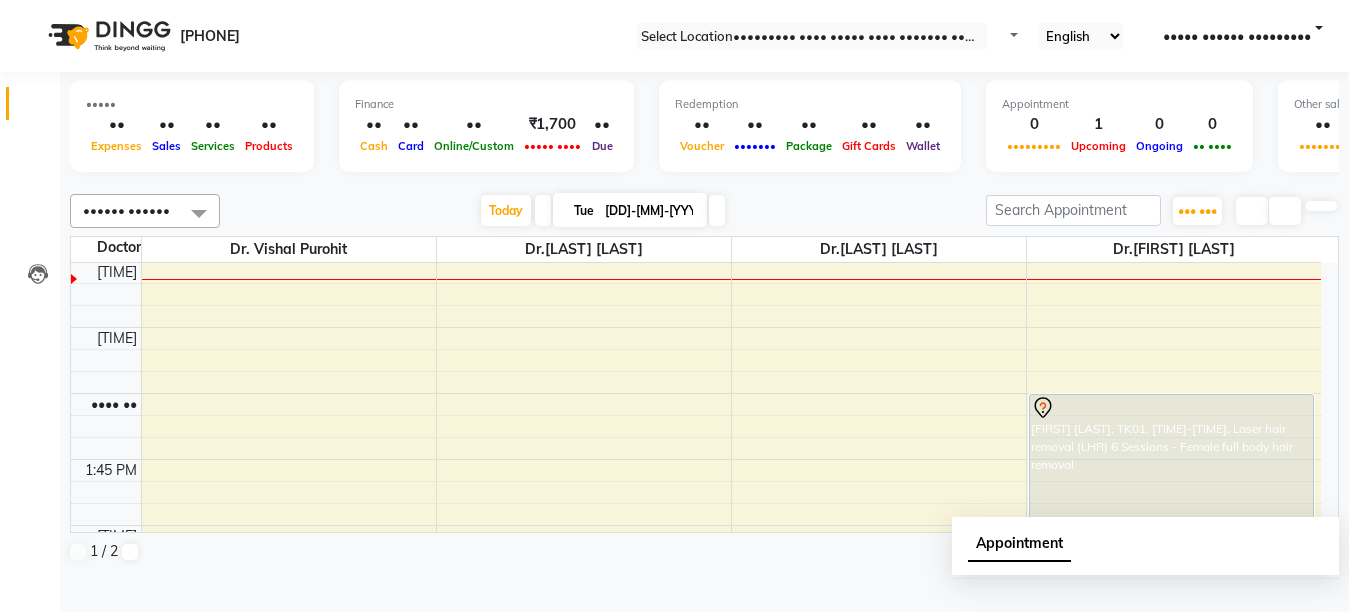 click at bounding box center [543, 210] 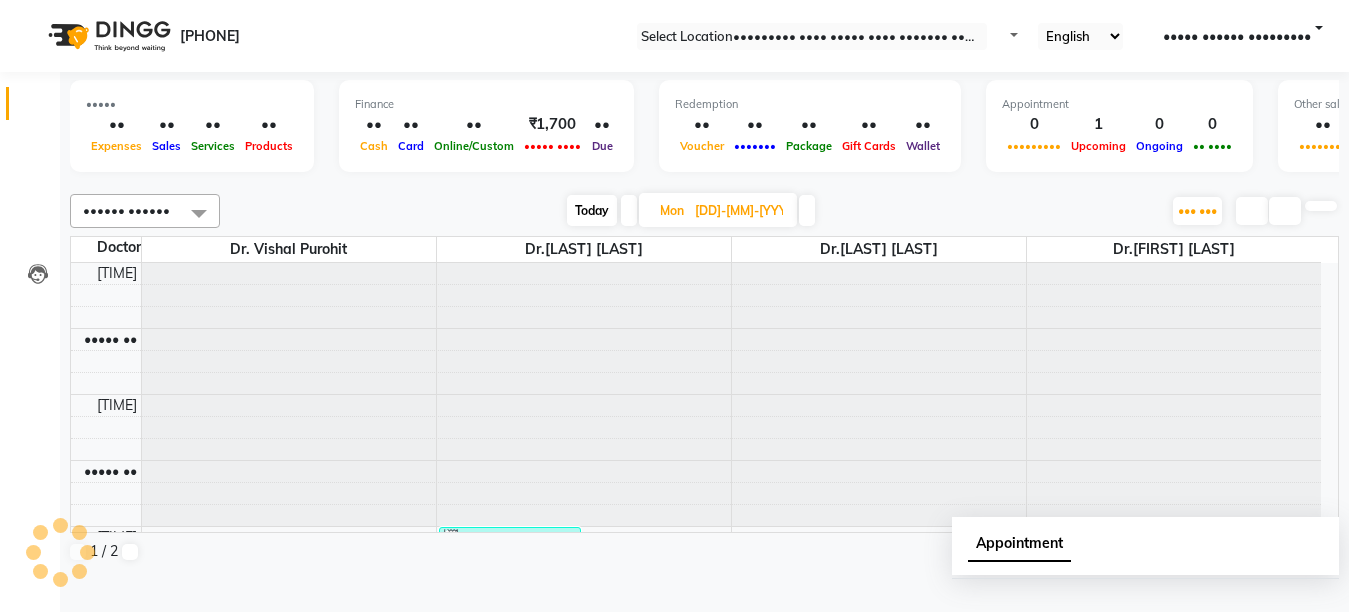 scroll, scrollTop: 793, scrollLeft: 0, axis: vertical 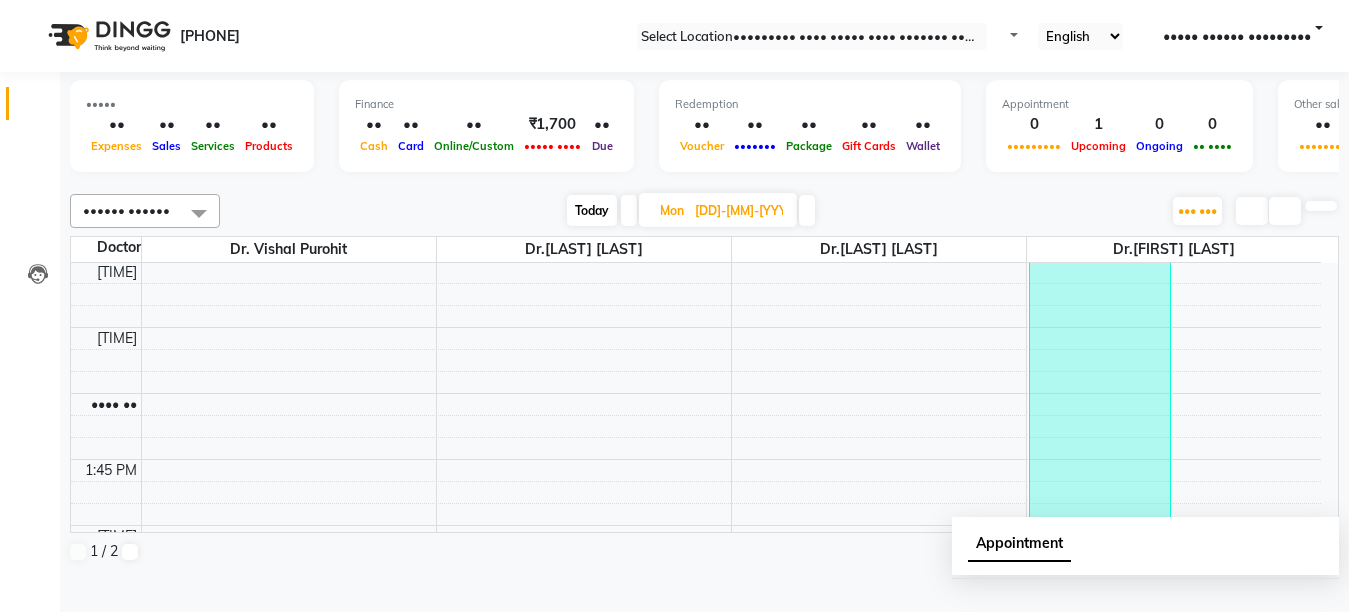 click at bounding box center [629, 210] 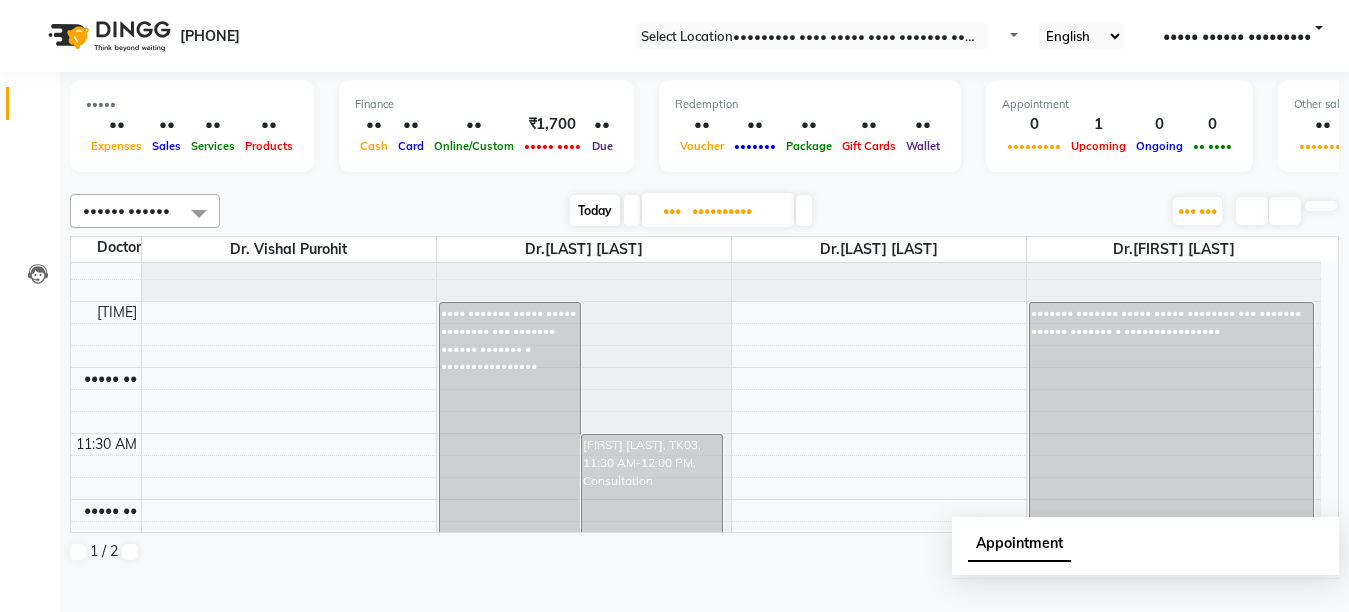 scroll, scrollTop: 193, scrollLeft: 0, axis: vertical 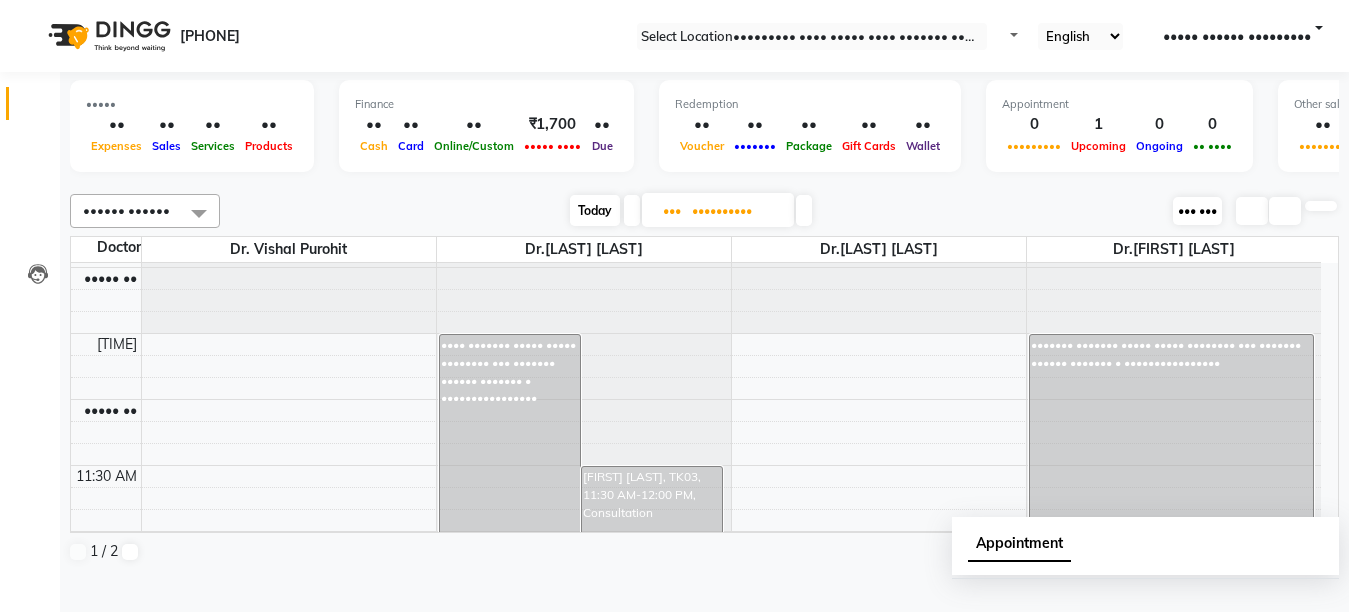 click on "••• •••" at bounding box center [1197, 210] 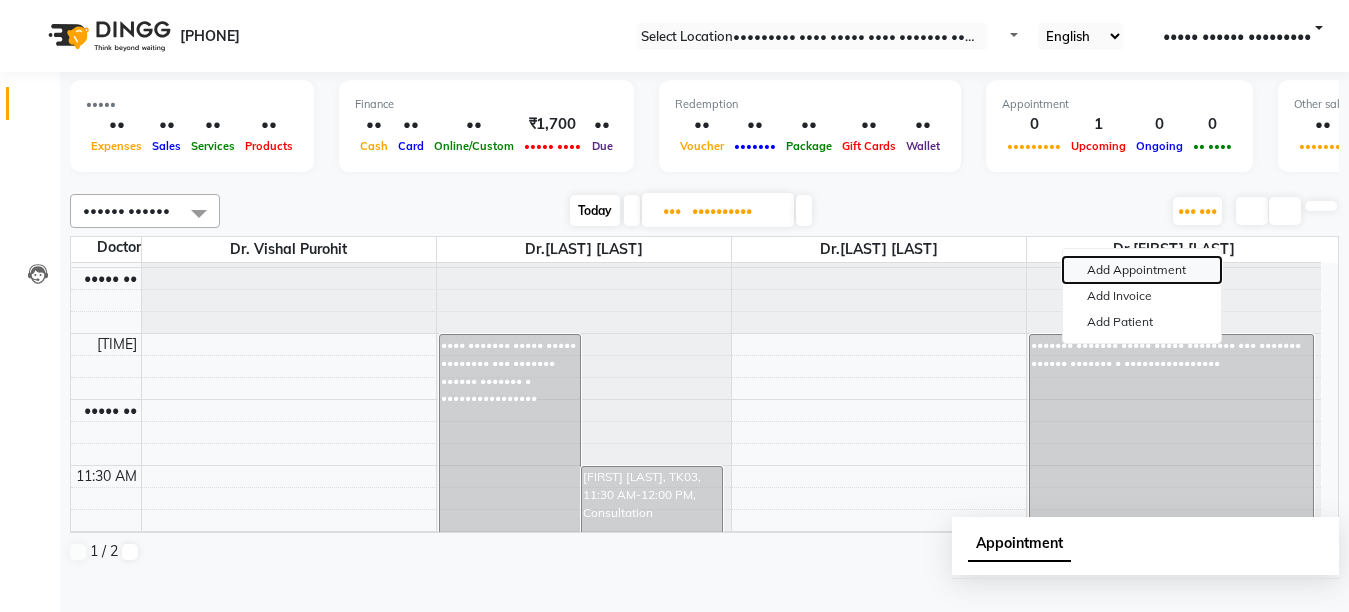 click on "Add Appointment" at bounding box center (1142, 270) 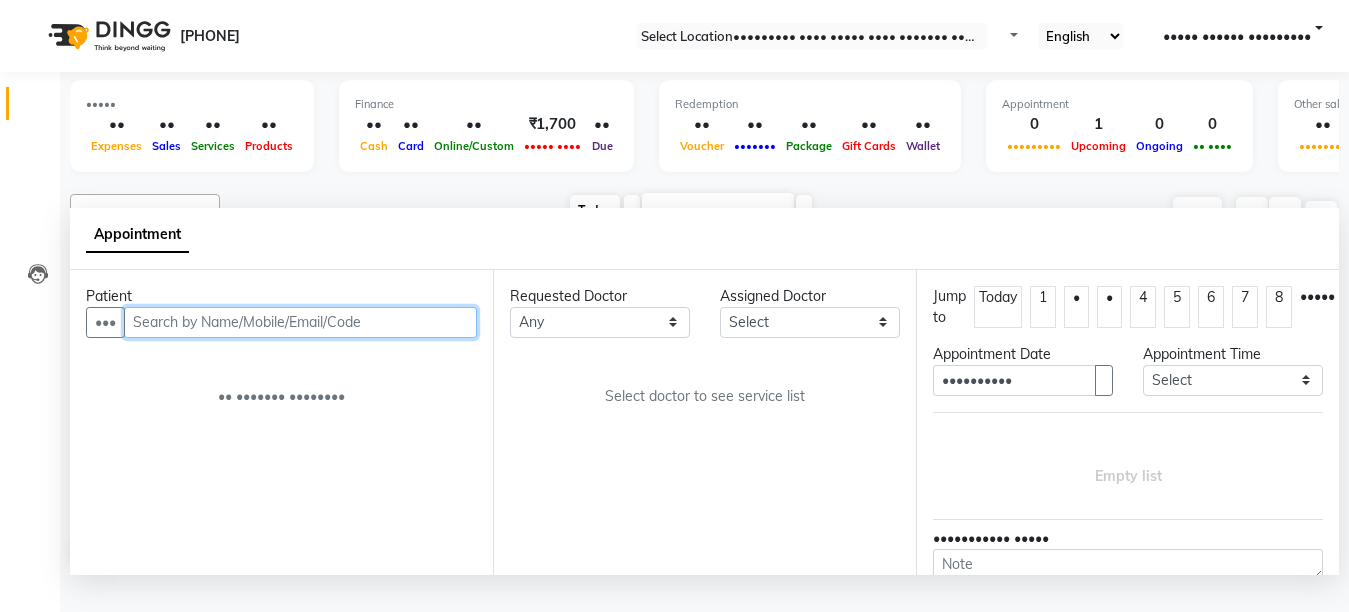 scroll, scrollTop: 1, scrollLeft: 0, axis: vertical 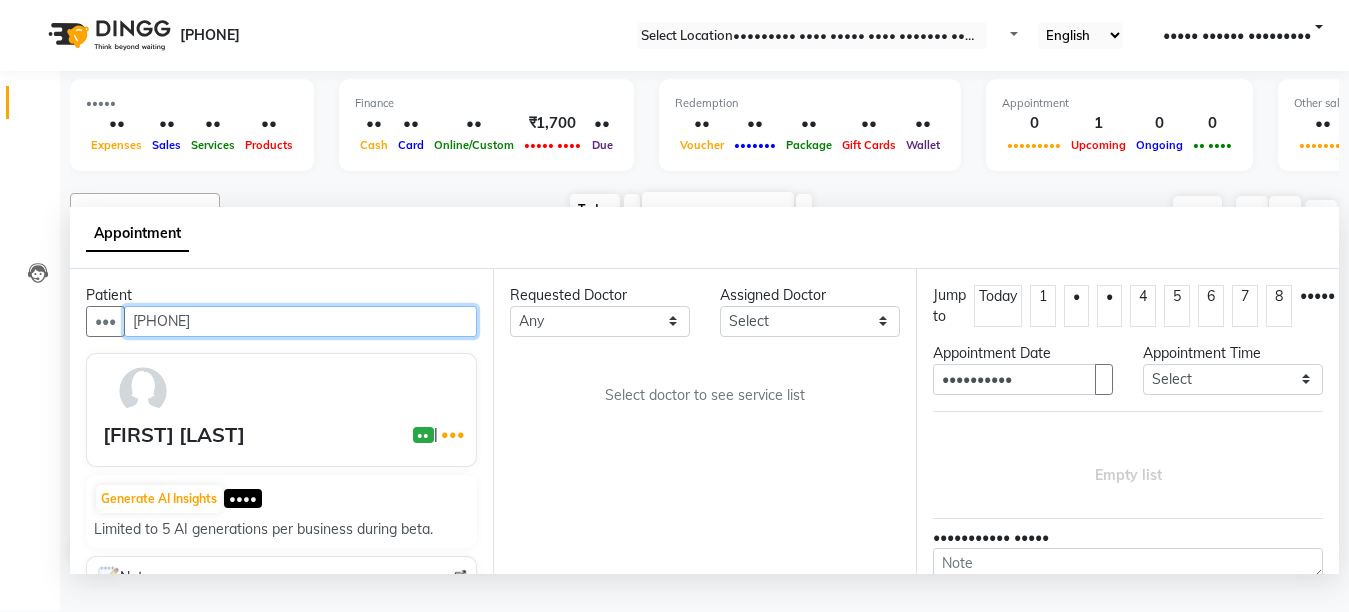 type on "[PHONE]" 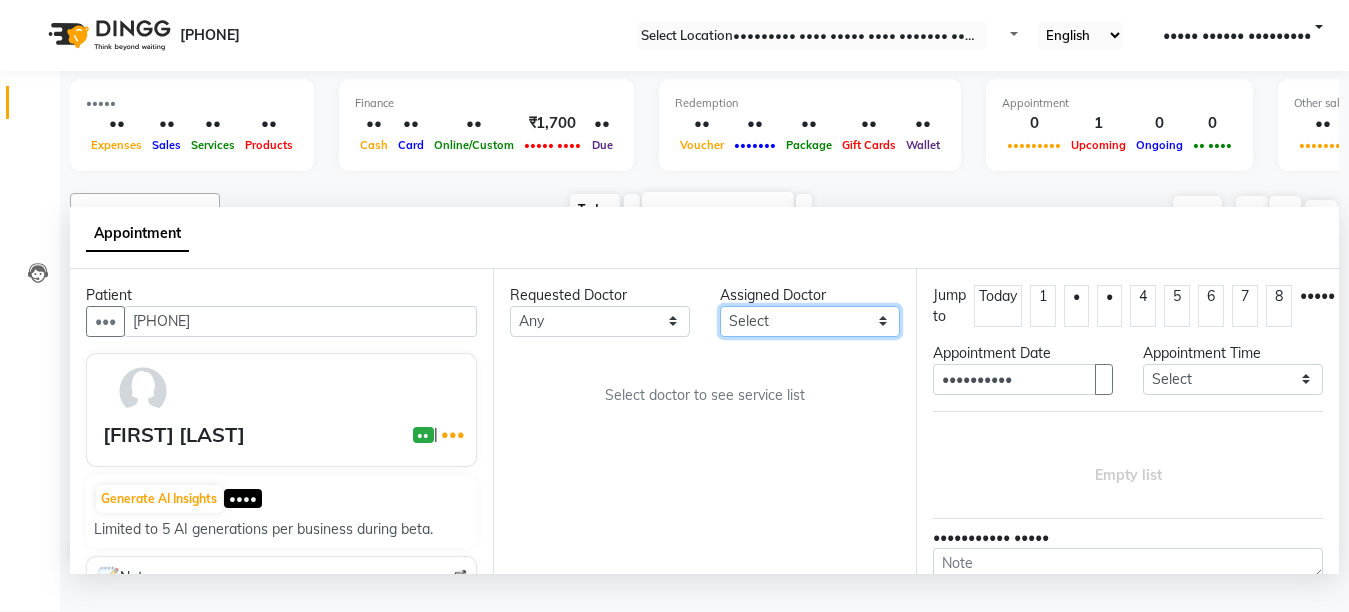 click on "Select  Dr.[LAST] [LAST]   Dr.[LAST] [LAST] Dr.[LAST] [LAST] Dr.[LAST] [LAST] [FIRST] [LAST] (Manager)" at bounding box center (600, 321) 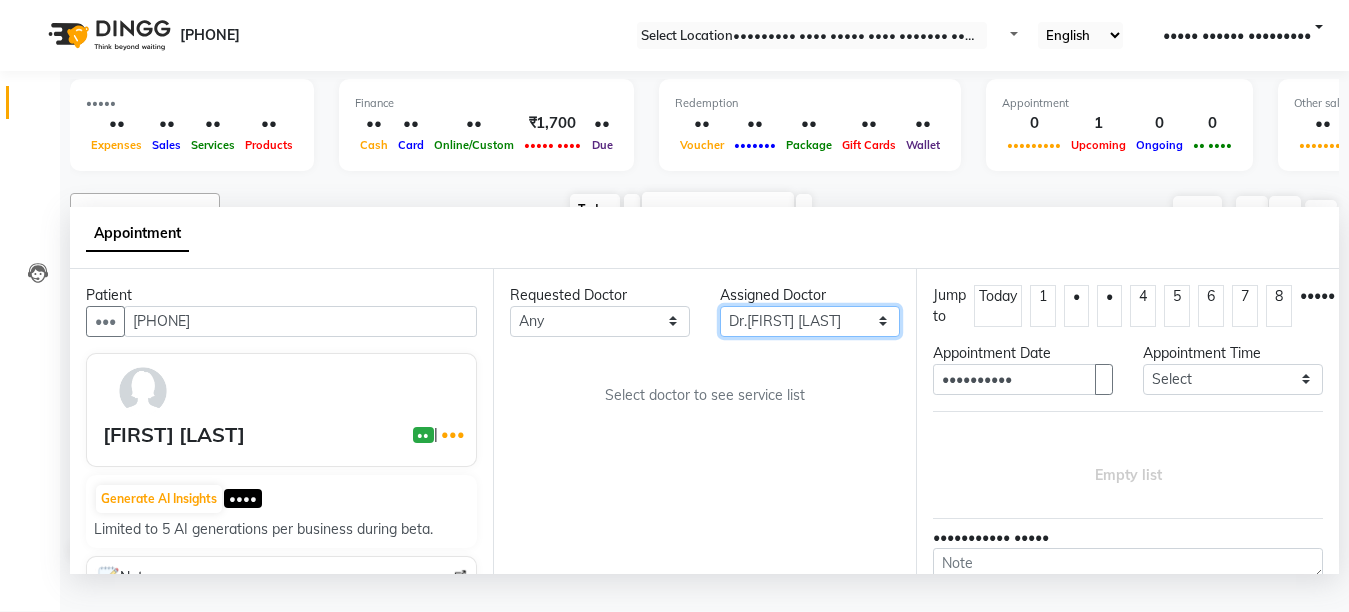 click on "Select  Dr.[LAST] [LAST]   Dr.[LAST] [LAST] Dr.[LAST] [LAST] Dr.[LAST] [LAST] [FIRST] [LAST] (Manager)" at bounding box center (600, 321) 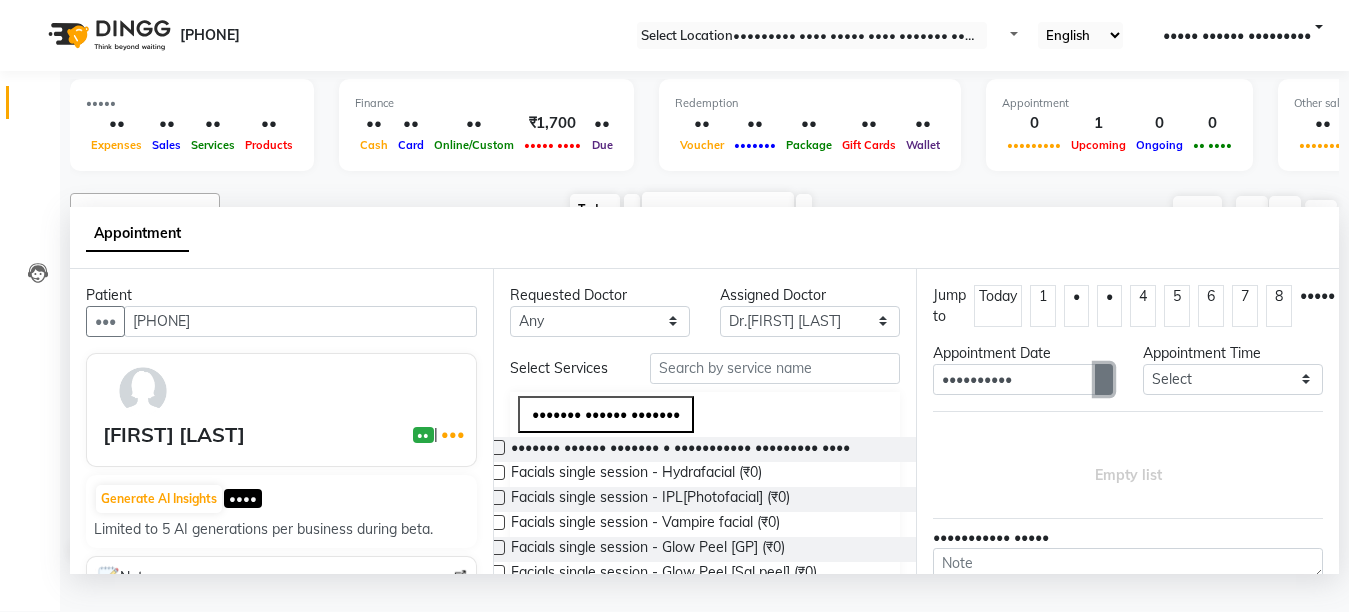 click at bounding box center (1104, 379) 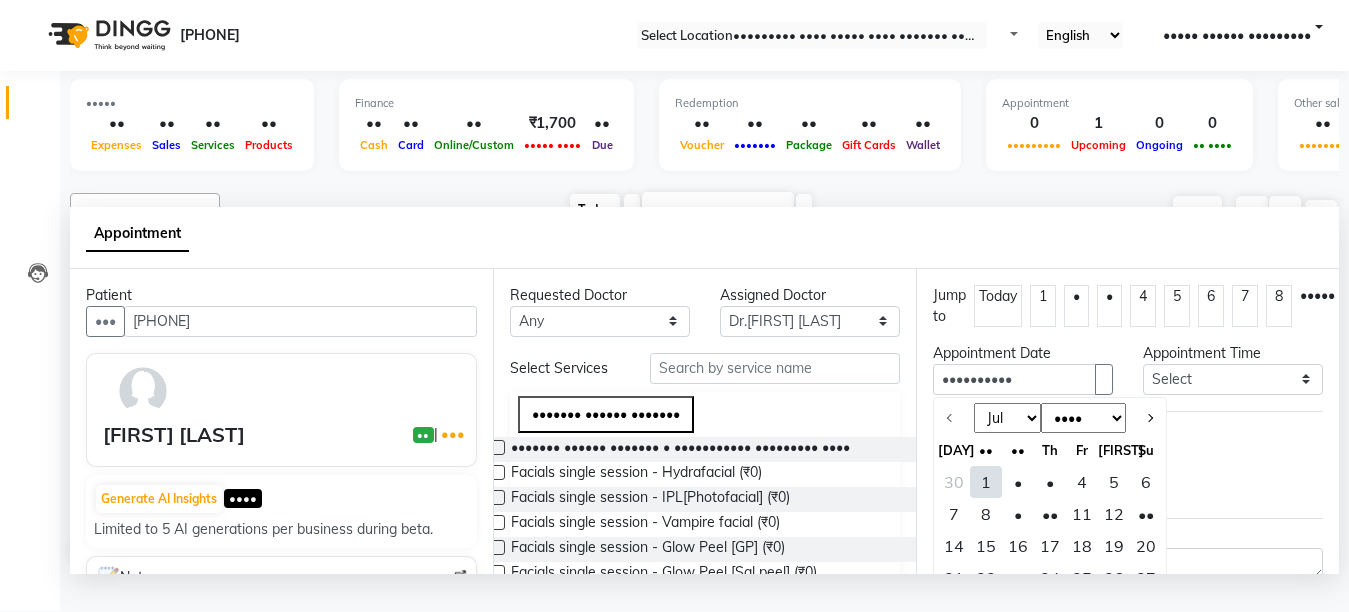 click on "14" at bounding box center [954, 546] 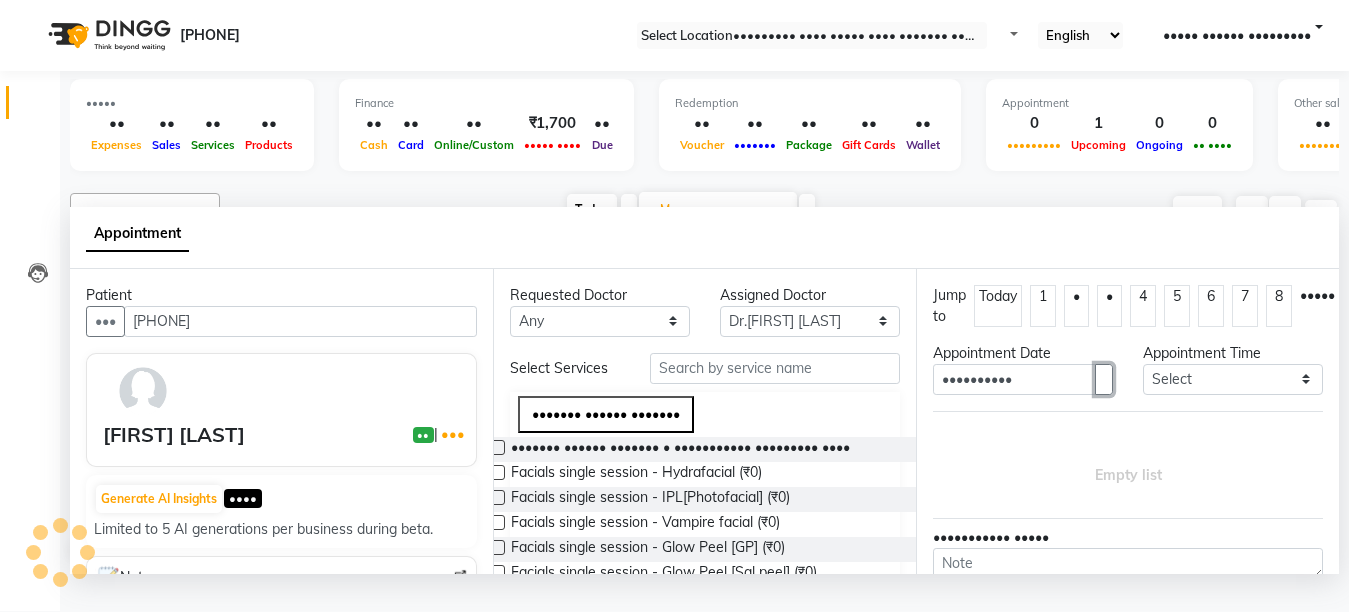 scroll, scrollTop: 793, scrollLeft: 0, axis: vertical 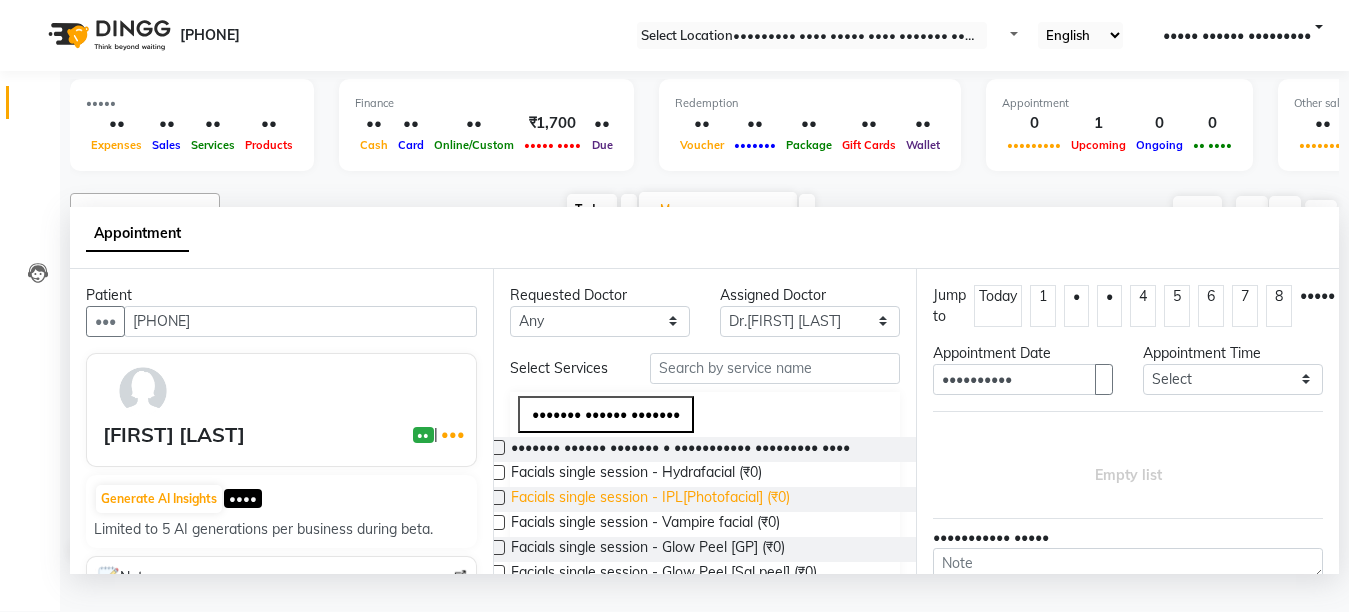 click on "Facials single session - IPL[Photofacial] (₹0)" at bounding box center (680, 449) 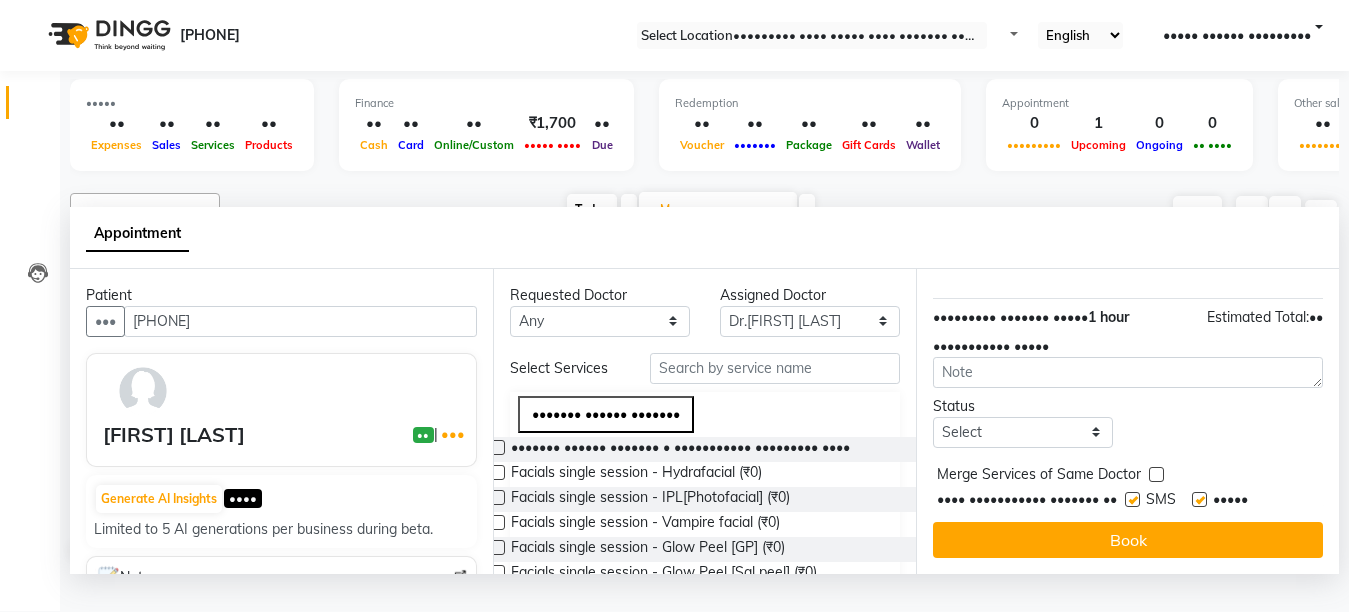 scroll, scrollTop: 238, scrollLeft: 0, axis: vertical 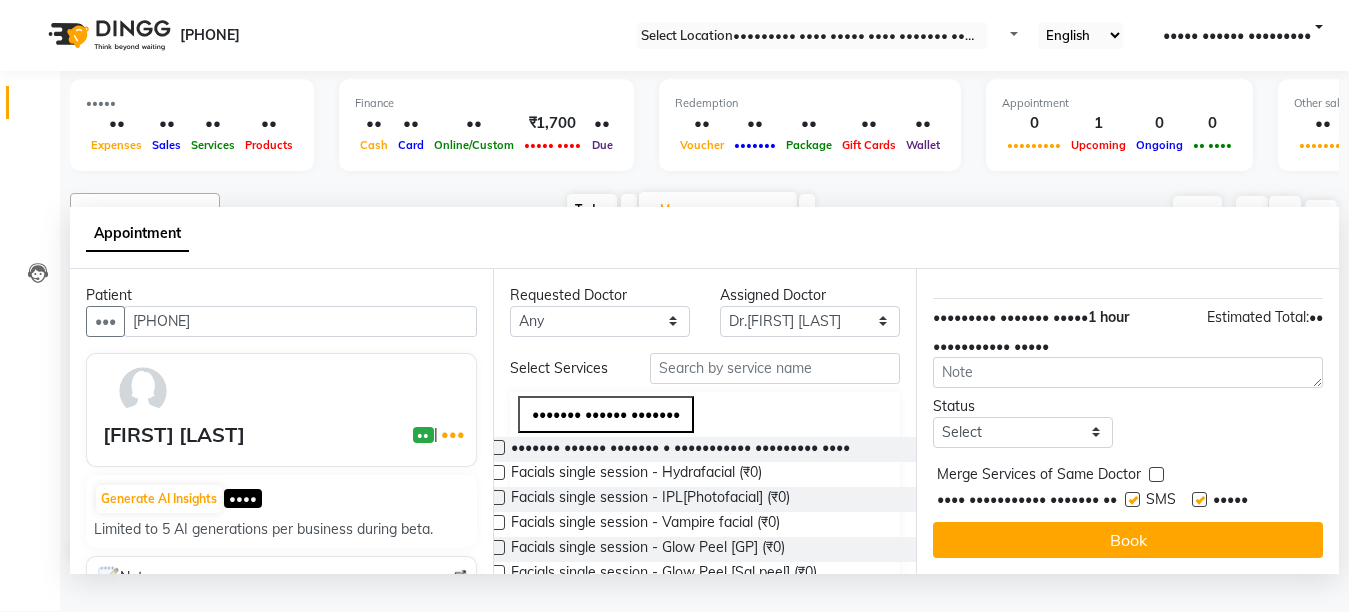 click at bounding box center [1199, 499] 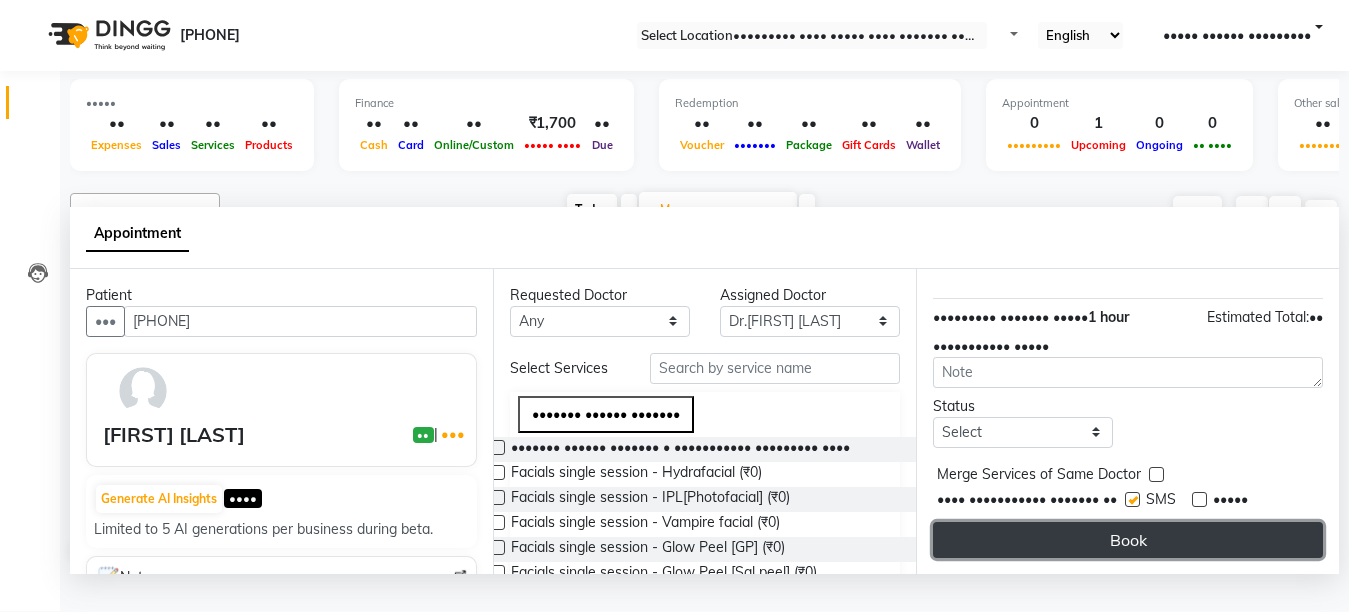 click on "Book" at bounding box center [1128, 540] 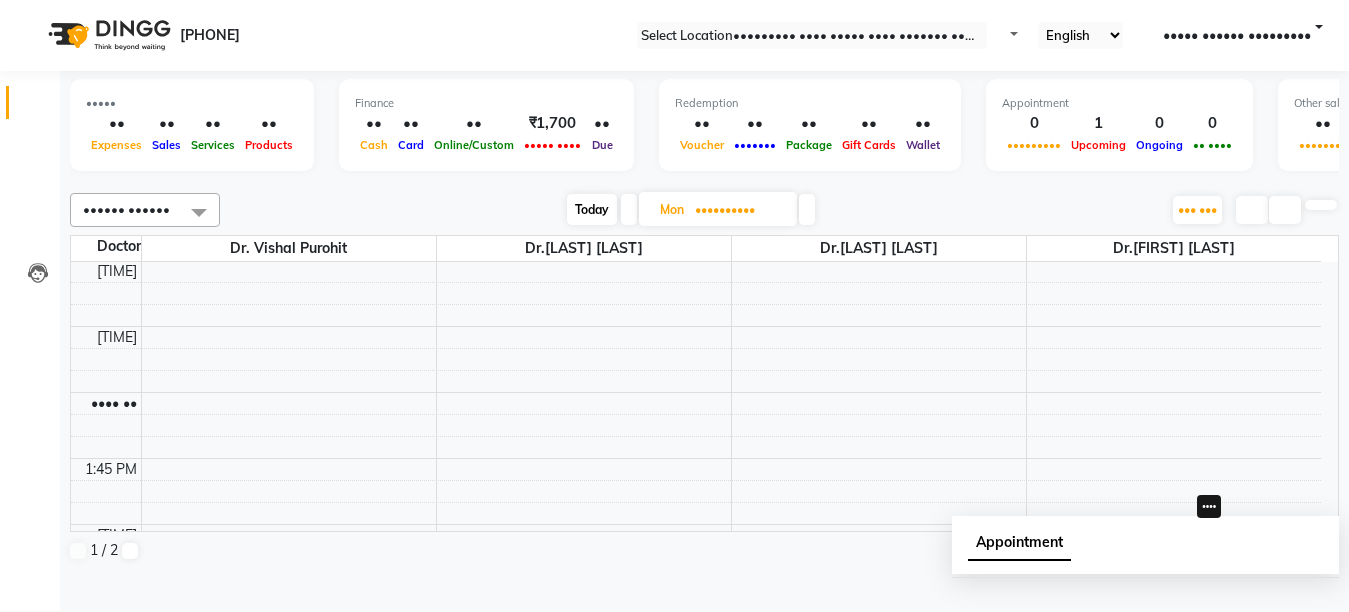 scroll, scrollTop: 0, scrollLeft: 0, axis: both 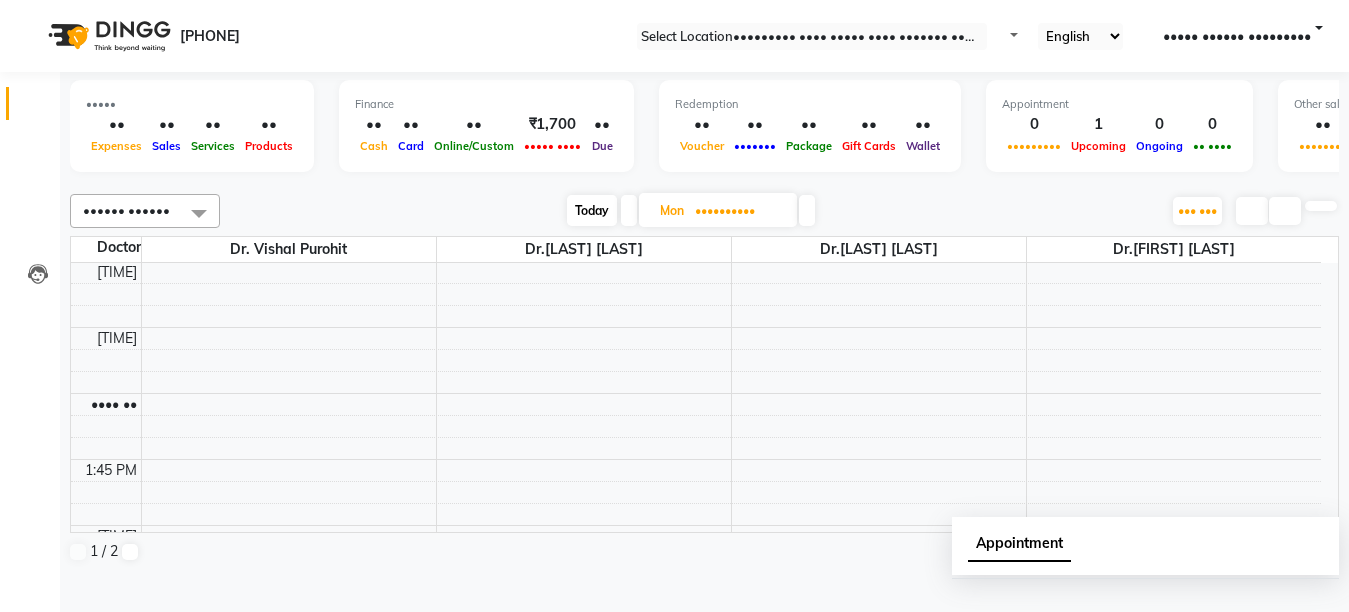 click on "Today" at bounding box center [592, 210] 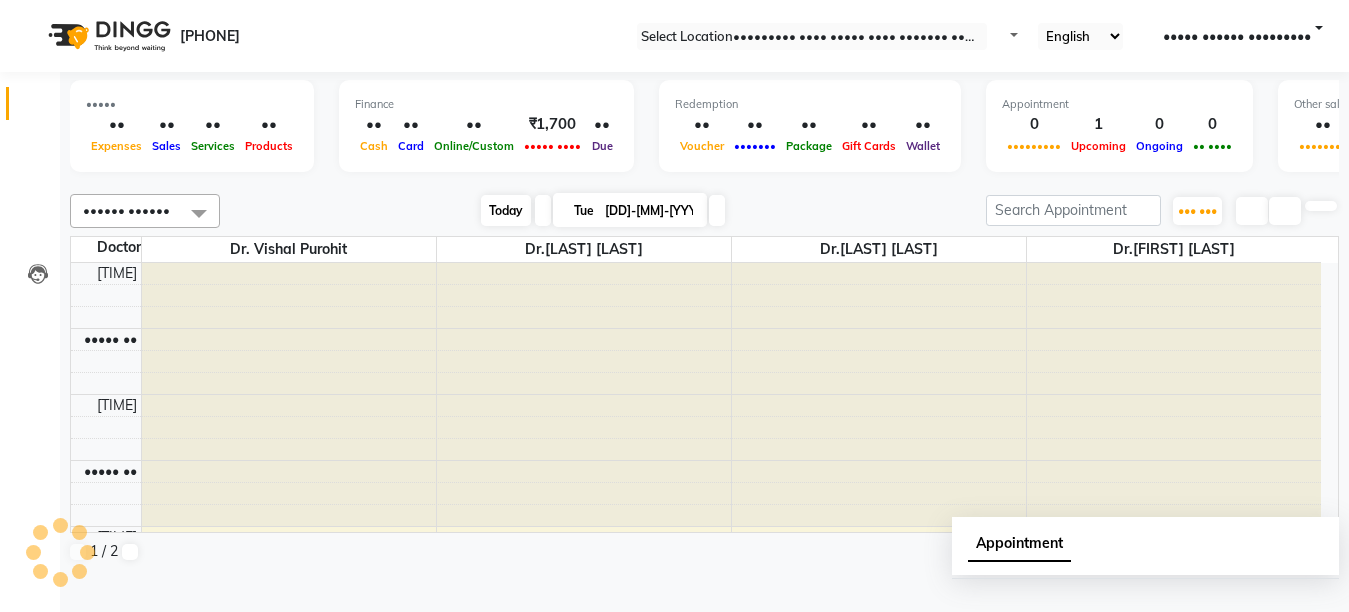 scroll, scrollTop: 793, scrollLeft: 0, axis: vertical 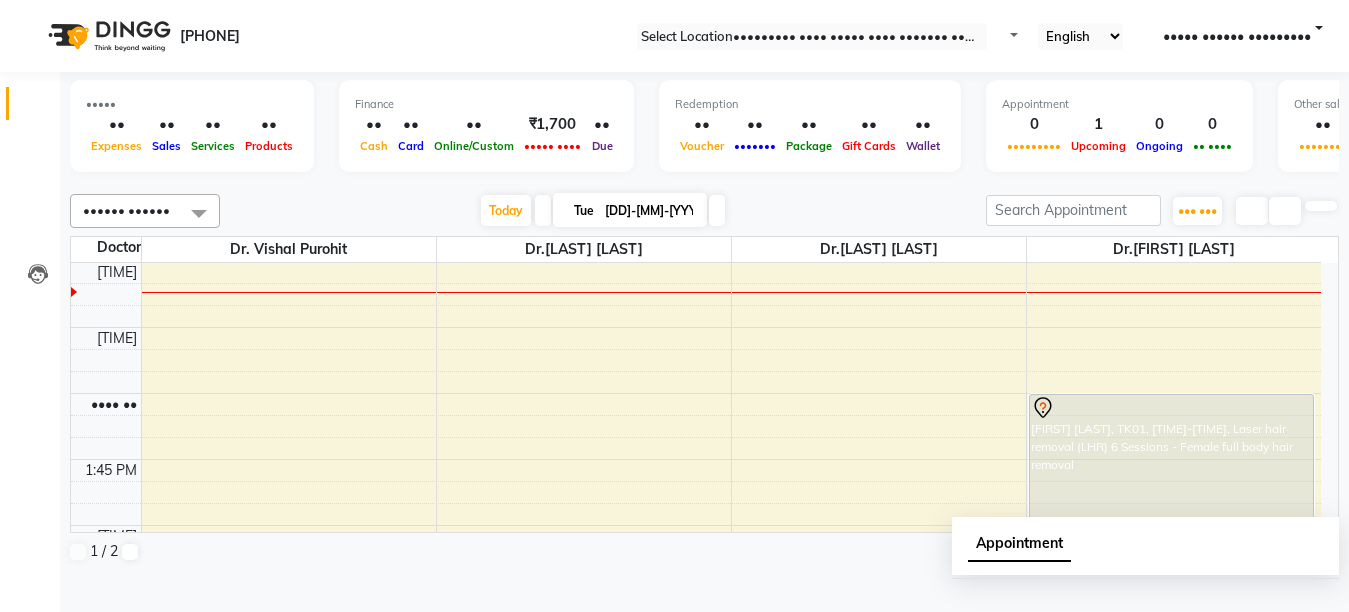 click at bounding box center (543, 210) 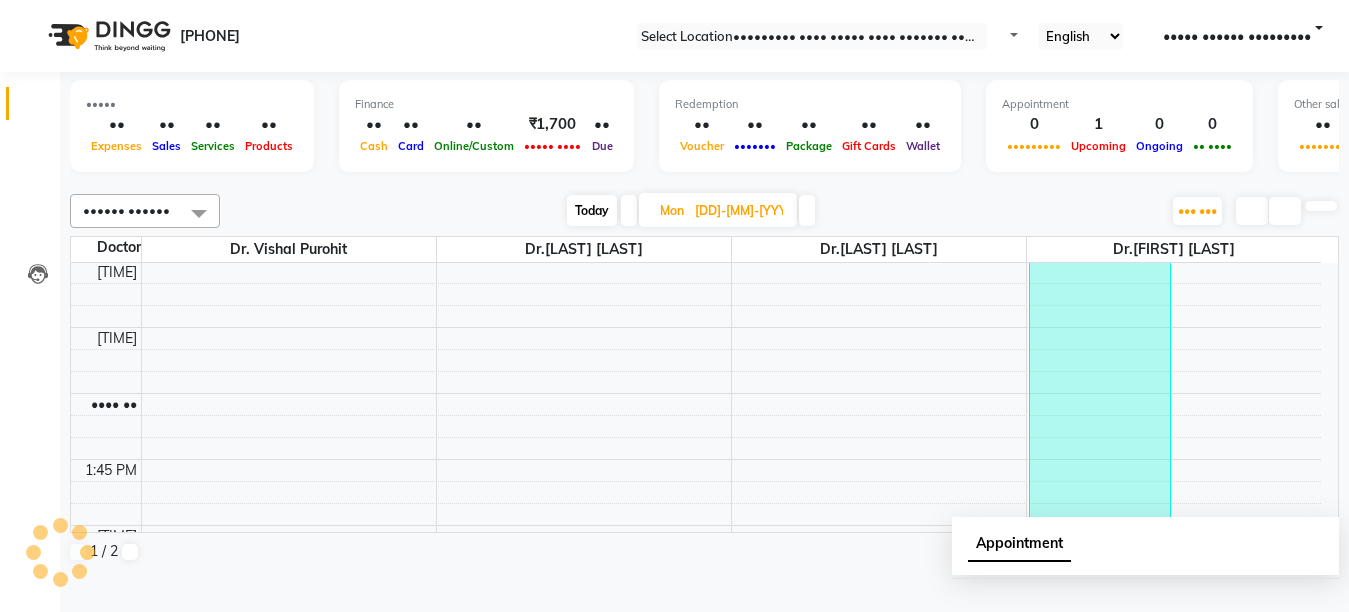 scroll, scrollTop: 793, scrollLeft: 0, axis: vertical 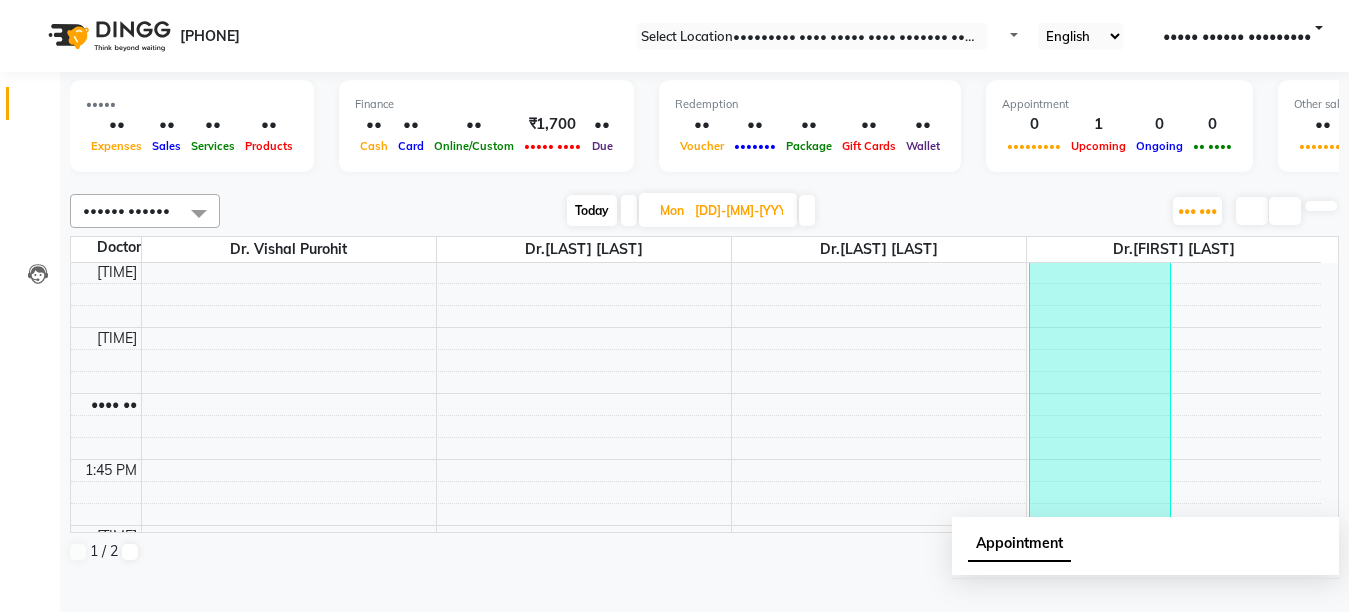 click at bounding box center (629, 210) 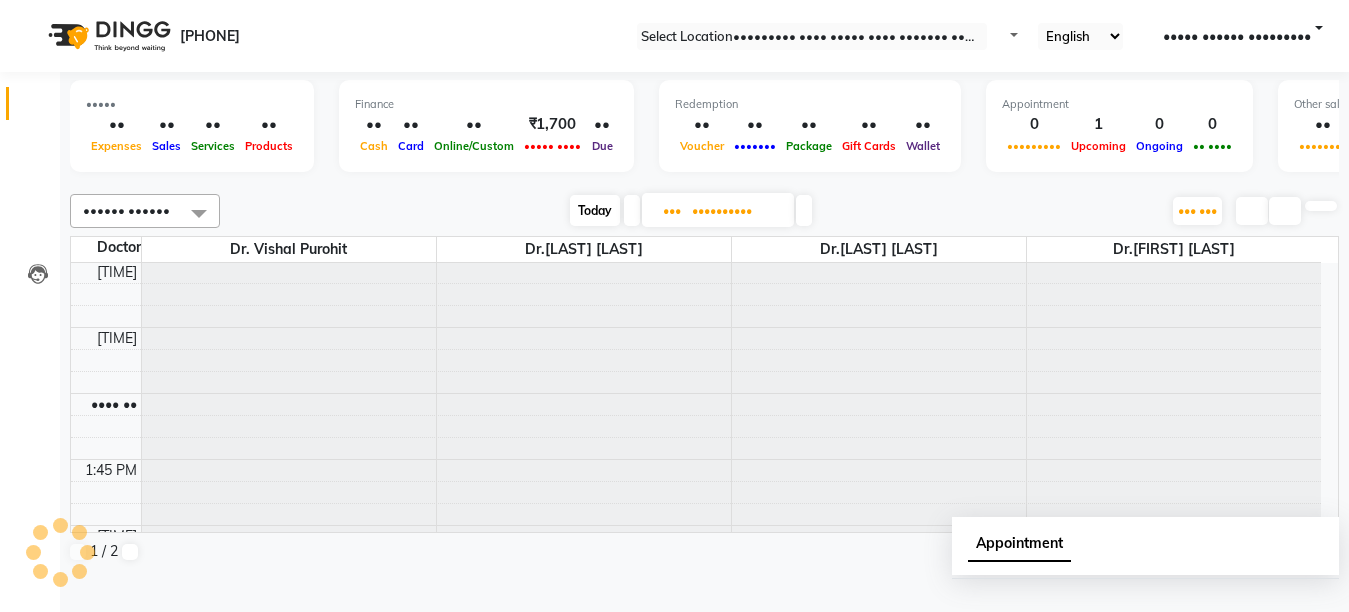 scroll, scrollTop: 793, scrollLeft: 0, axis: vertical 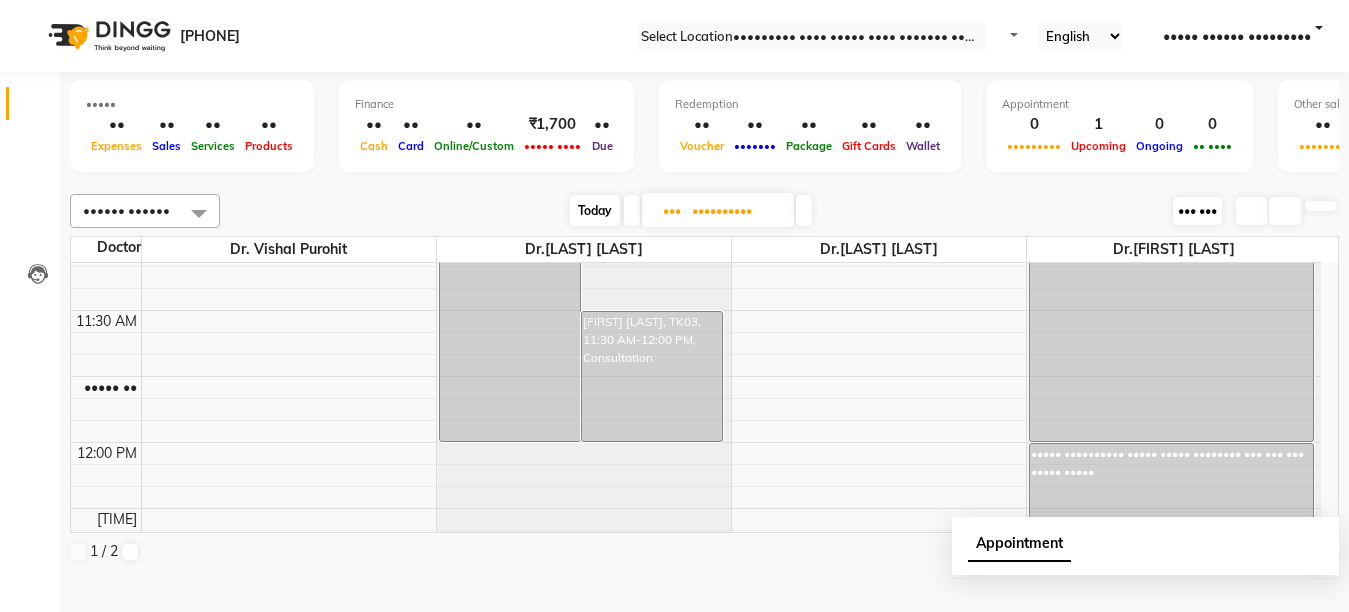 click on "••• •••" at bounding box center [1197, 210] 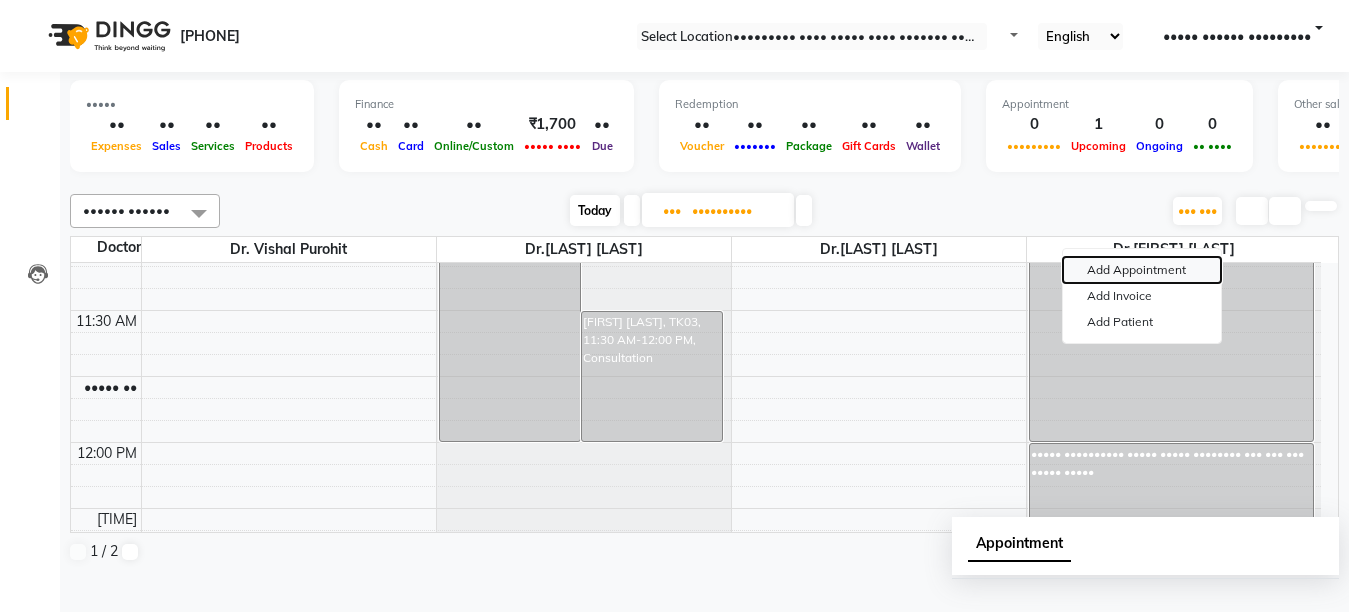 click on "Add Appointment" at bounding box center [1142, 270] 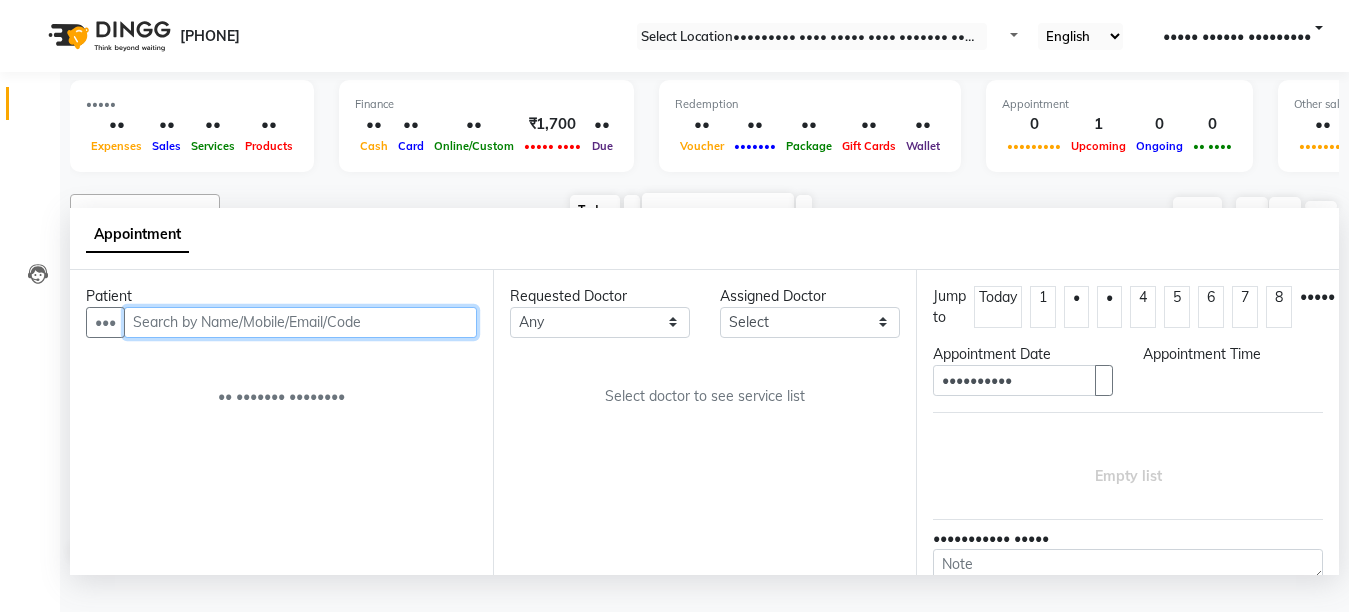 scroll, scrollTop: 1, scrollLeft: 0, axis: vertical 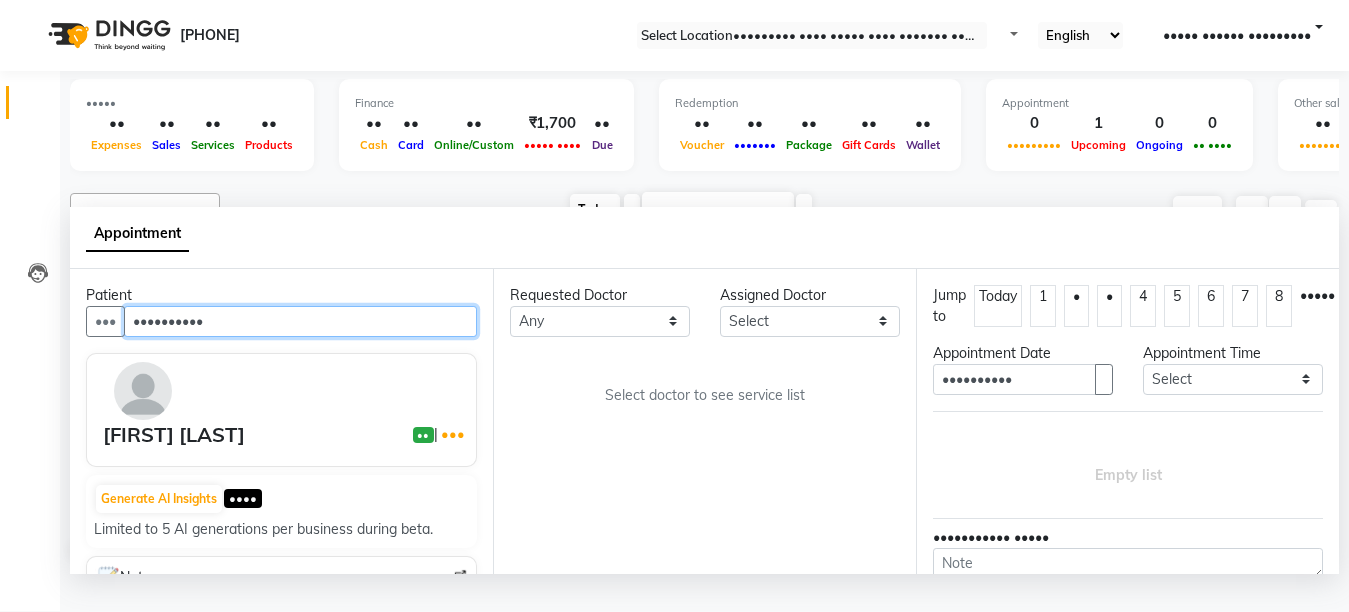 type on "••••••••••" 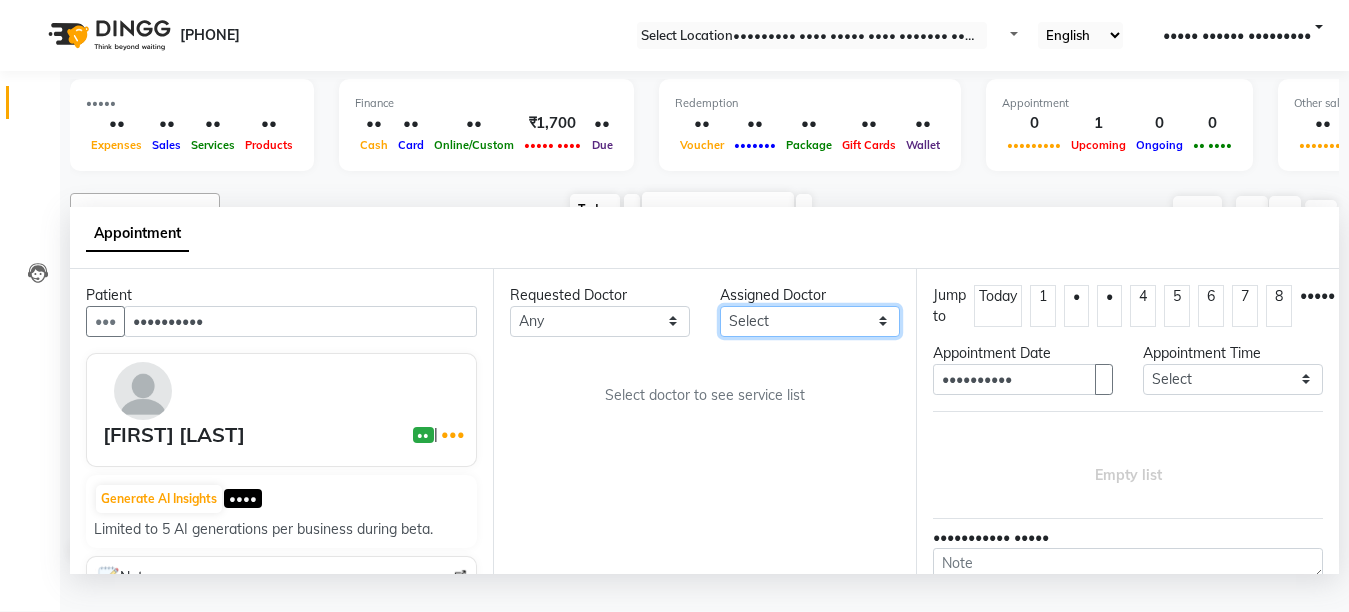 click on "Select  Dr.[LAST] [LAST]   Dr.[LAST] [LAST] Dr.[LAST] [LAST] Dr.[LAST] [LAST] [FIRST] [LAST] (Manager)" at bounding box center [600, 321] 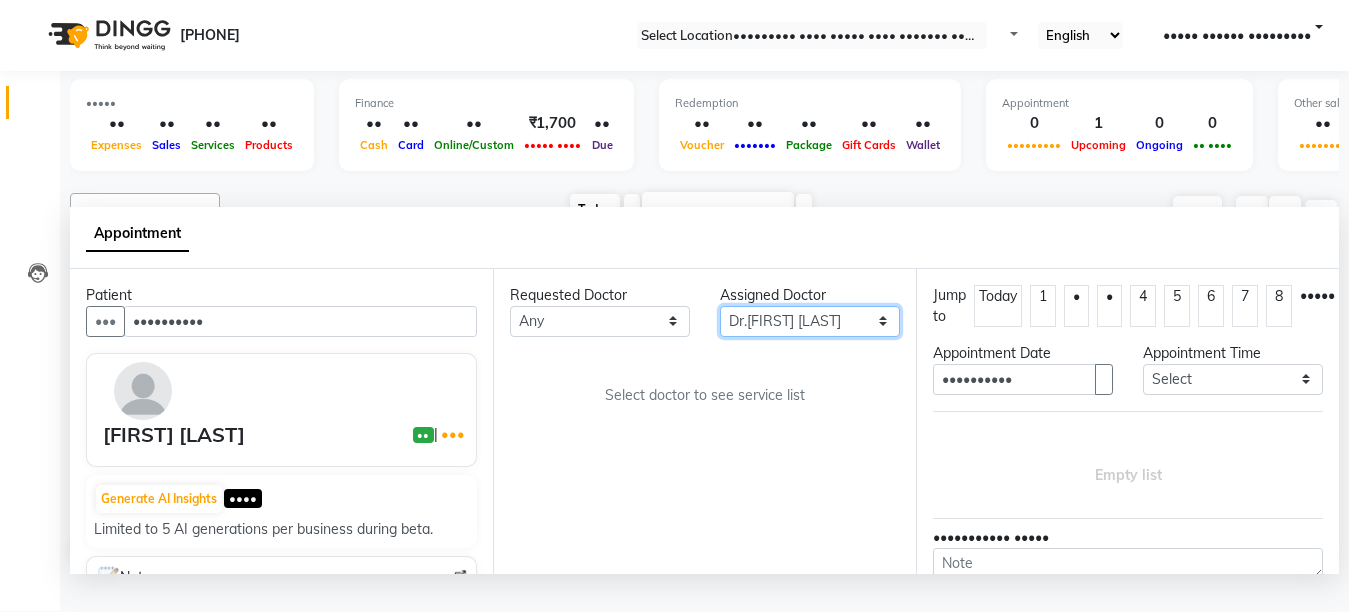 click on "Select  Dr.[LAST] [LAST]   Dr.[LAST] [LAST] Dr.[LAST] [LAST] Dr.[LAST] [LAST] [FIRST] [LAST] (Manager)" at bounding box center [600, 321] 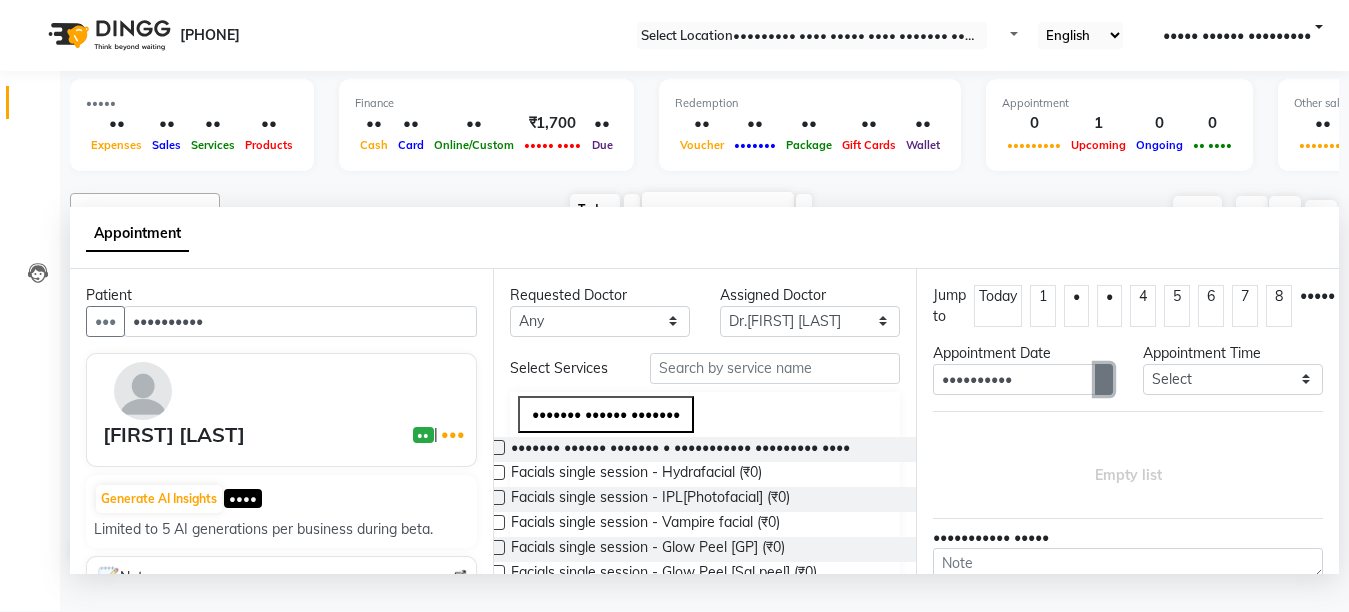 click at bounding box center (1104, 379) 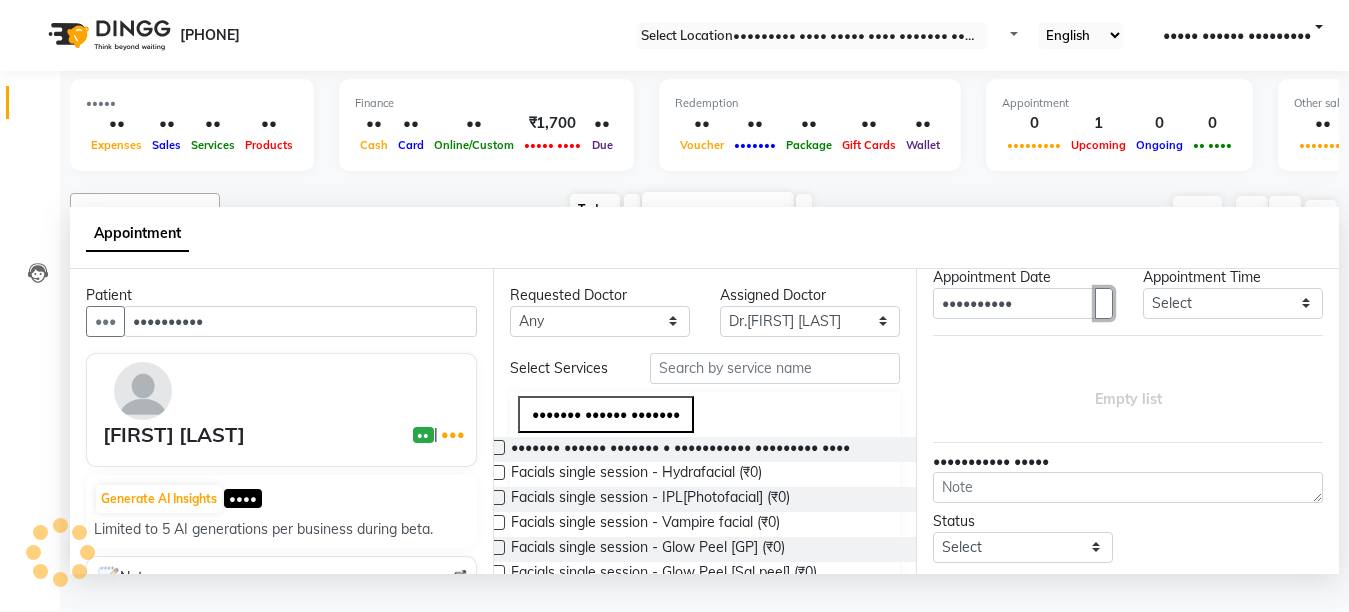 scroll, scrollTop: 80, scrollLeft: 0, axis: vertical 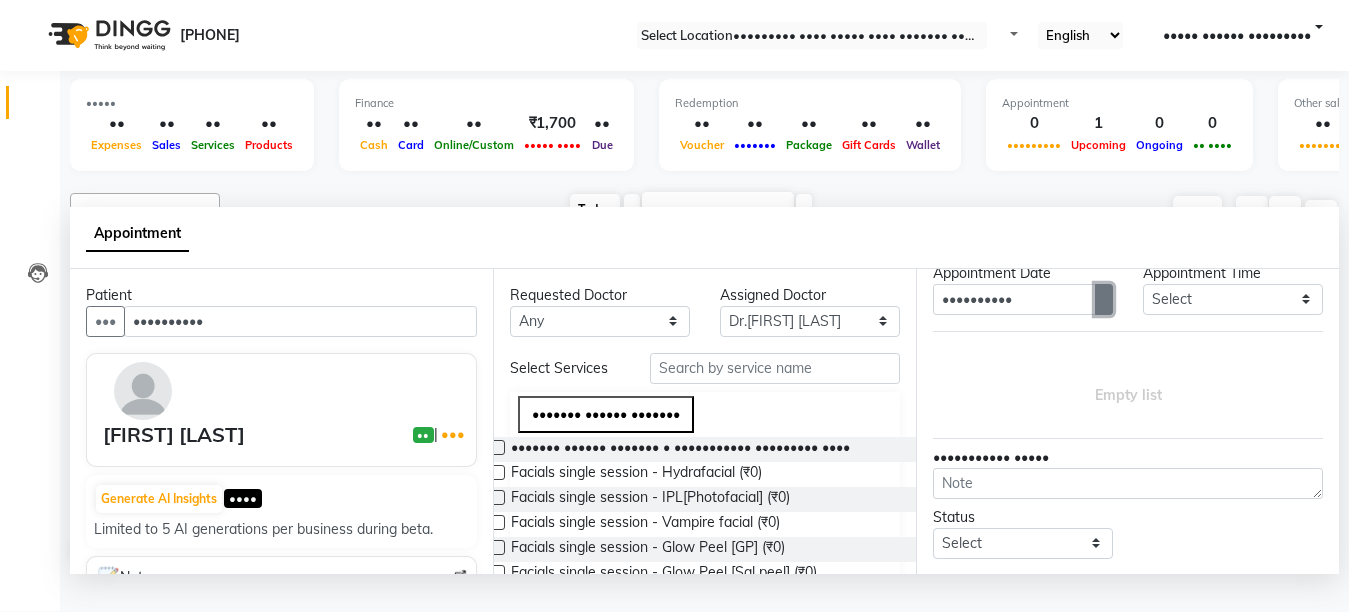 click at bounding box center [1104, 299] 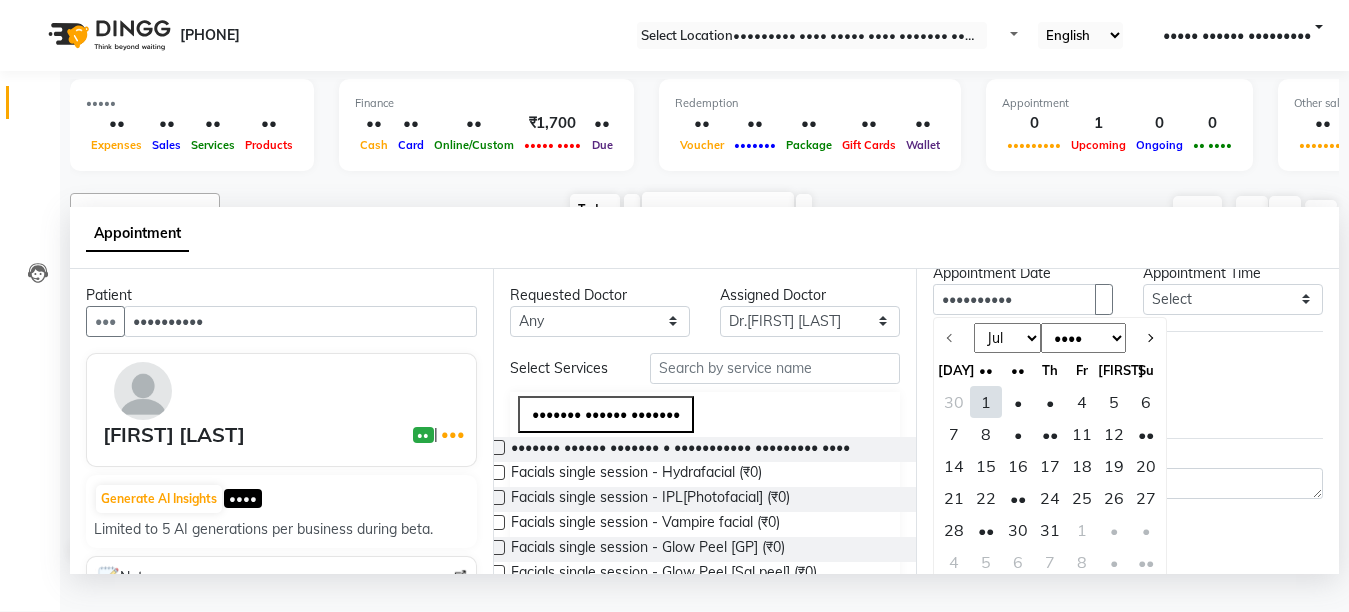 click on "27" at bounding box center (1146, 498) 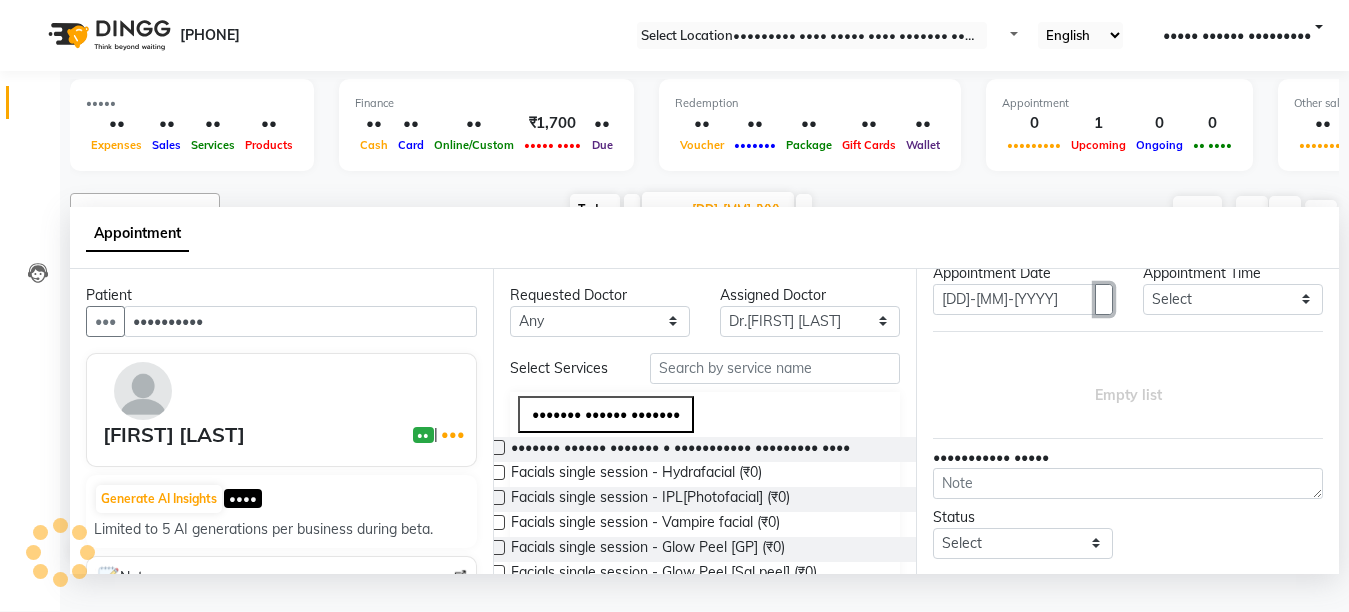 scroll, scrollTop: 793, scrollLeft: 0, axis: vertical 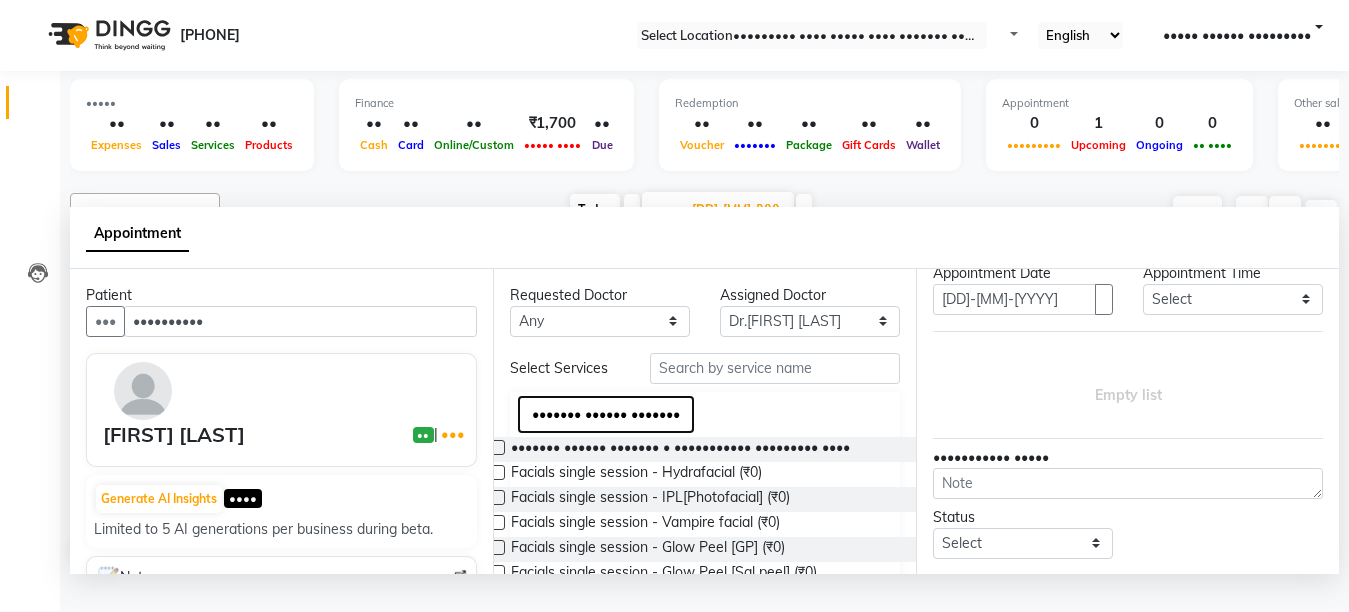 click on "••••••• •••••• •••••••" at bounding box center (606, 414) 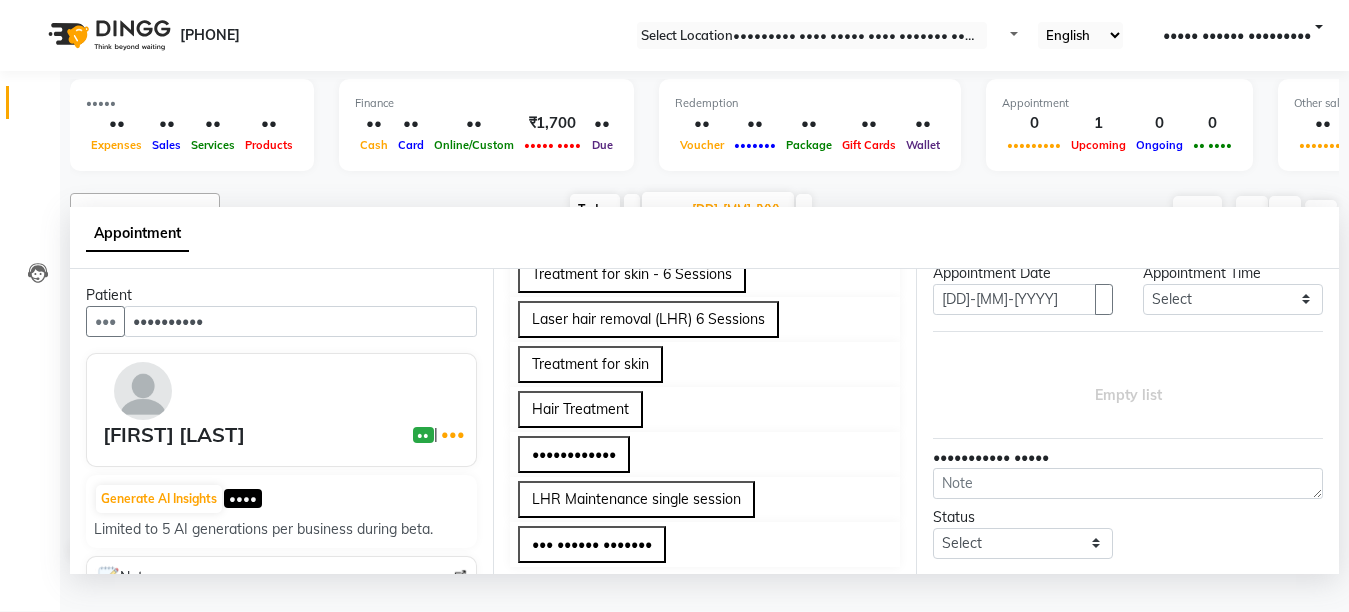 scroll, scrollTop: 186, scrollLeft: 0, axis: vertical 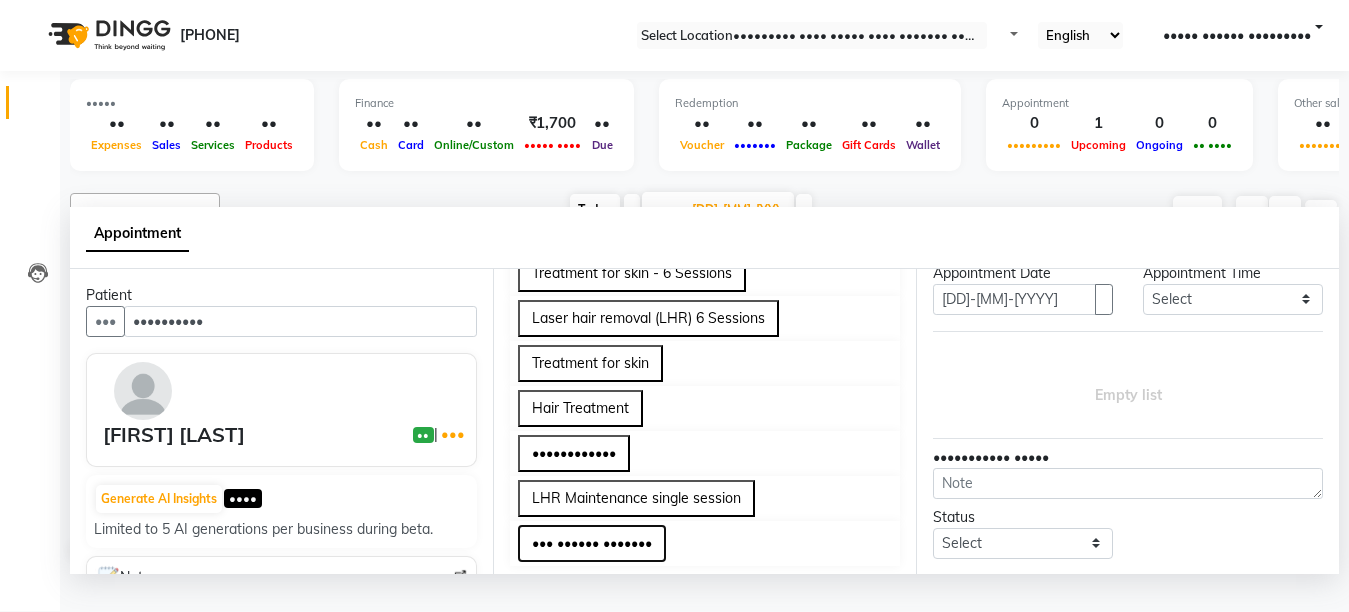 click on "••• •••••• •••••••" at bounding box center [592, 543] 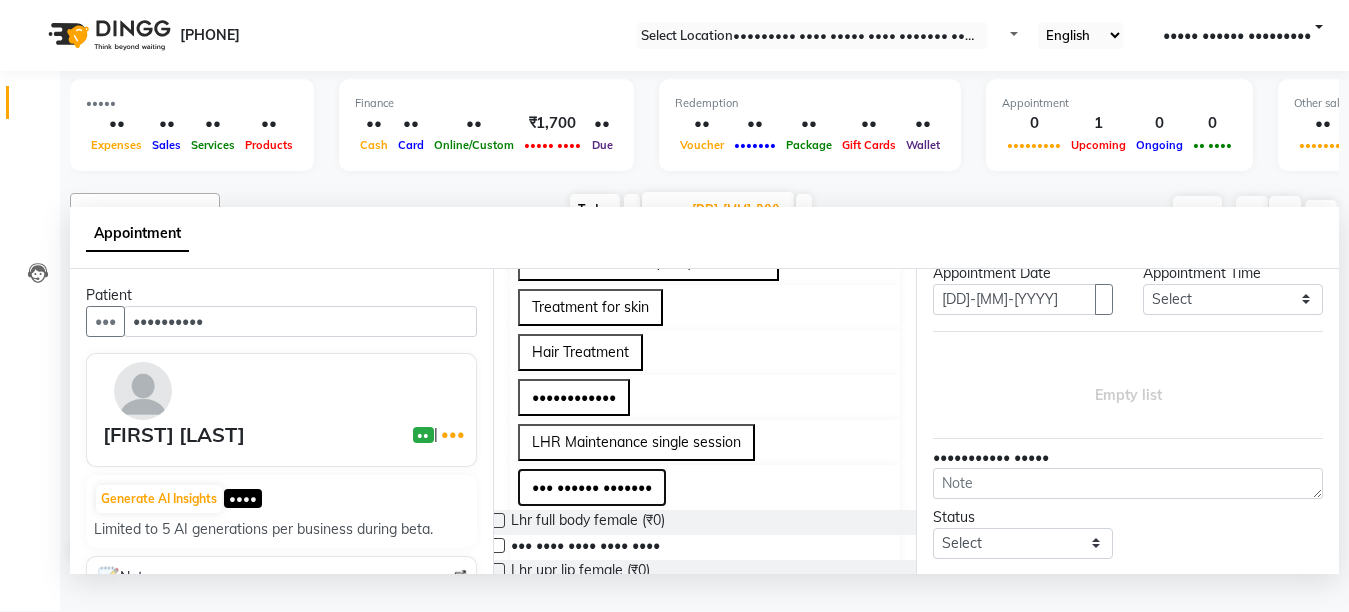 scroll, scrollTop: 266, scrollLeft: 0, axis: vertical 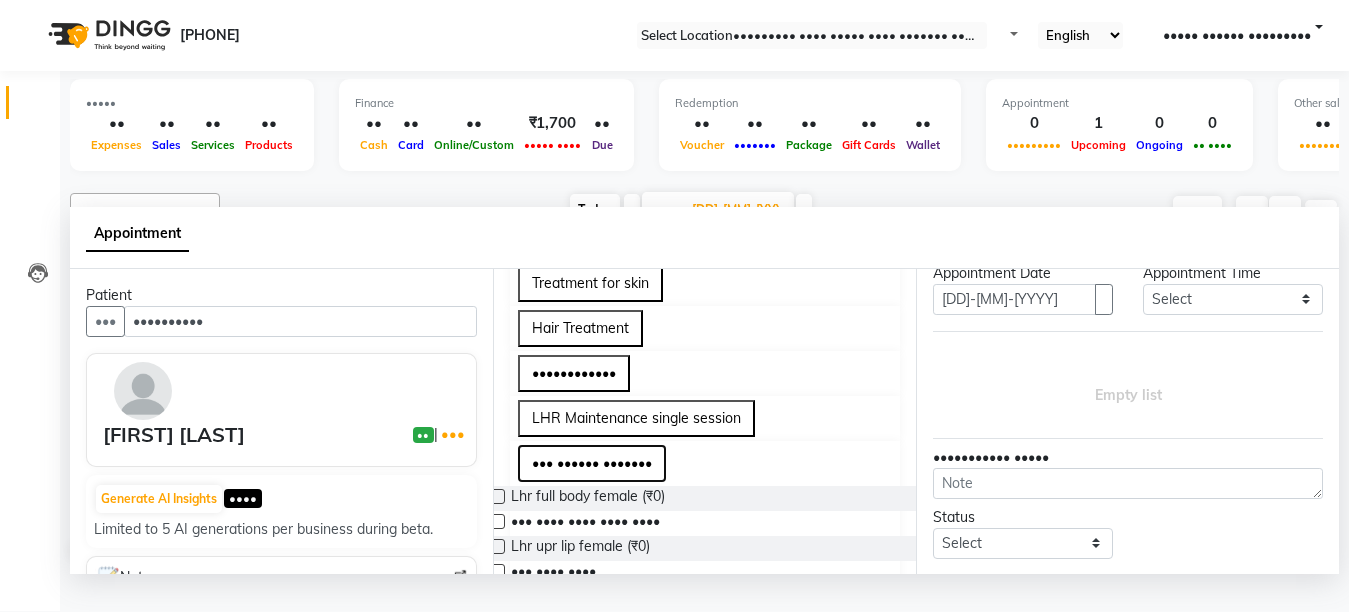 type 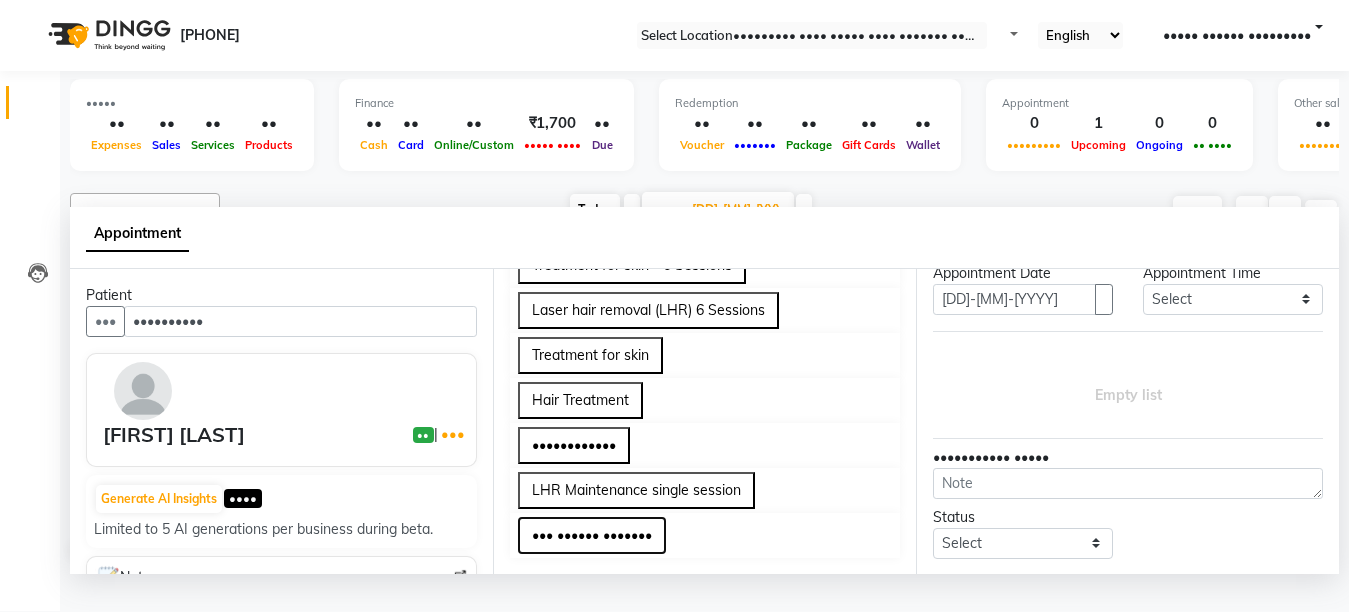 scroll, scrollTop: 186, scrollLeft: 0, axis: vertical 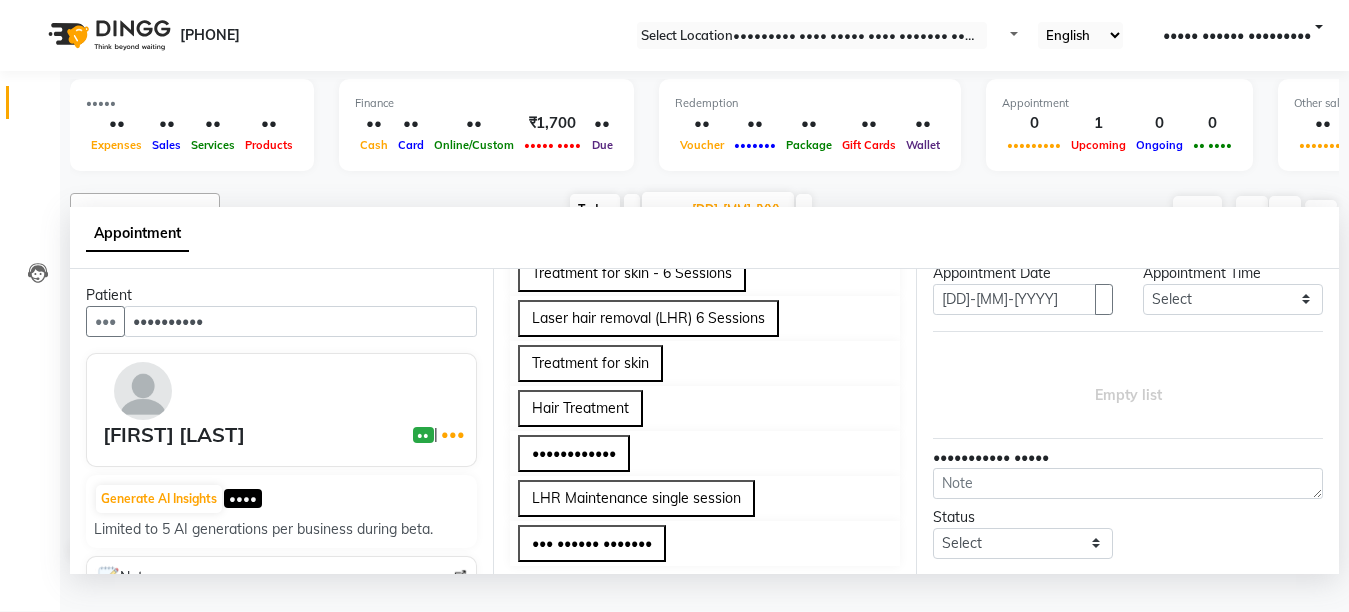 click at bounding box center (1346, 609) 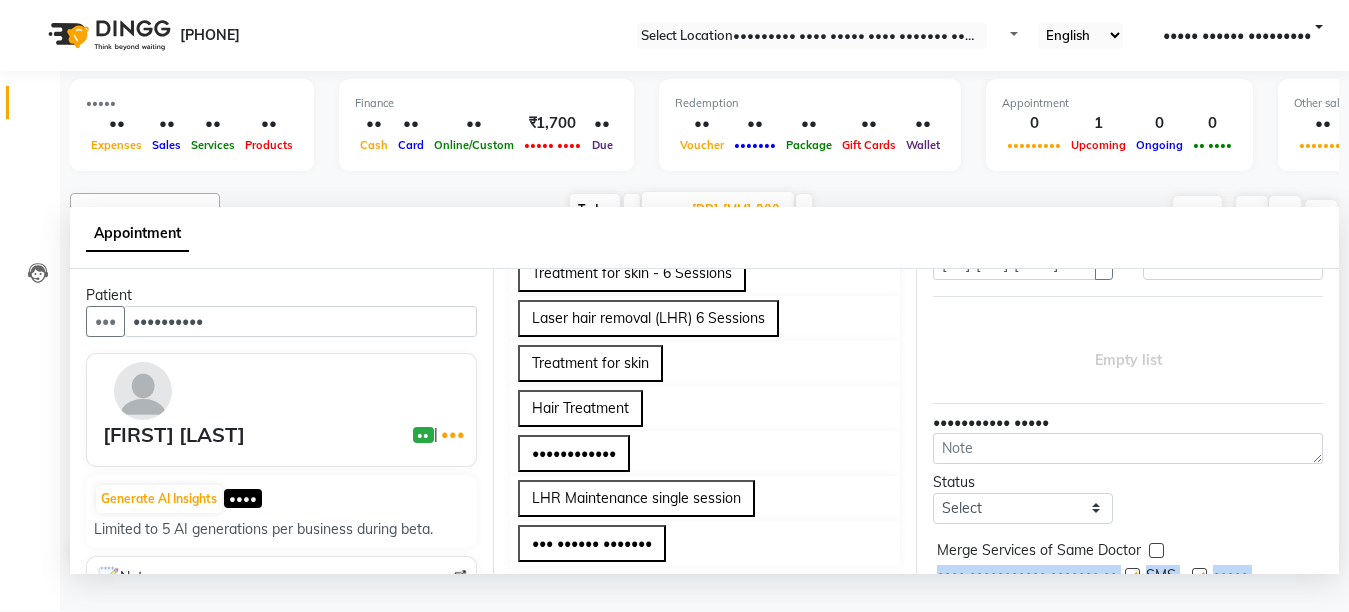 click on "08047224946 Select Location × Swarnkaya Skin Laser Hair Clinic, Pratap Nagar Default Panel My Panel English ENGLISH Español العربية मराठी हिंदी ગુજરાતી தமிழ் 中文 Notifications nothing to show [FIRST] [LAST] (Manager) Manage Profile Change Password Sign out  Version:3.14.0  ☀ Swarnkaya skin laser hair clinic, pratap nagar  Calendar  Consultation  Invoice  Patients  Leads   Inventory  Staff Upcoming Tentative Confirm Bookings Segments Page Builder Total  ₹0  Expenses ₹0  Sales ₹0  Services ₹0  Products Finance  ₹0  Cash ₹0  Card ₹0  Online/Custom ₹1,700 Petty cash ₹0 Due  Redemption  ₹0 Voucher ₹0 Prepaid ₹0 Package ₹0  Gift Cards ₹0  Wallet  Appointment  0 Completed 1 Upcoming 0 Ongoing 0 No show  Other sales  ₹0  Packages ₹0  Memberships ₹0  Vouchers ₹0  Prepaids ₹0  Gift Cards Filter Doctor Select All  Dr.[LAST] [LAST]   Dr.[LAST] [LAST] Dr.[LAST] [LAST] Dr.[LAST] [LAST] [FIRST] [LAST] (Manager) Today  Sun ADD NEW" at bounding box center [674, 305] 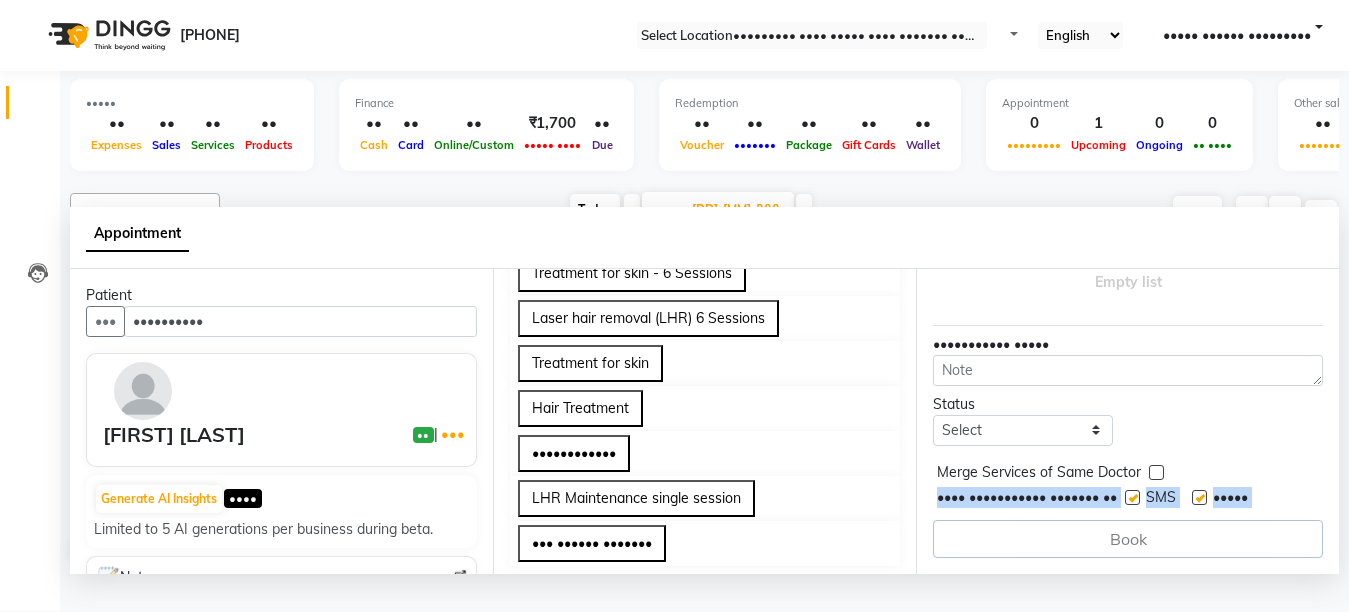 scroll, scrollTop: 204, scrollLeft: 25, axis: both 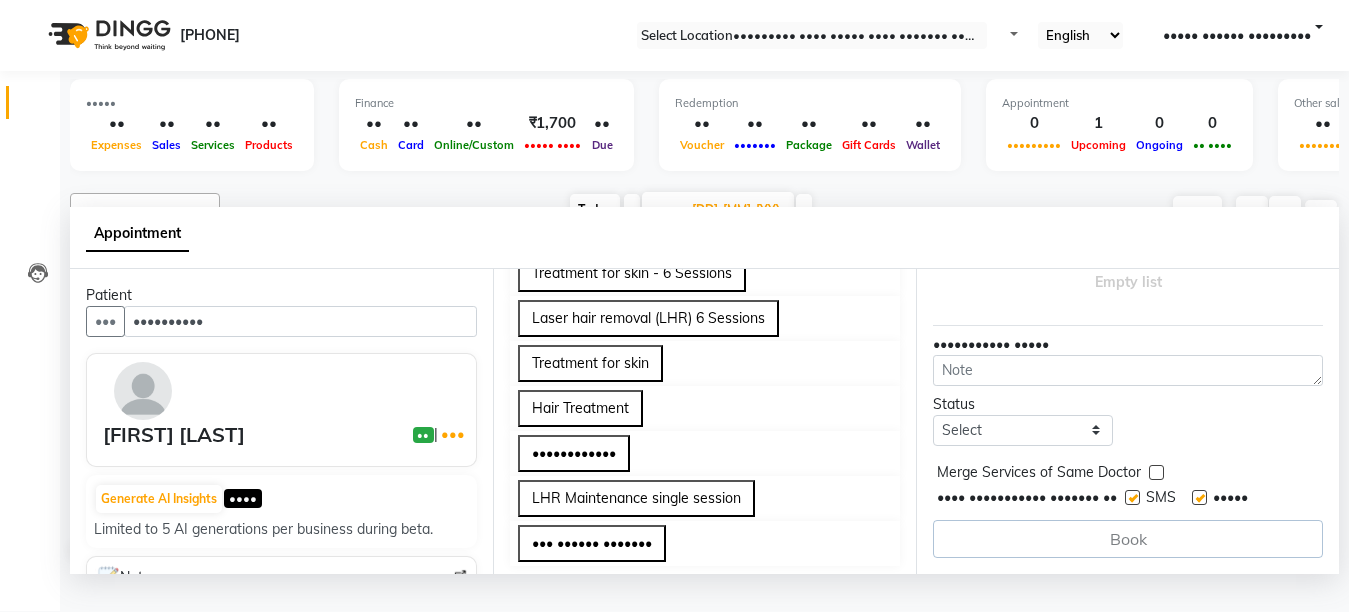 click on "Status Select TENTATIVE CONFIRM UPCOMING" at bounding box center (1128, 420) 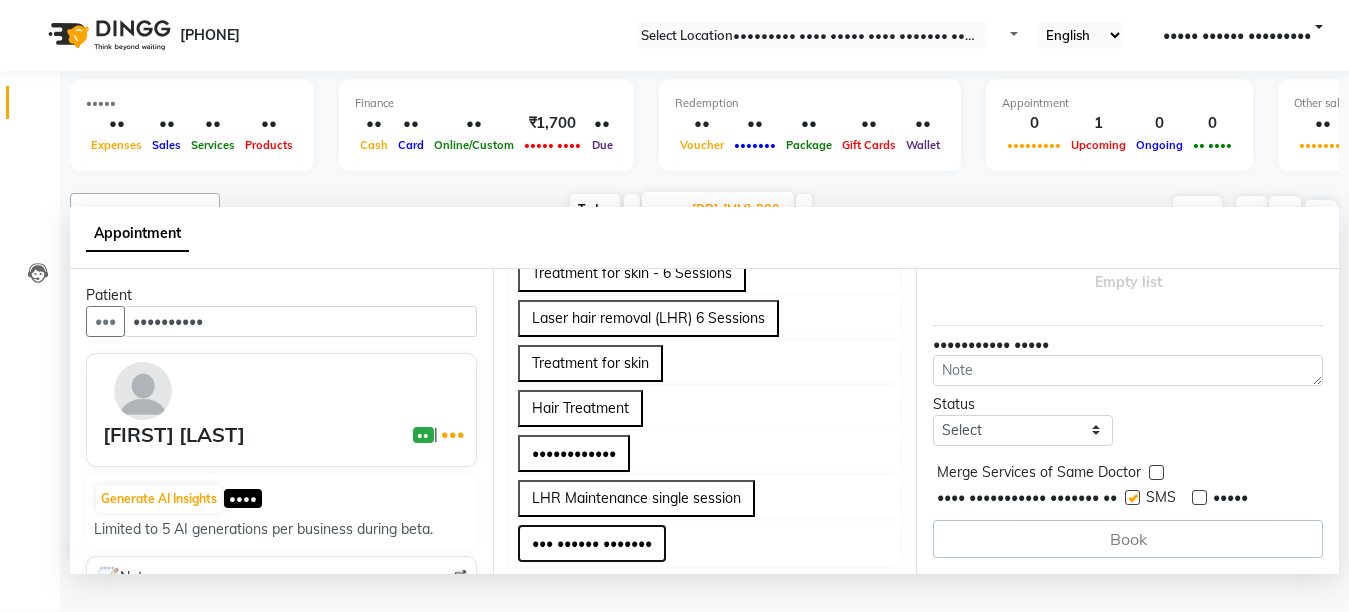 click on "••• •••••• •••••••" at bounding box center (592, 543) 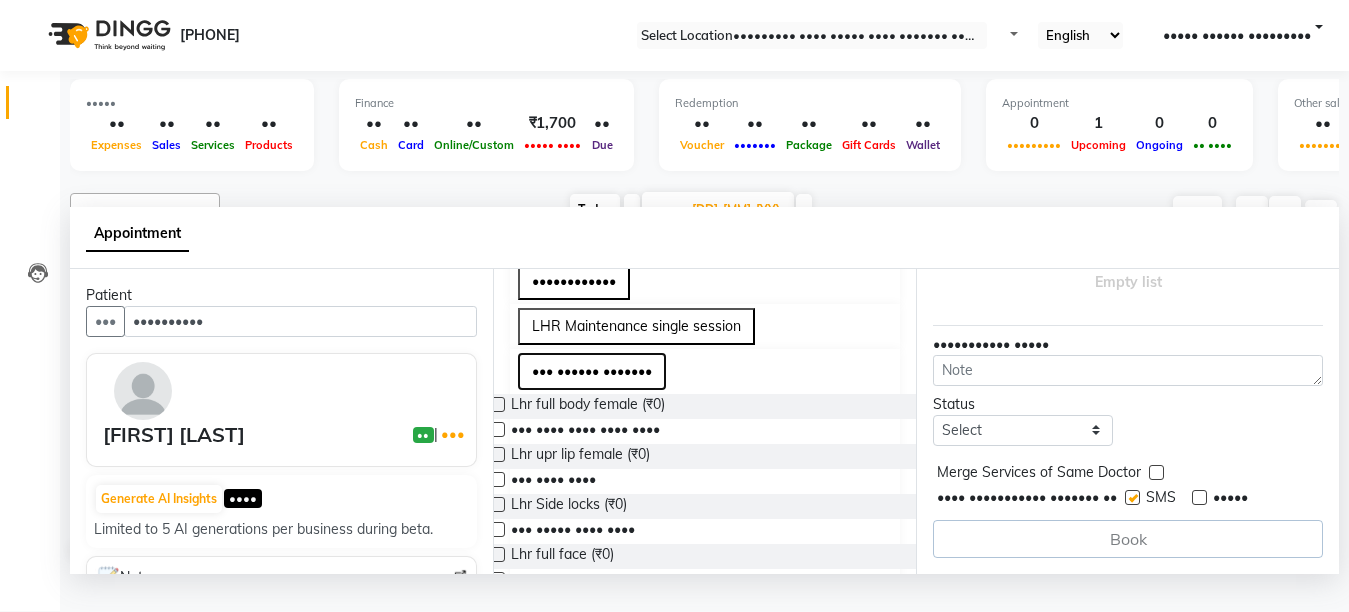 scroll, scrollTop: 386, scrollLeft: 0, axis: vertical 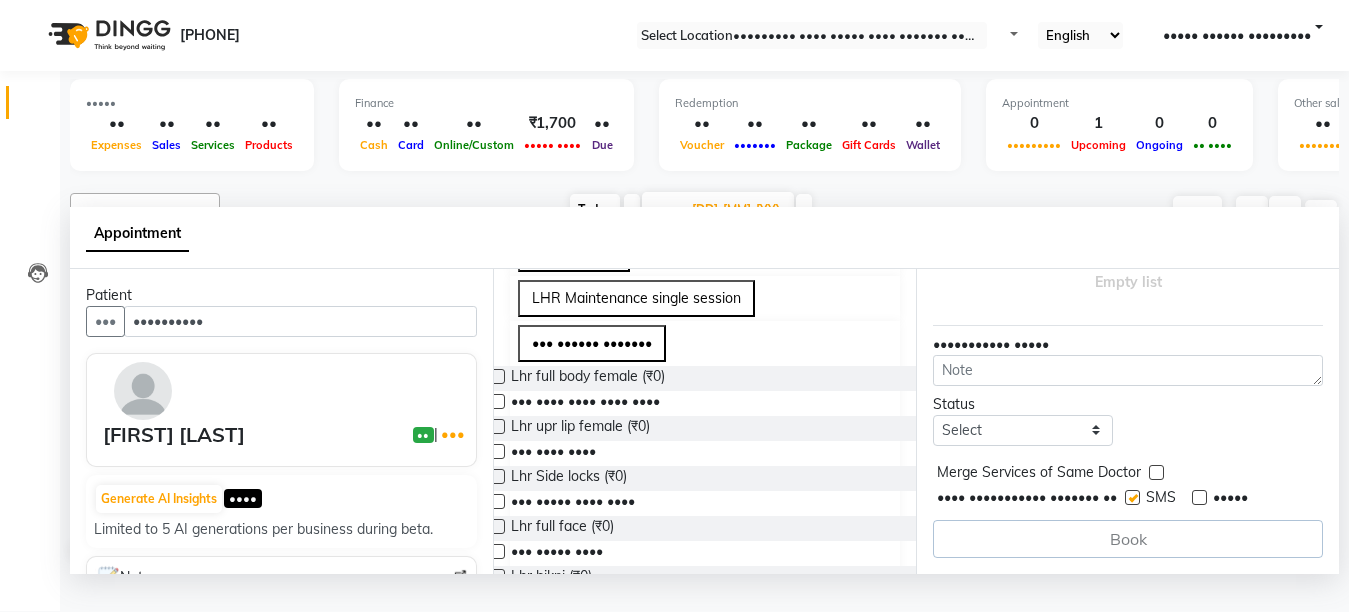 click on "Lhr Side locks (₹0)" at bounding box center [705, 478] 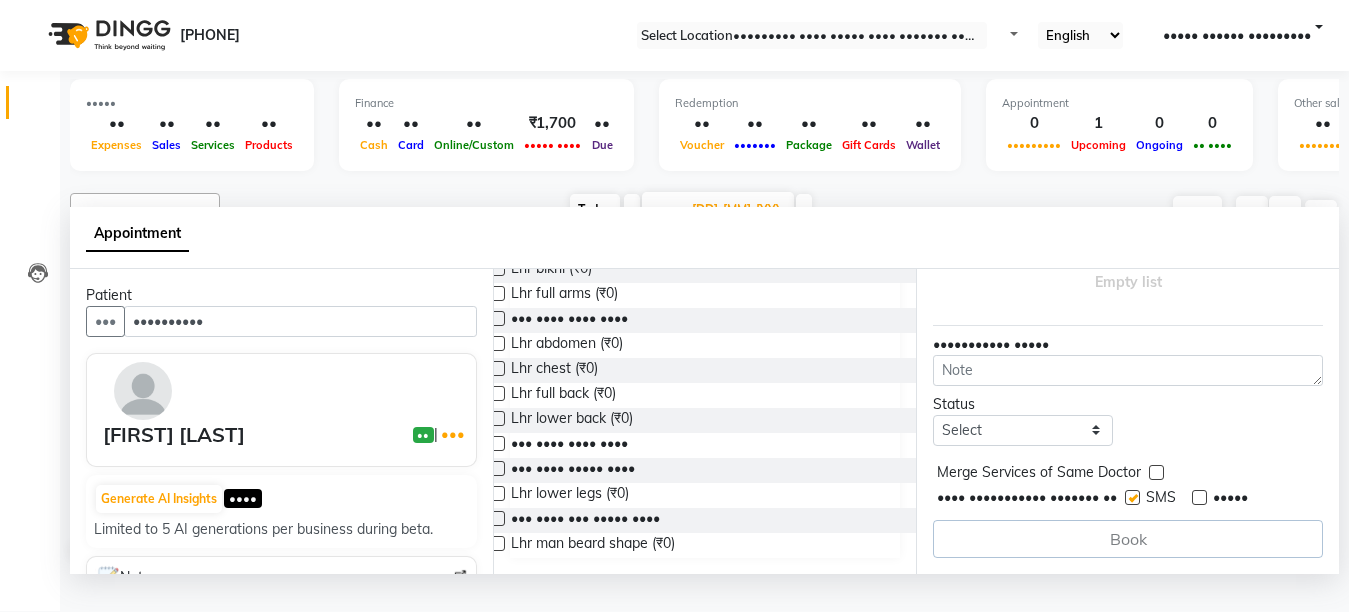 scroll, scrollTop: 718, scrollLeft: 0, axis: vertical 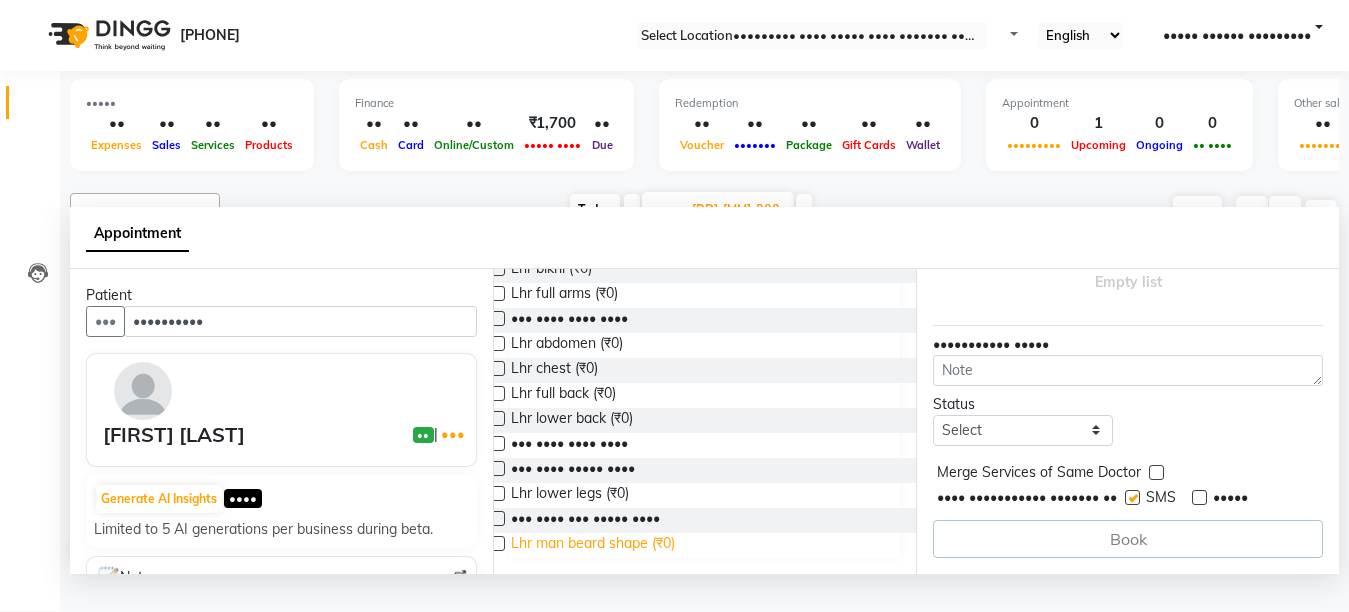 click on "Lhr man beard shape (₹0)" at bounding box center (588, 70) 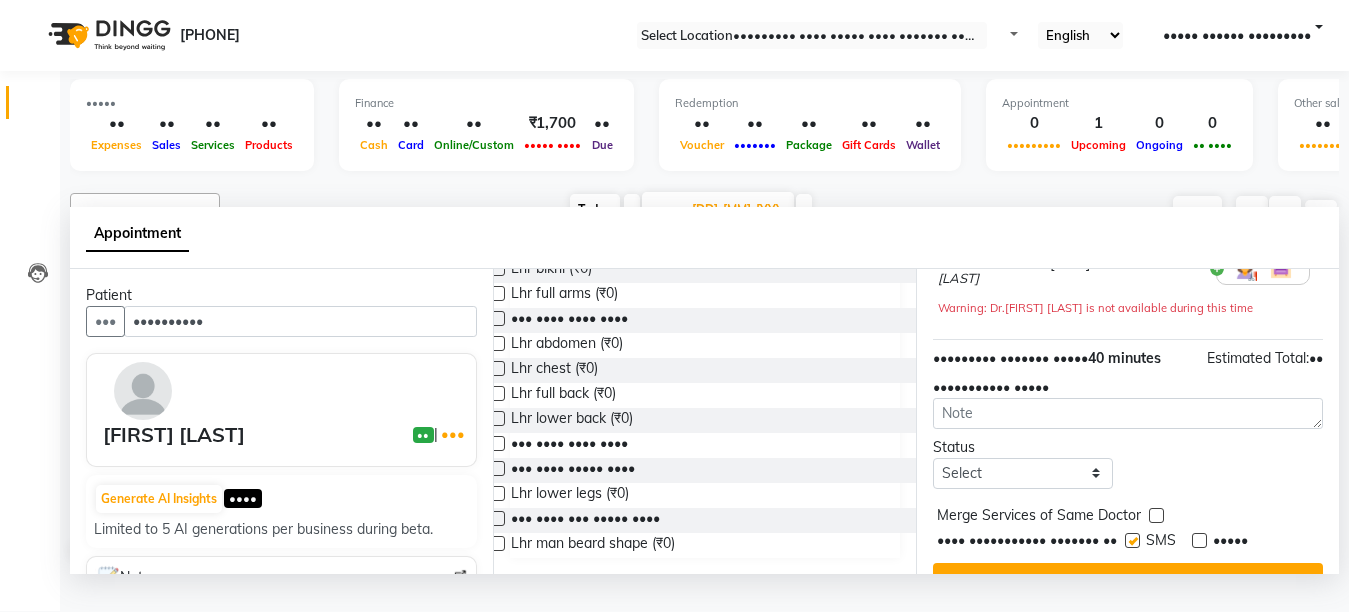 scroll, scrollTop: 244, scrollLeft: 25, axis: both 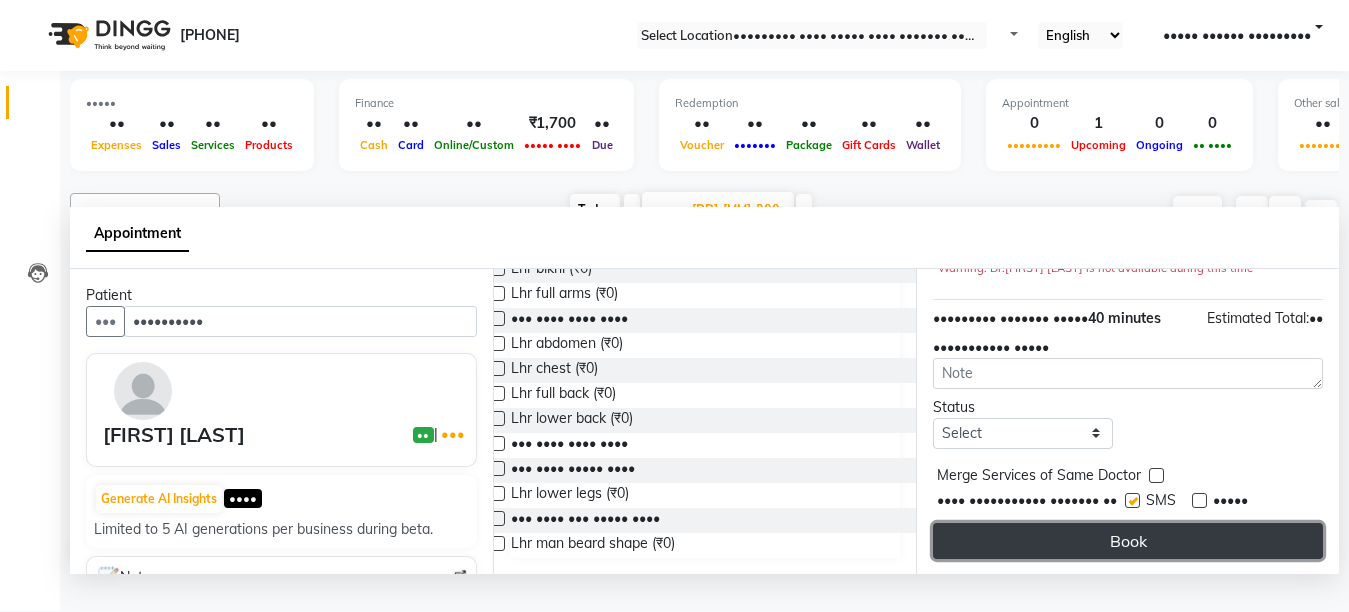 click on "Book" at bounding box center [1128, 541] 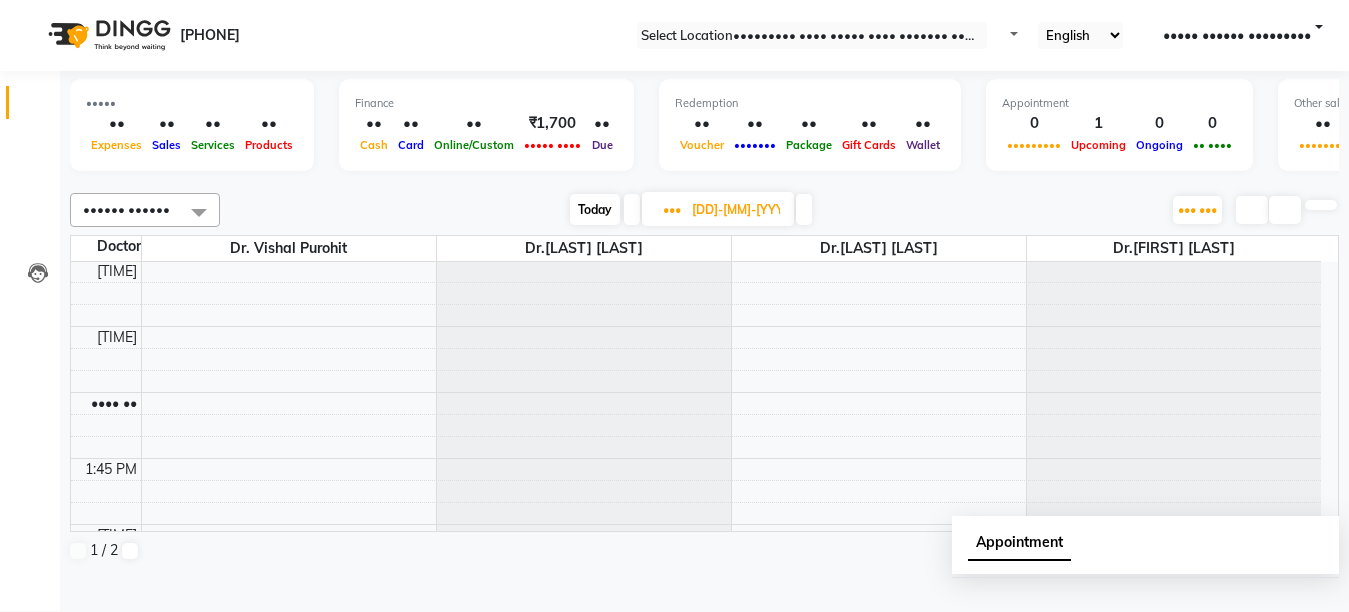 scroll, scrollTop: 0, scrollLeft: 0, axis: both 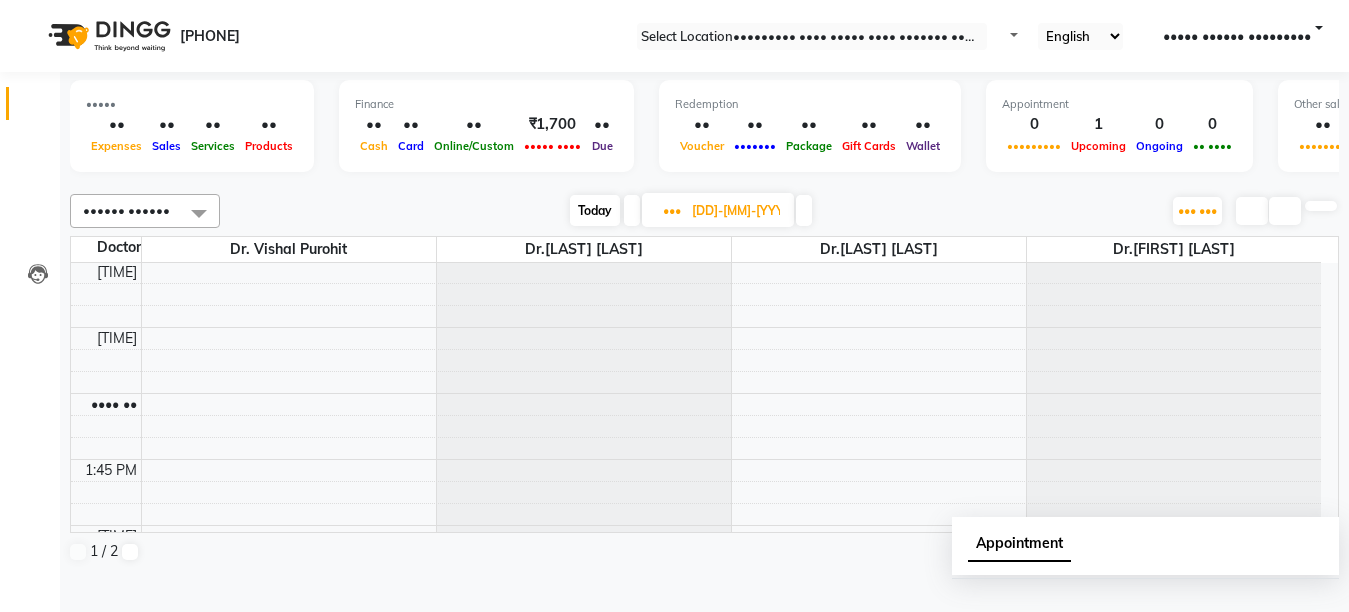 click on "Today" at bounding box center (595, 210) 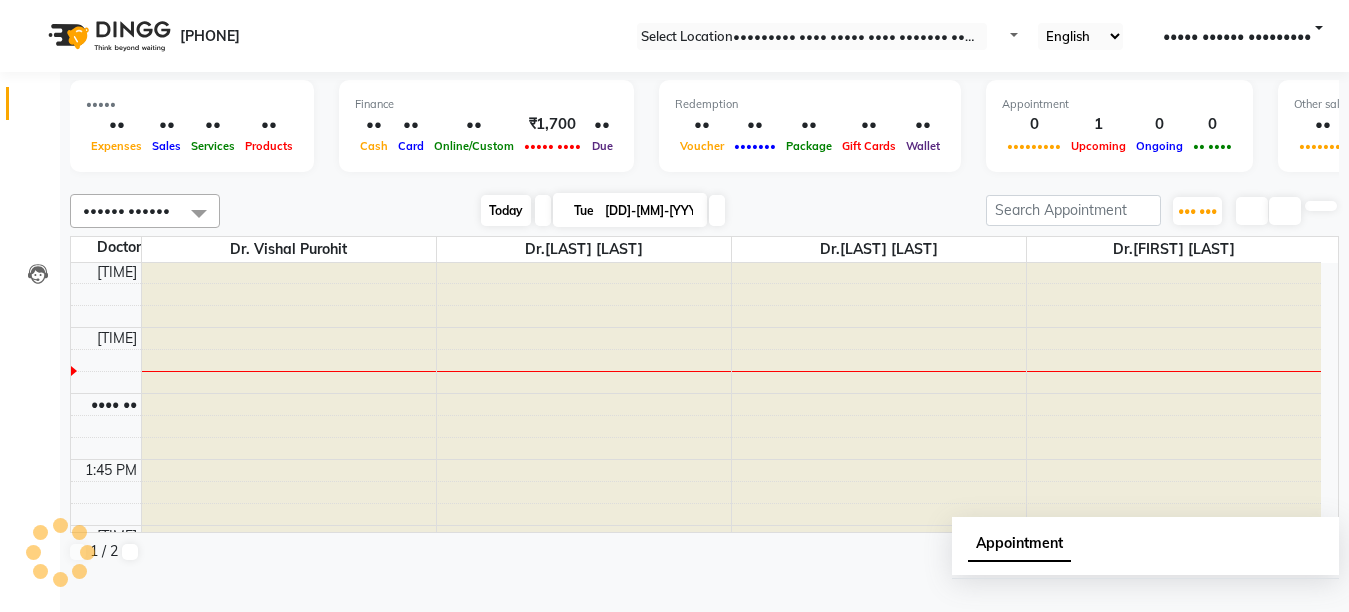 scroll, scrollTop: 793, scrollLeft: 0, axis: vertical 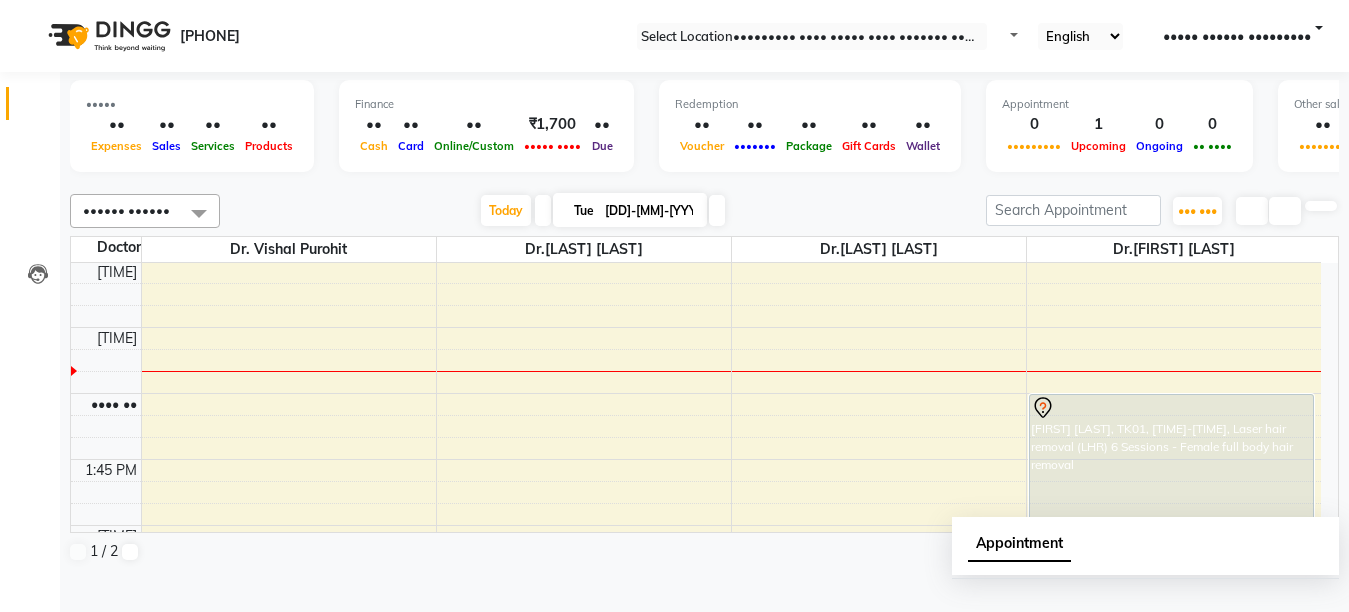 click at bounding box center [543, 210] 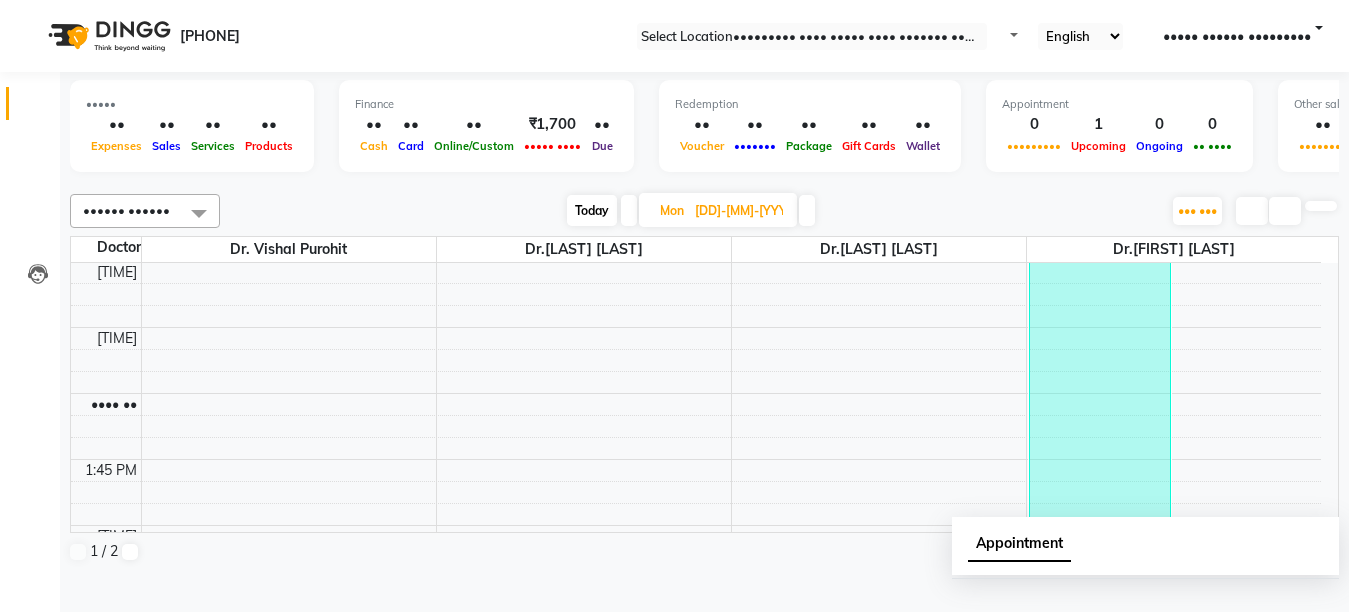scroll, scrollTop: 793, scrollLeft: 0, axis: vertical 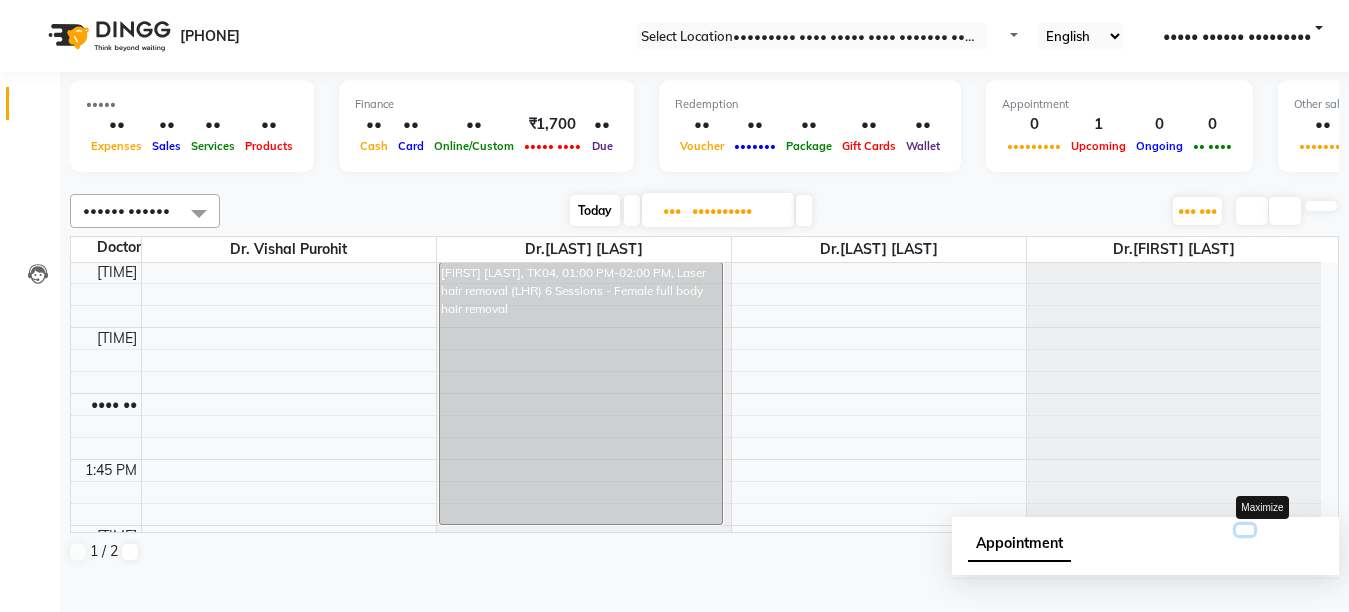 click at bounding box center [1245, 530] 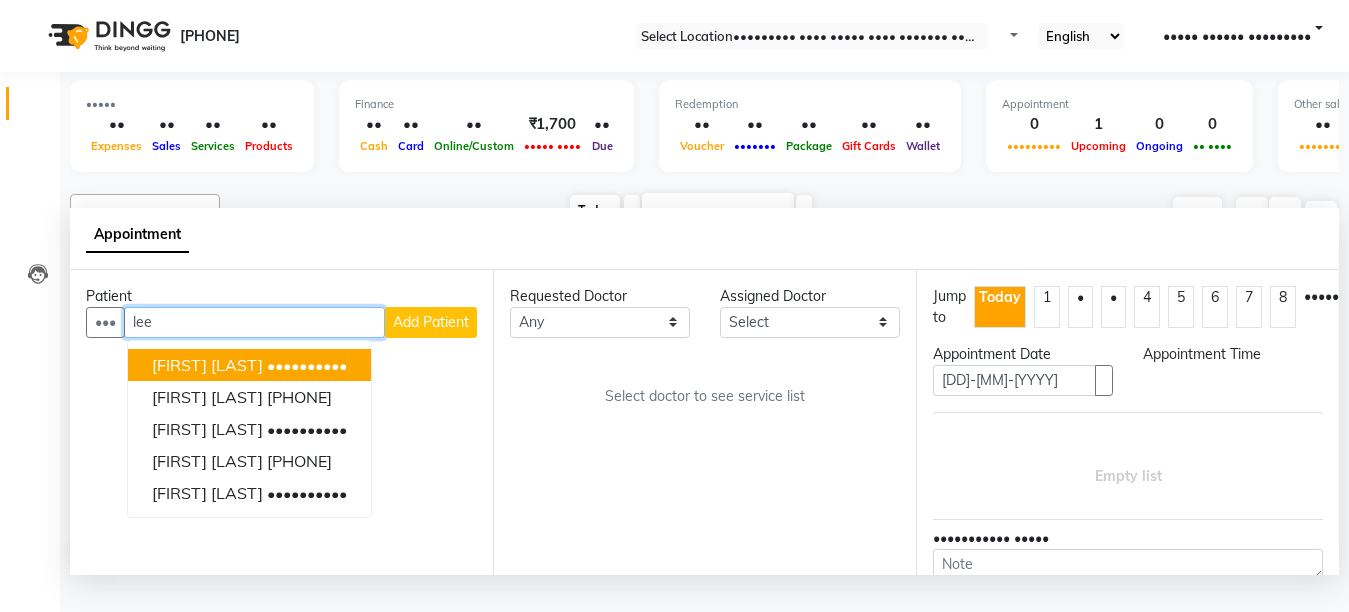 type on "••••" 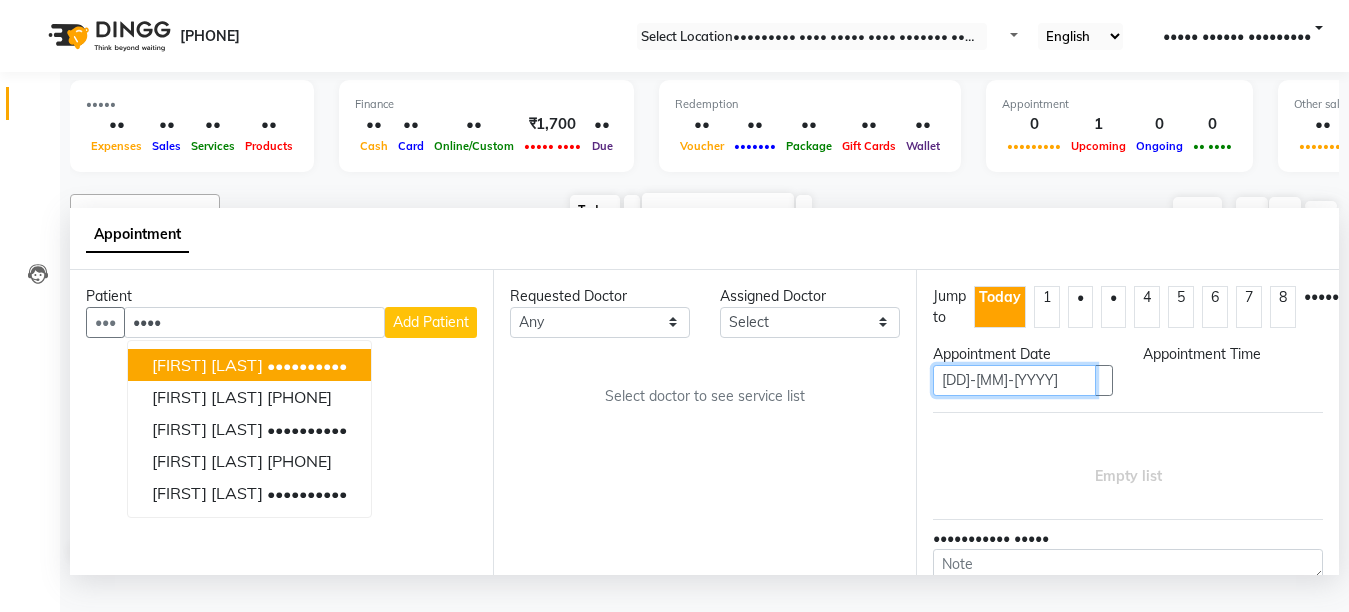 click on "[DD]-[MM]-[YYYY]" at bounding box center [1014, 380] 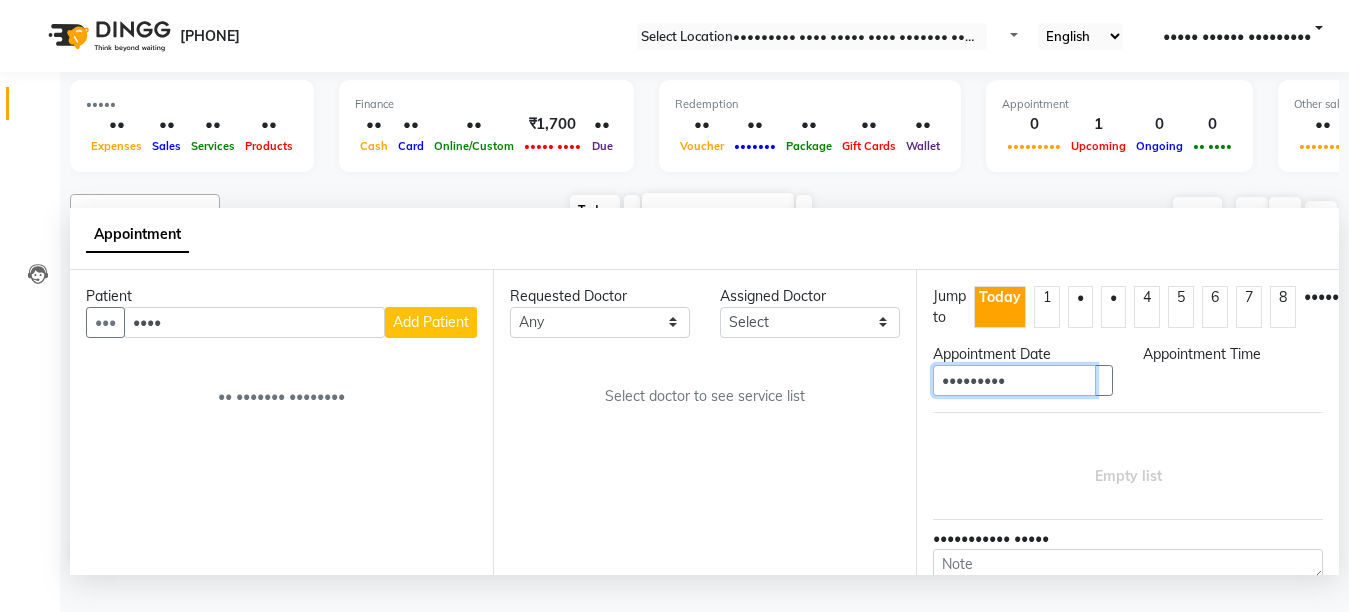 type on "•••••••••" 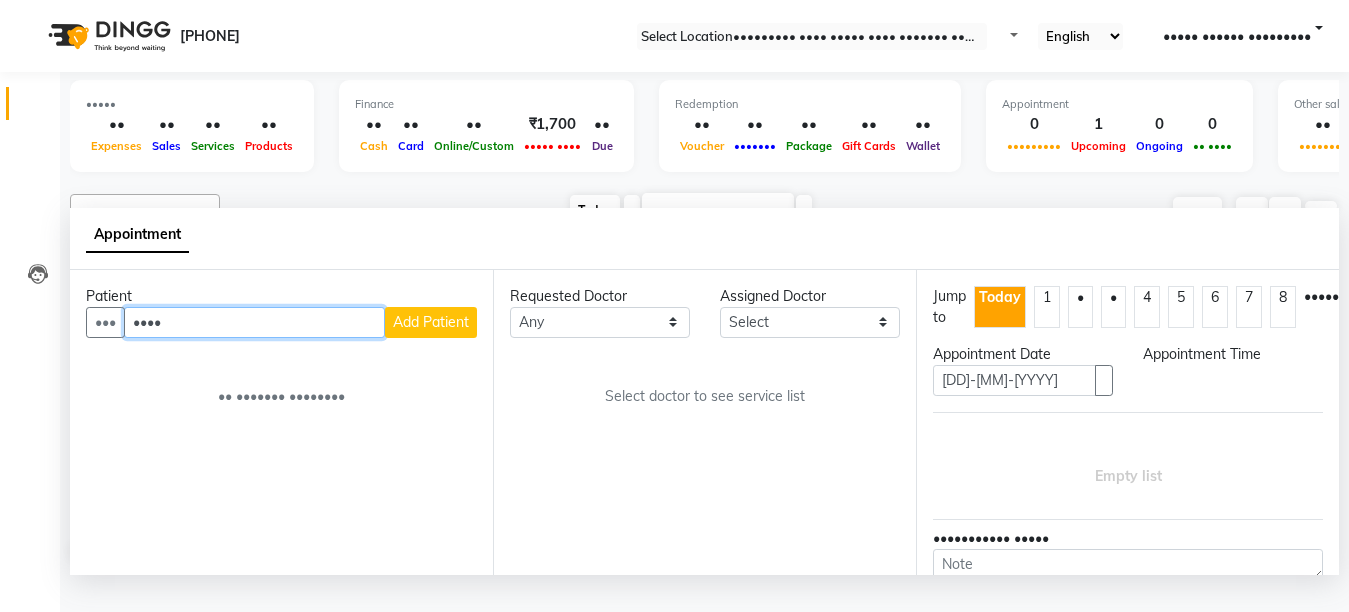 click on "••••" at bounding box center (254, 322) 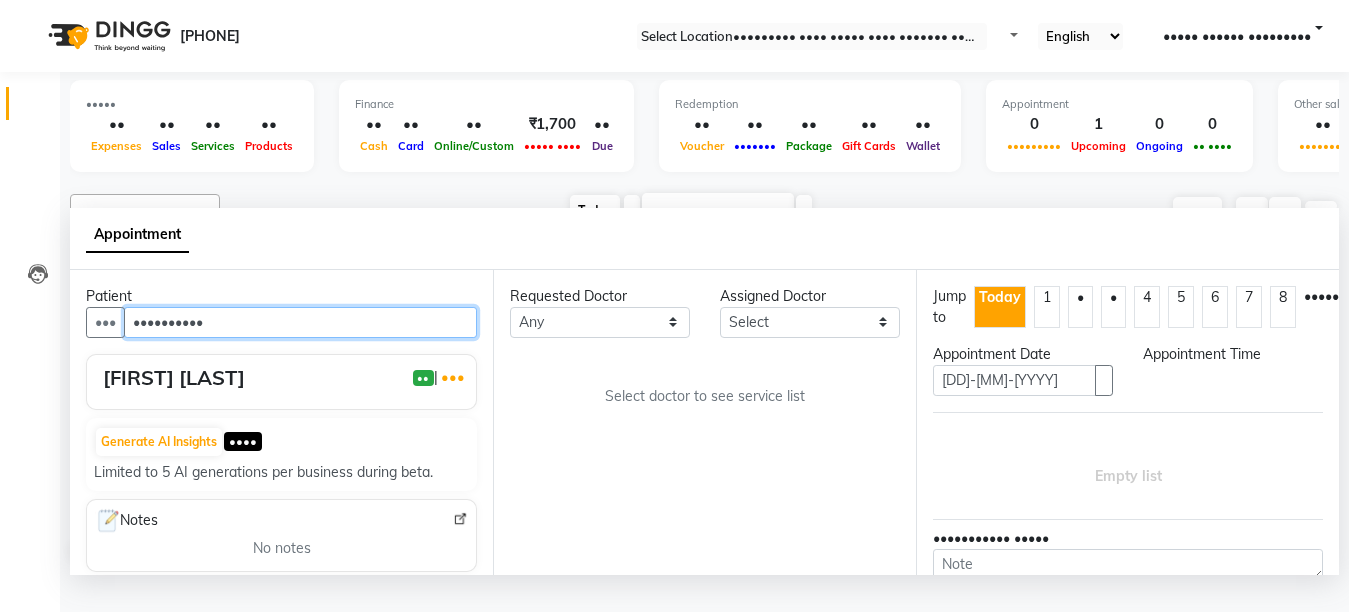 type on "••••••••••" 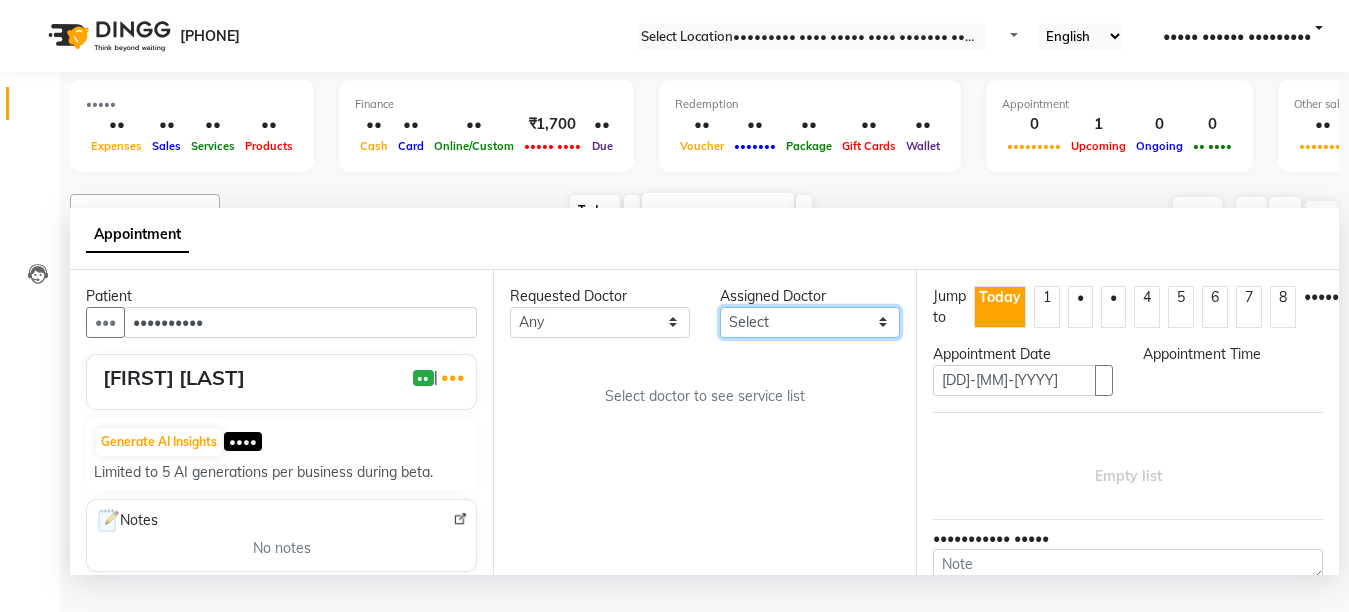 click on "Select  Dr.[LAST] [LAST]   Dr.[LAST] [LAST] Dr.[LAST] [LAST] Dr.[LAST] [LAST] [FIRST] [LAST] (Manager)" at bounding box center (600, 322) 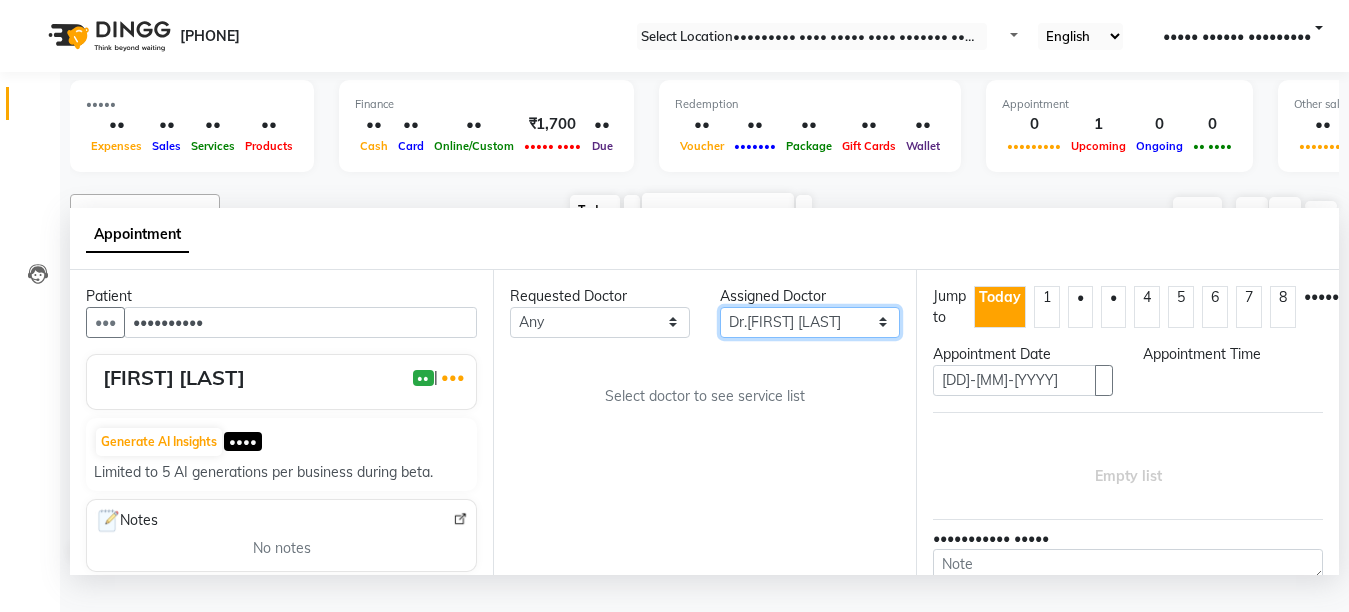 click on "Select  Dr.[LAST] [LAST]   Dr.[LAST] [LAST] Dr.[LAST] [LAST] Dr.[LAST] [LAST] [FIRST] [LAST] (Manager)" at bounding box center (600, 322) 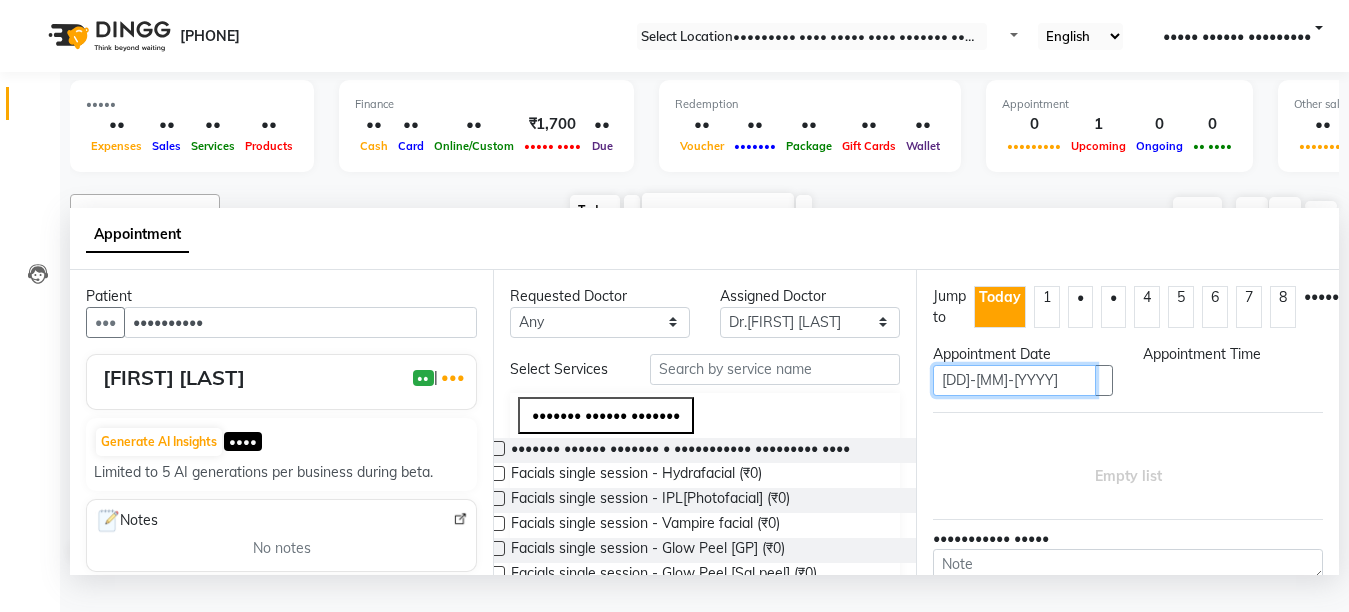 click on "[DD]-[MM]-[YYYY]" at bounding box center [1014, 380] 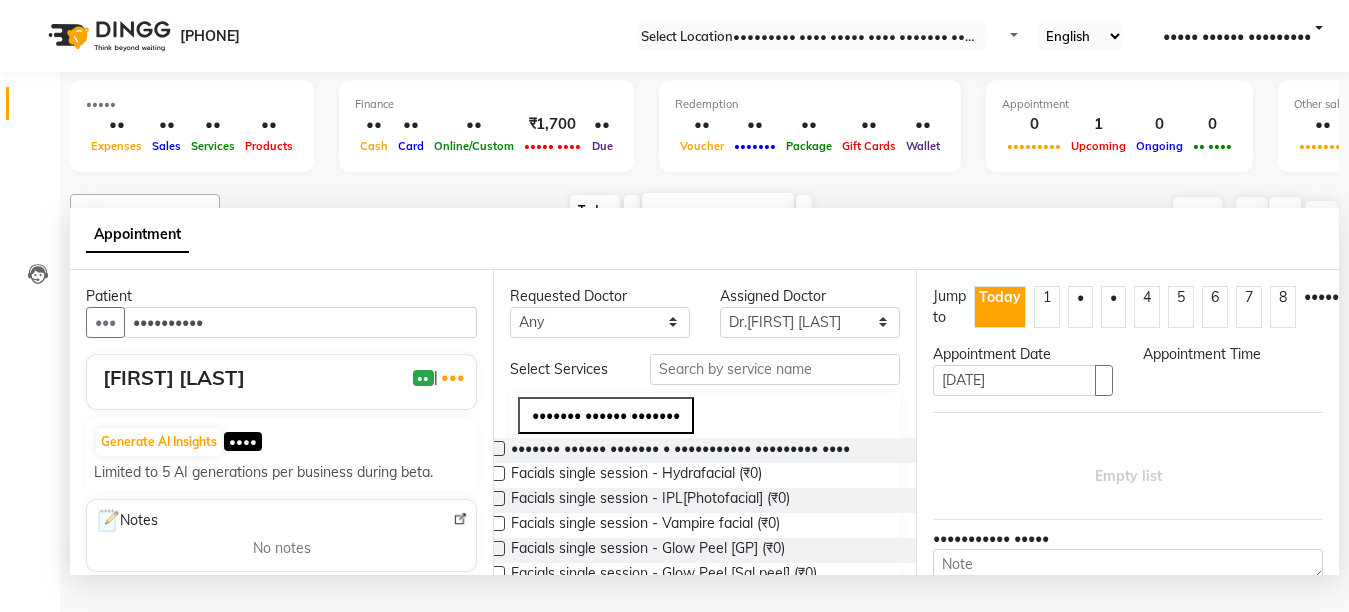 click on "7" at bounding box center [1249, 307] 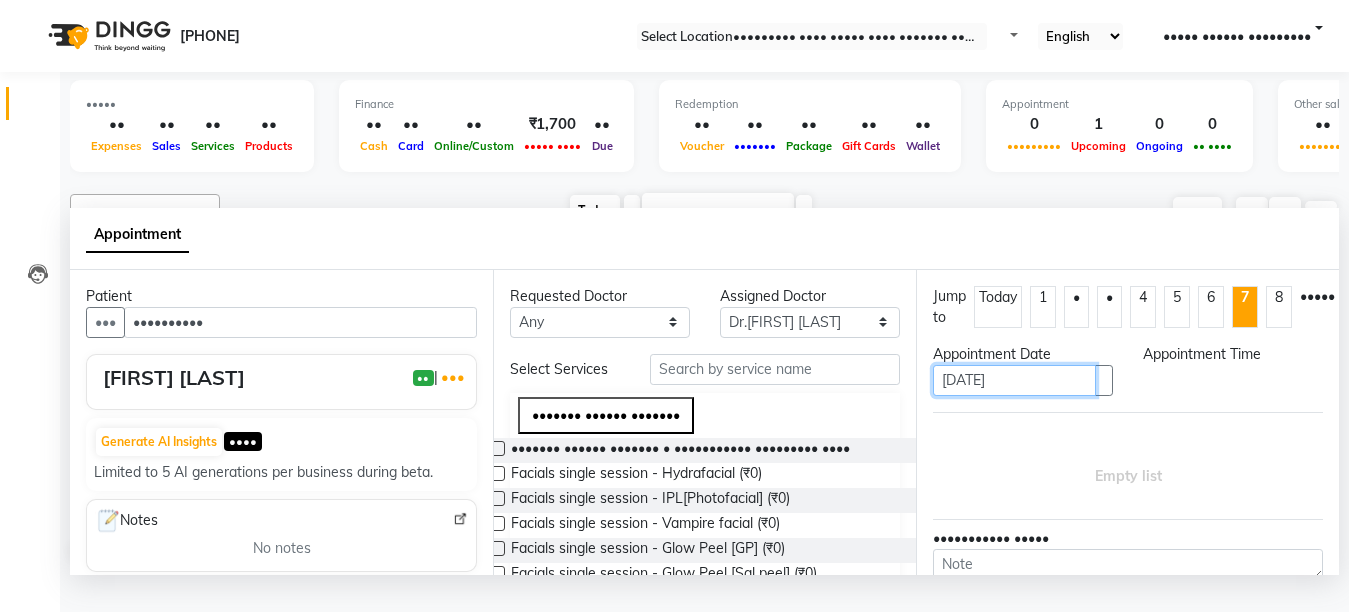 click on "[DATE]" at bounding box center [1014, 380] 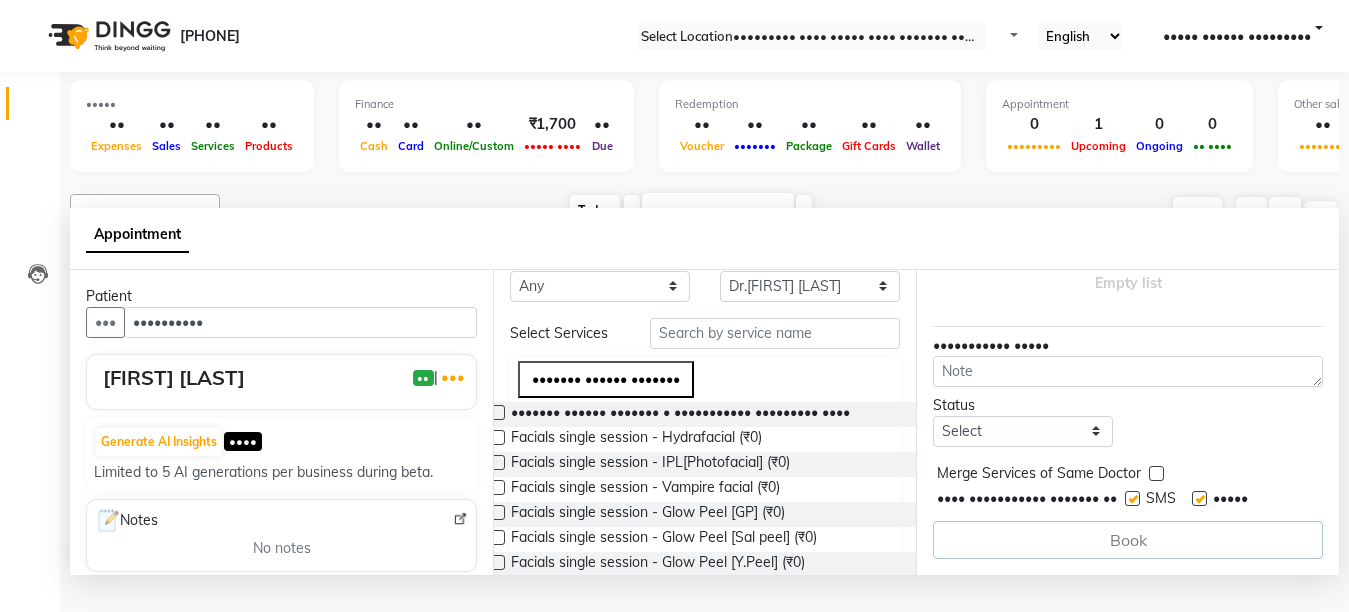 scroll, scrollTop: 40, scrollLeft: 0, axis: vertical 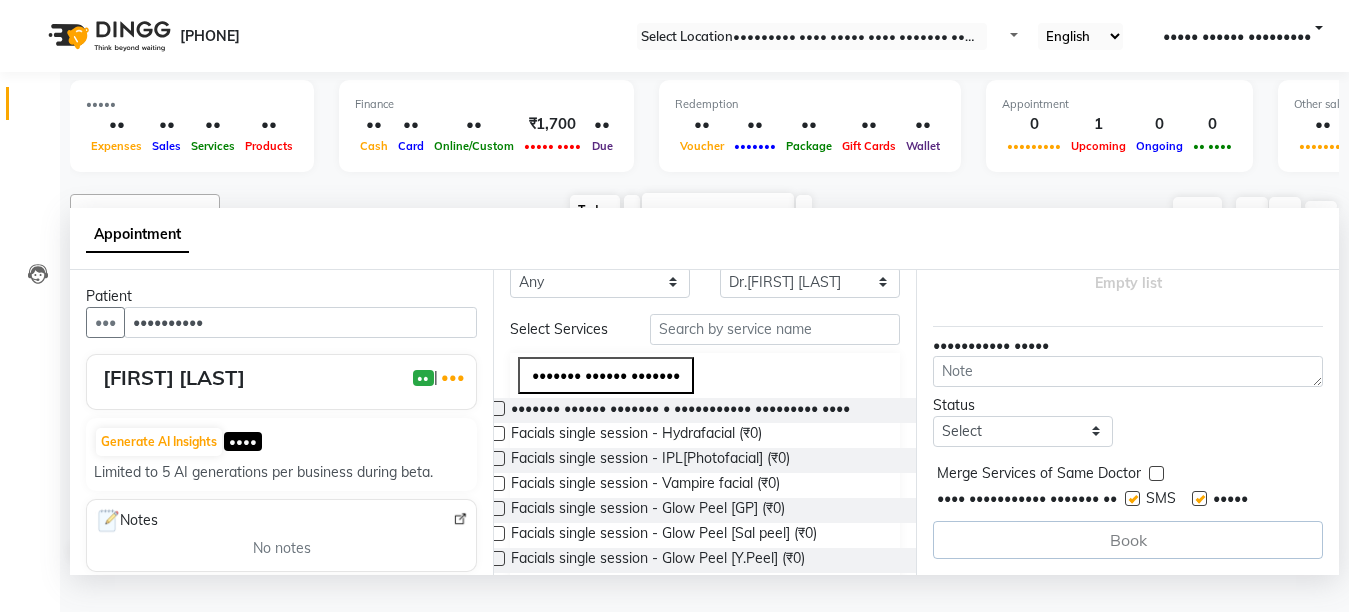 type on "[DATE]" 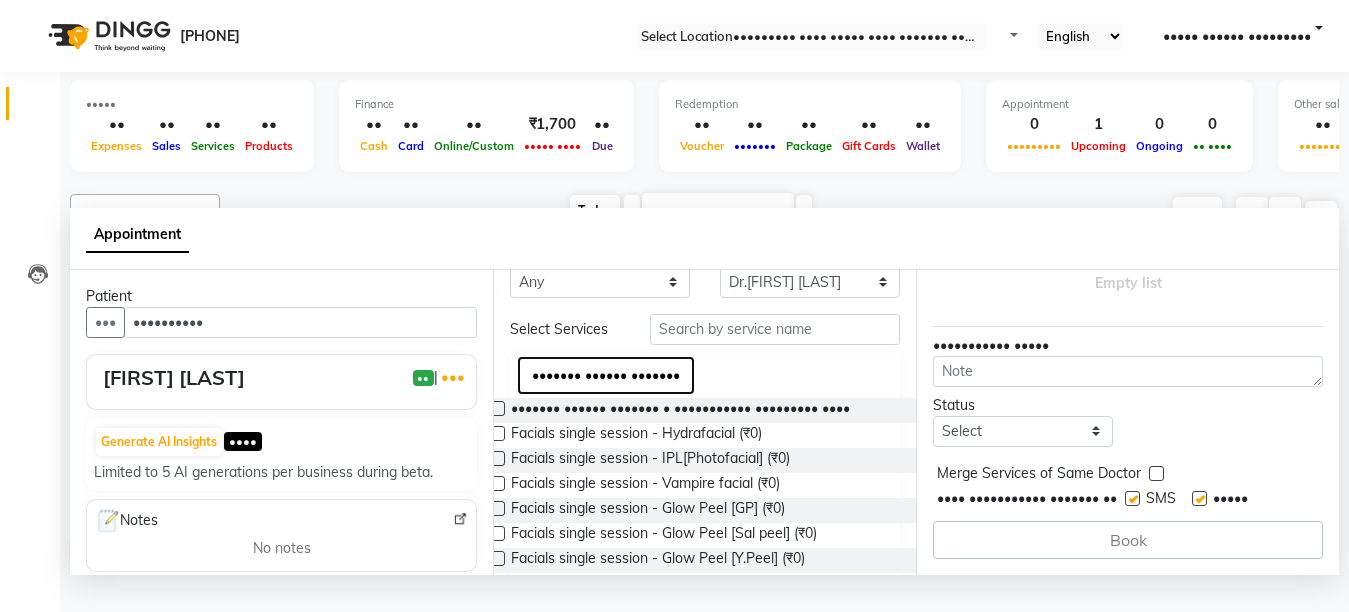 click on "••••••• •••••• •••••••" at bounding box center [606, 375] 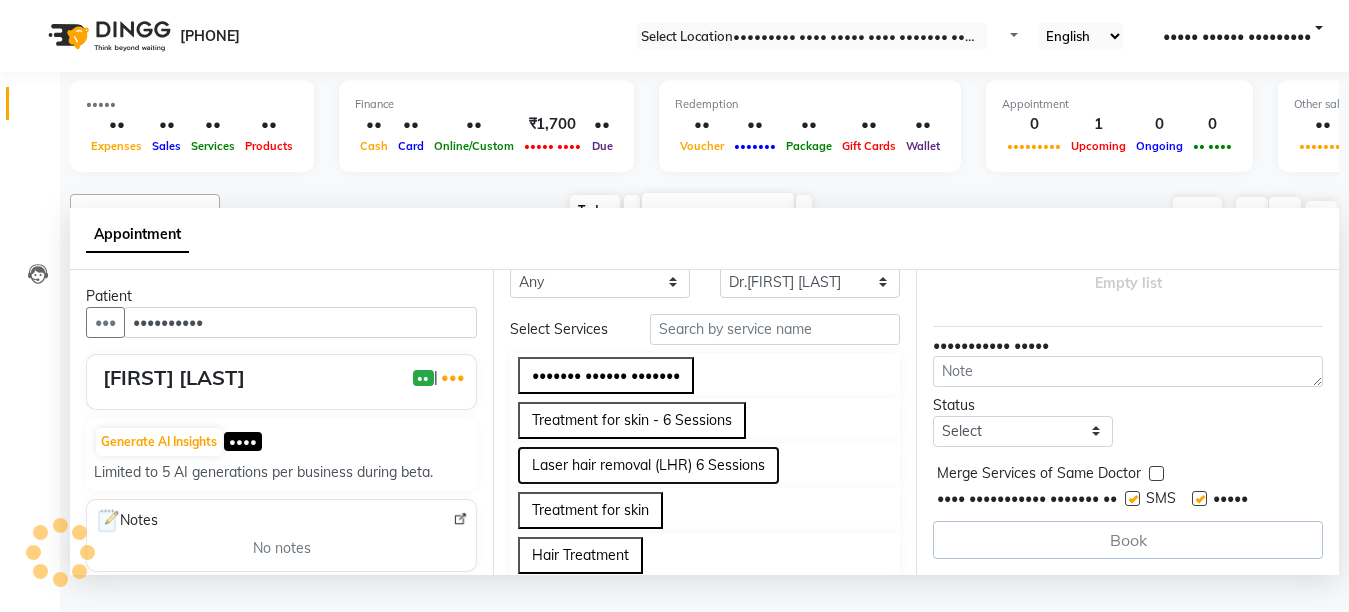 click on "Laser hair removal (LHR)
6 Sessions" at bounding box center [648, 465] 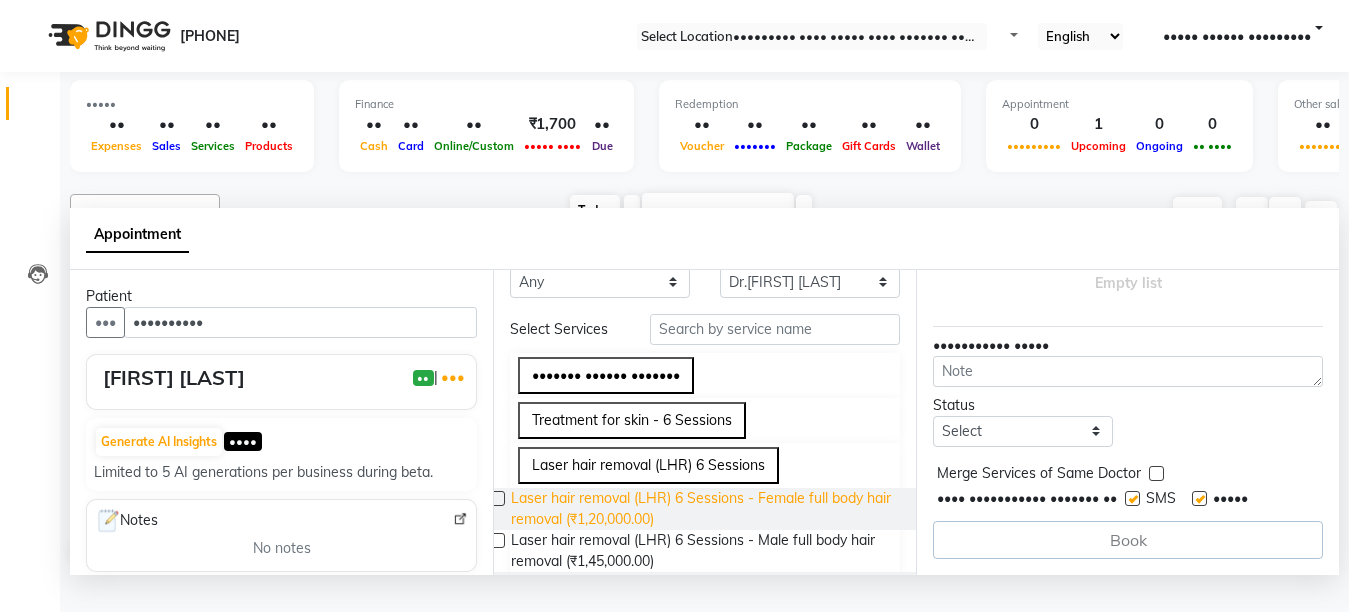 click on "Laser hair removal (LHR)
6 Sessions - Female full body hair removal (₹1,20,000.00)" at bounding box center [707, 509] 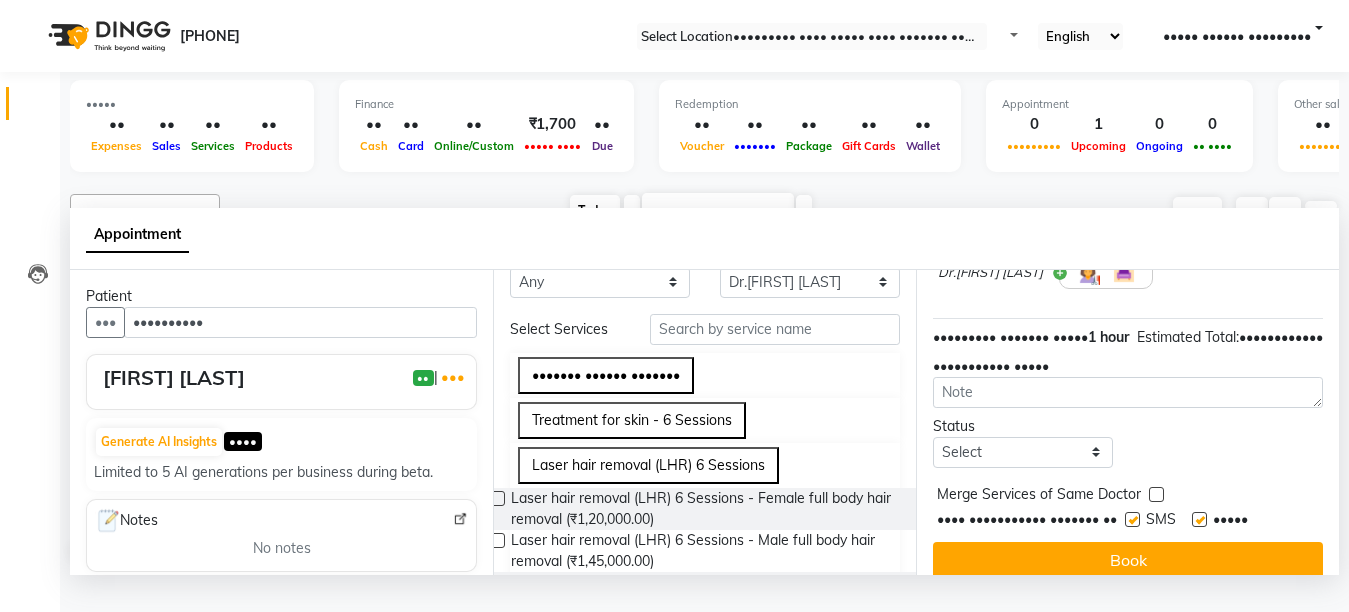 click at bounding box center [1199, 519] 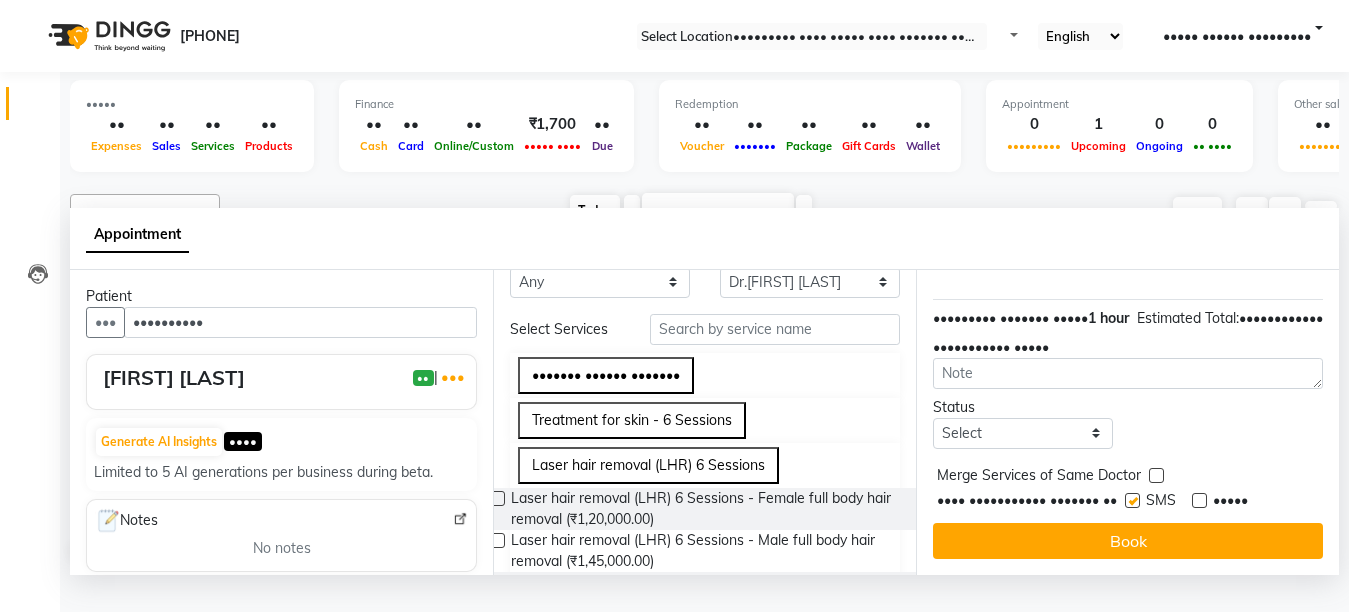 scroll, scrollTop: 276, scrollLeft: 0, axis: vertical 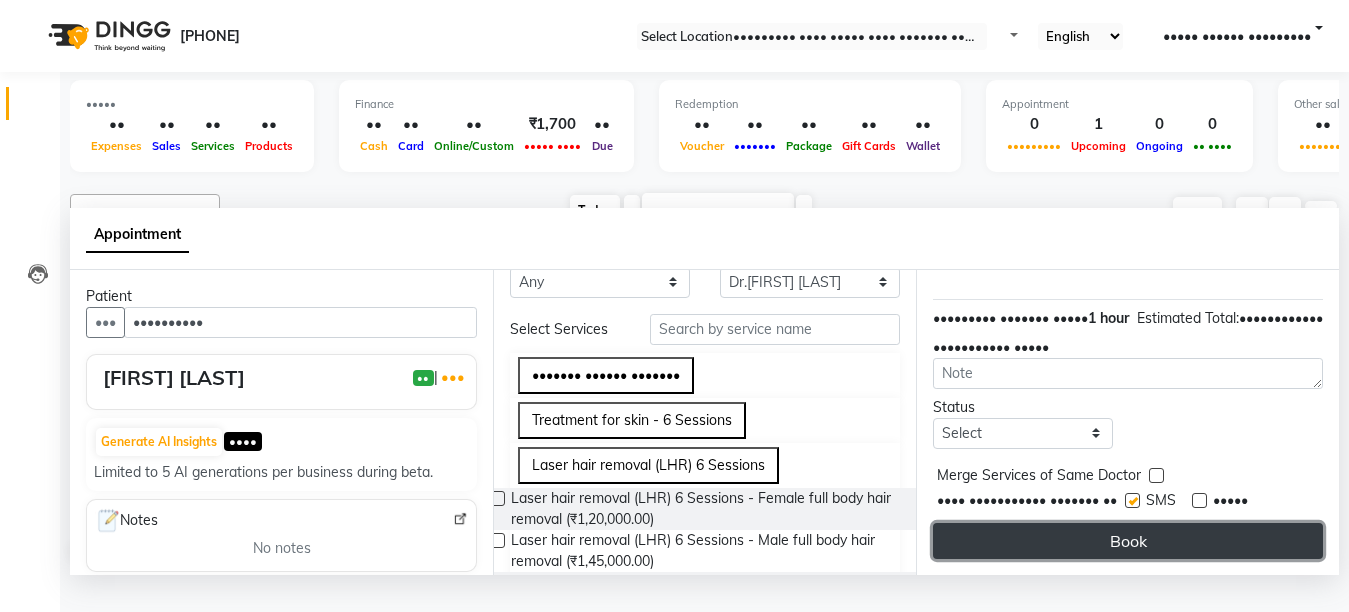 click on "Book" at bounding box center [1128, 541] 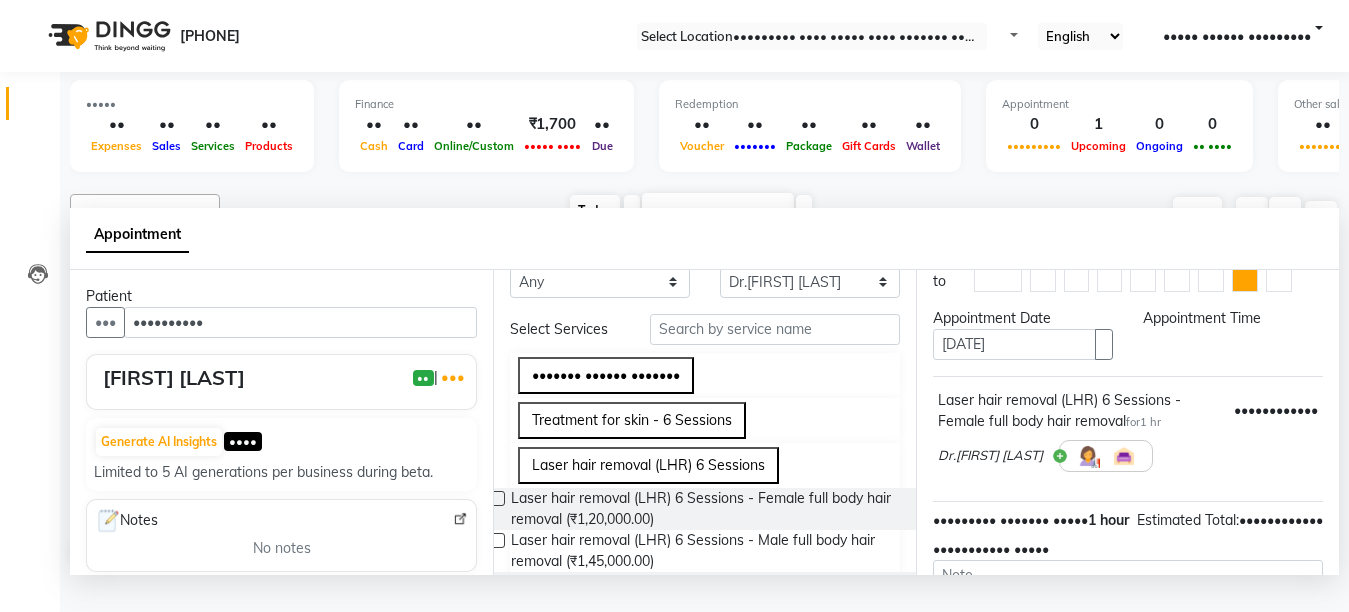 scroll, scrollTop: 0, scrollLeft: 0, axis: both 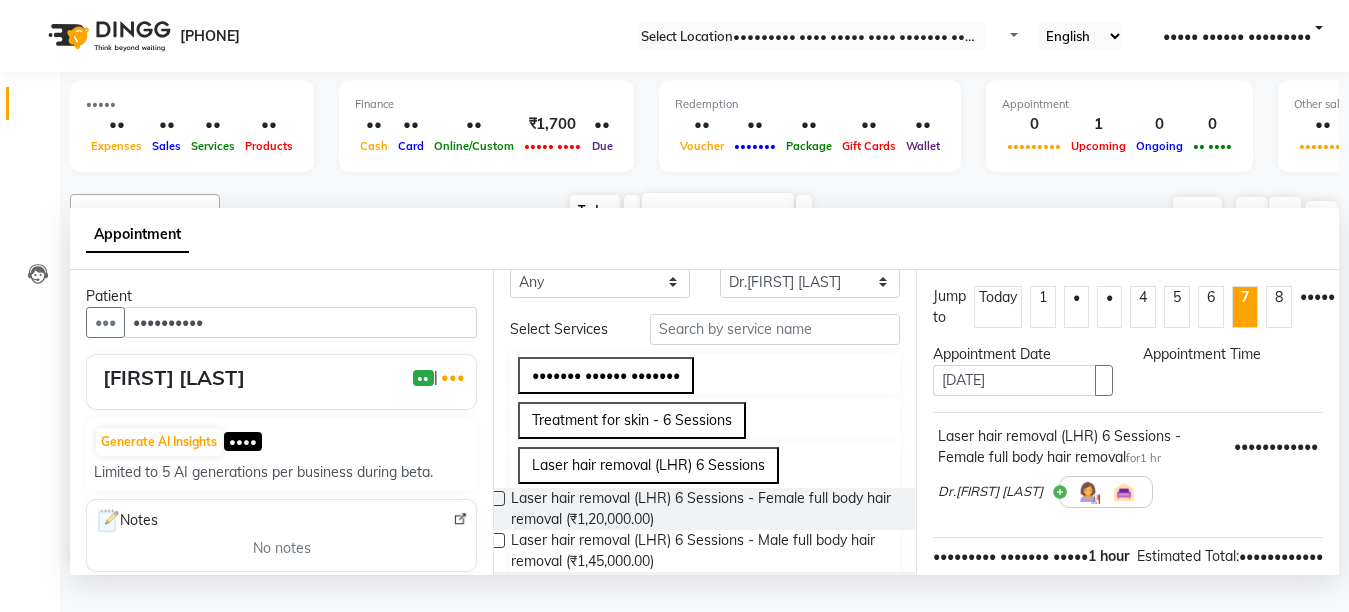 click on "Appointment Time" at bounding box center [1023, 354] 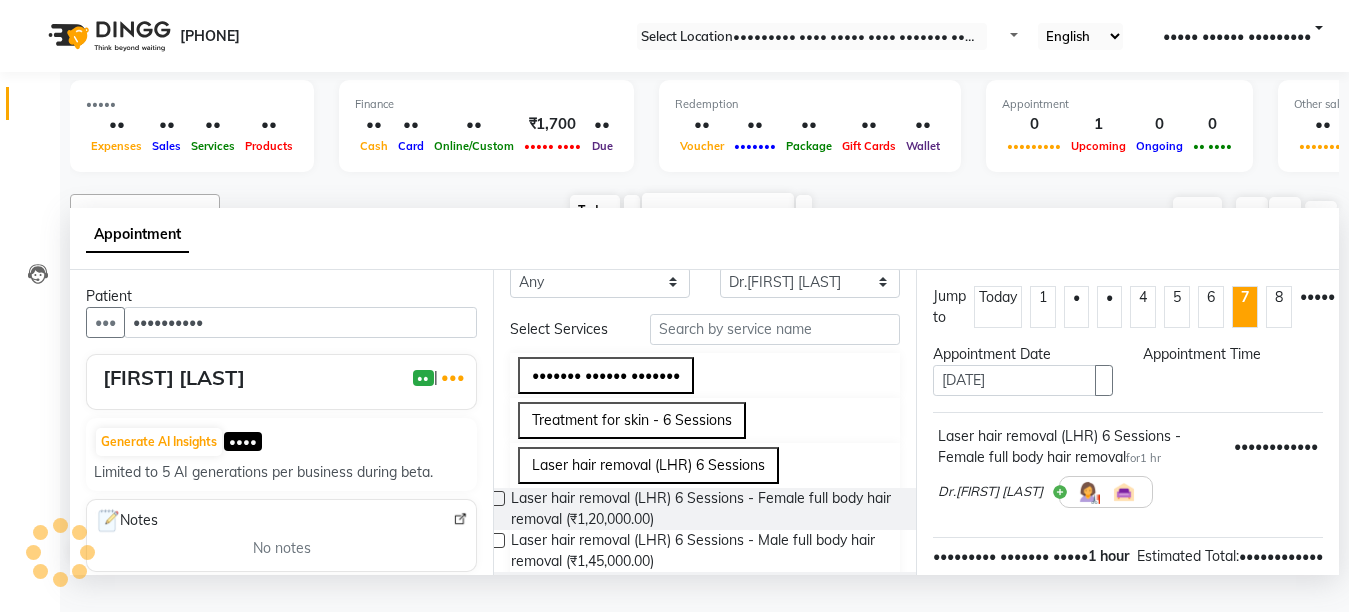 click on "Appointment Time" at bounding box center (1023, 354) 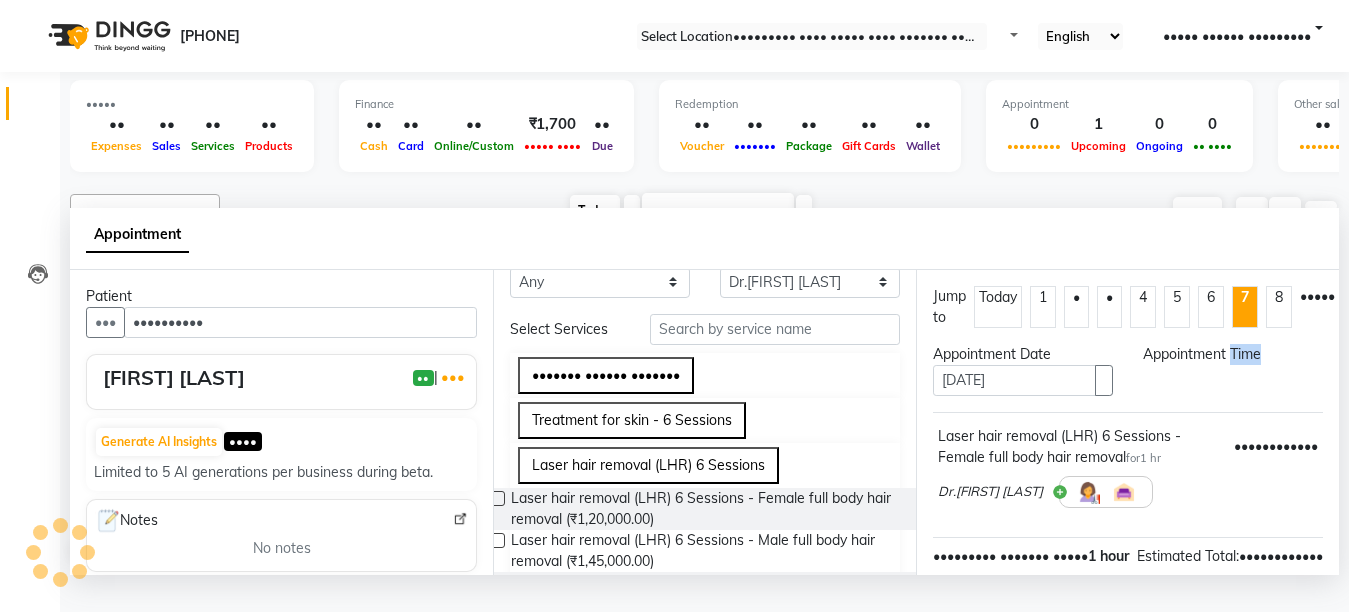 click on "Appointment Time" at bounding box center (1023, 354) 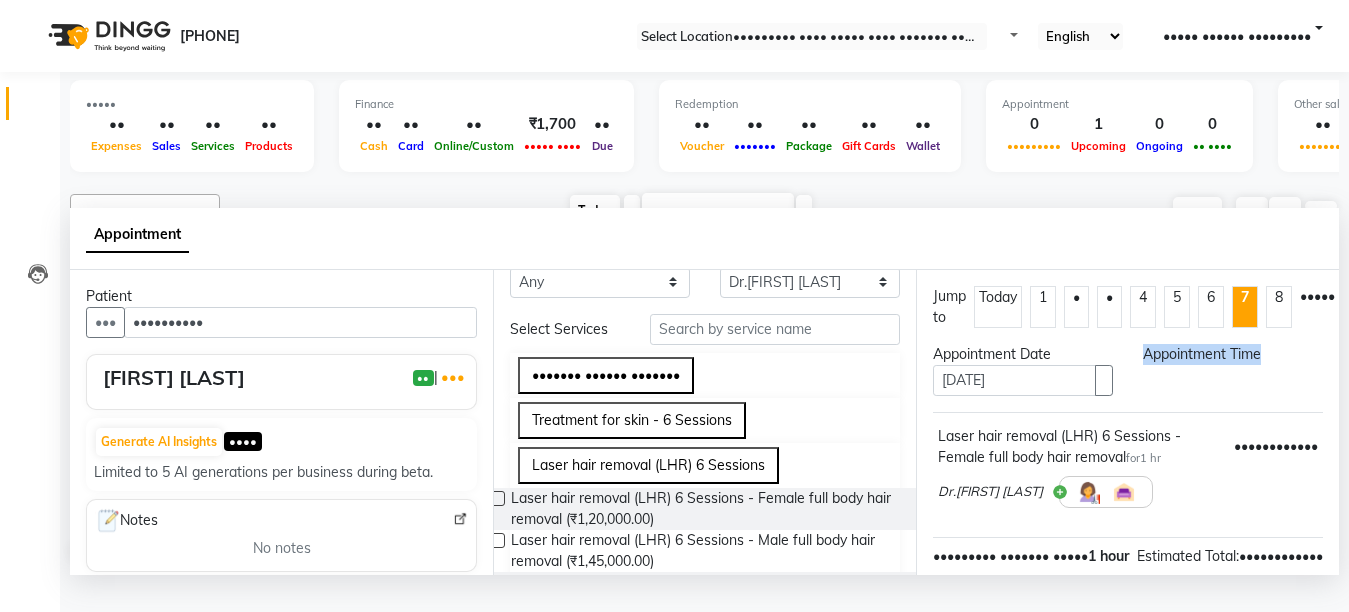 click on "Appointment Time" at bounding box center (1023, 354) 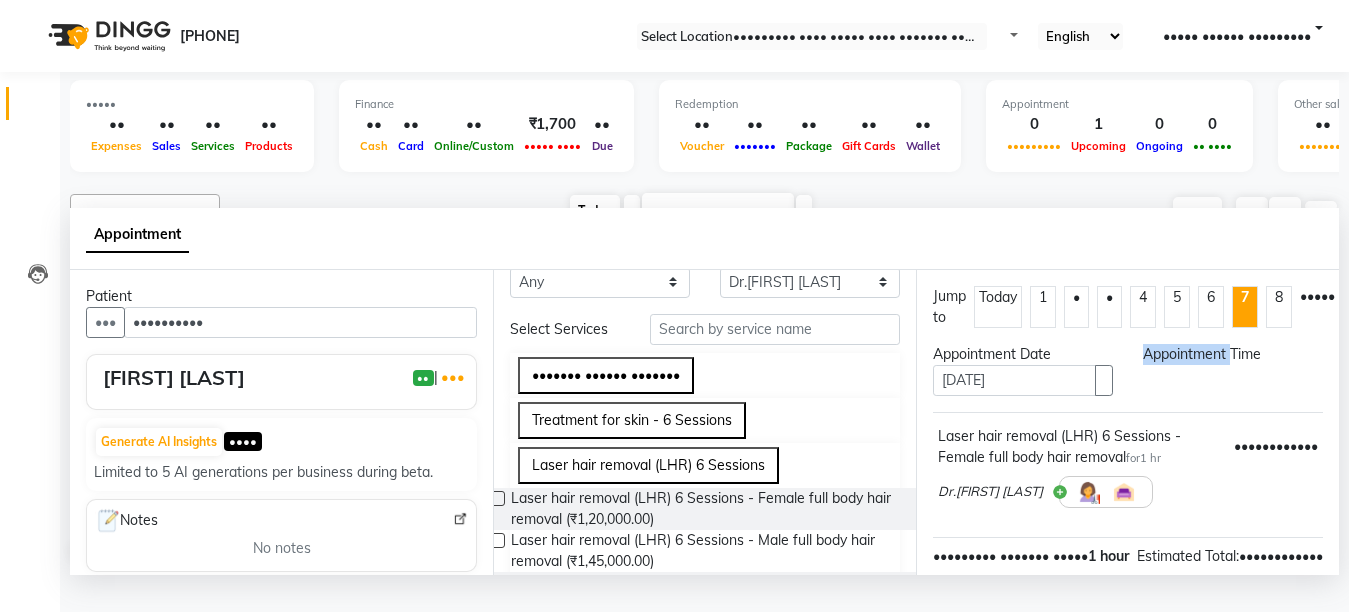 click on "Appointment Time" at bounding box center [1023, 354] 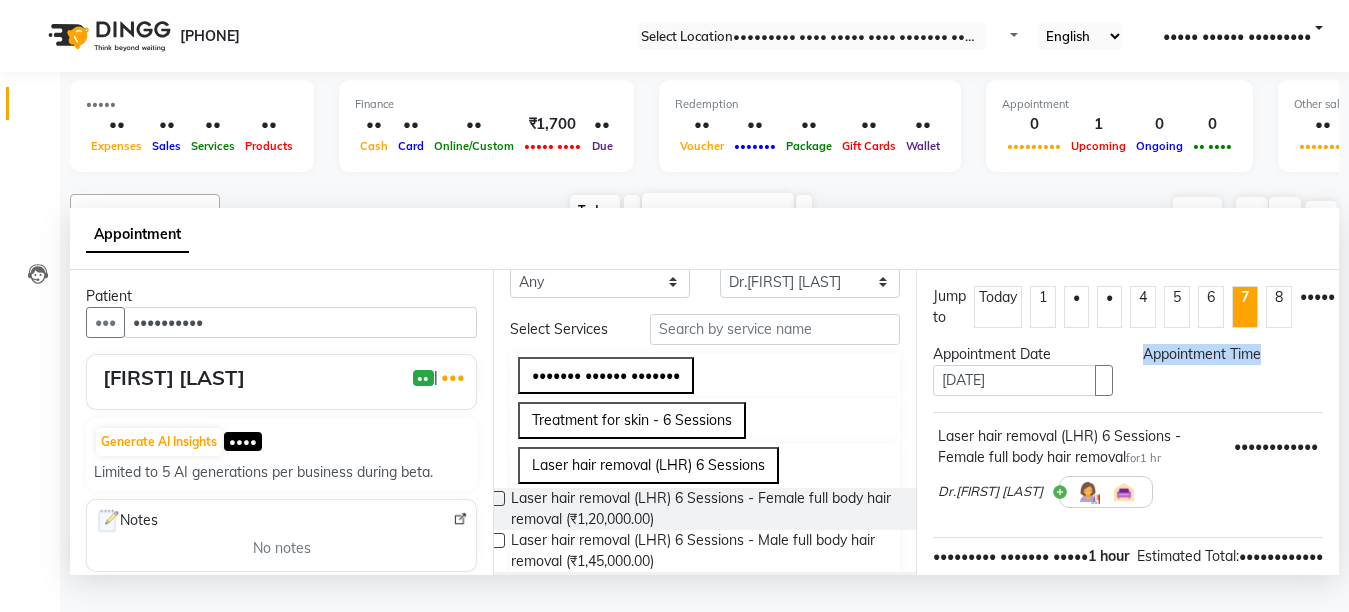 click on "Appointment Time" at bounding box center [1023, 354] 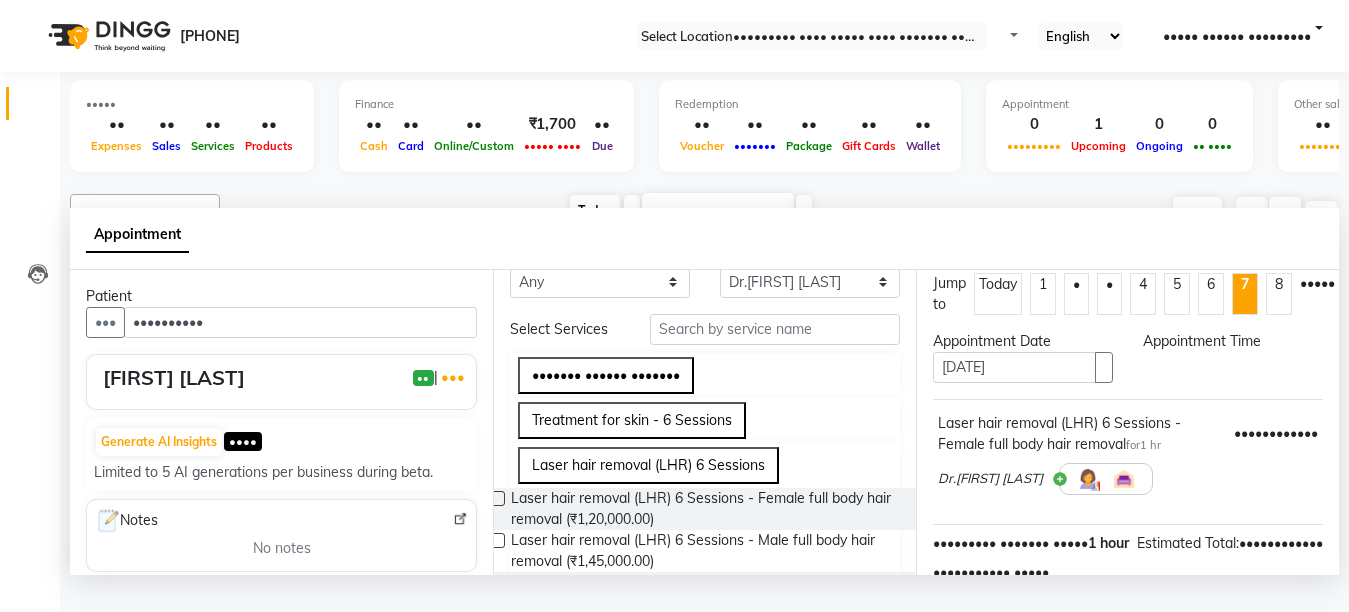 scroll, scrollTop: 0, scrollLeft: 0, axis: both 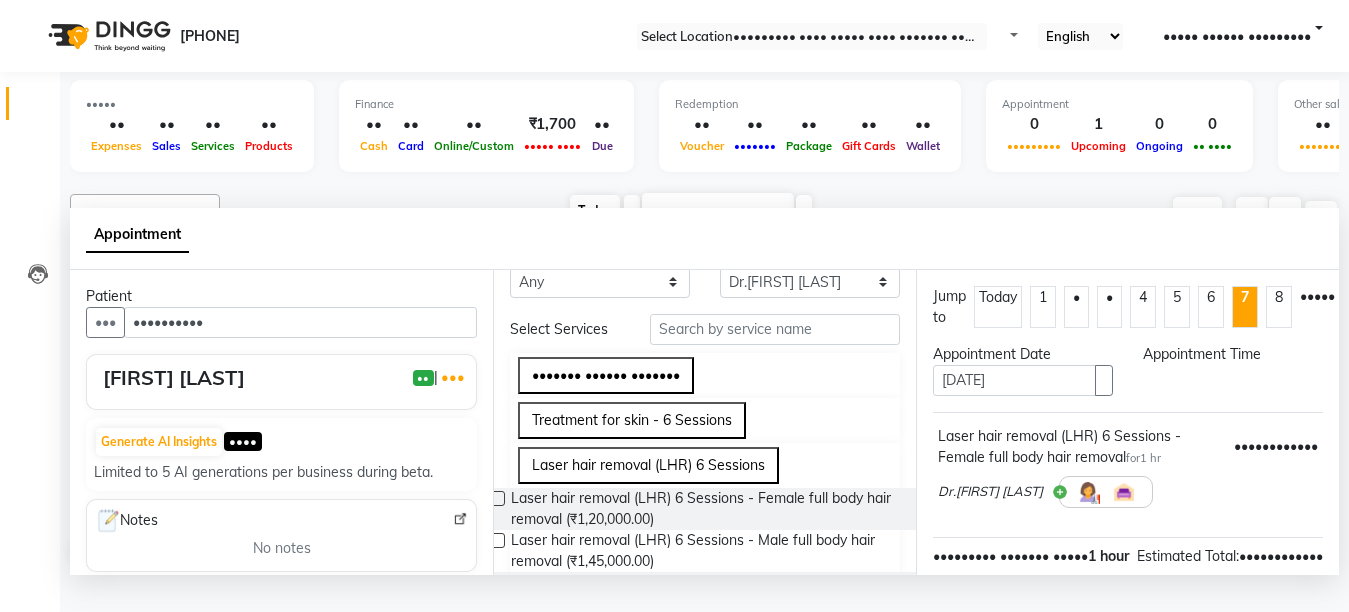 click on "Appointment Time" at bounding box center (1023, 354) 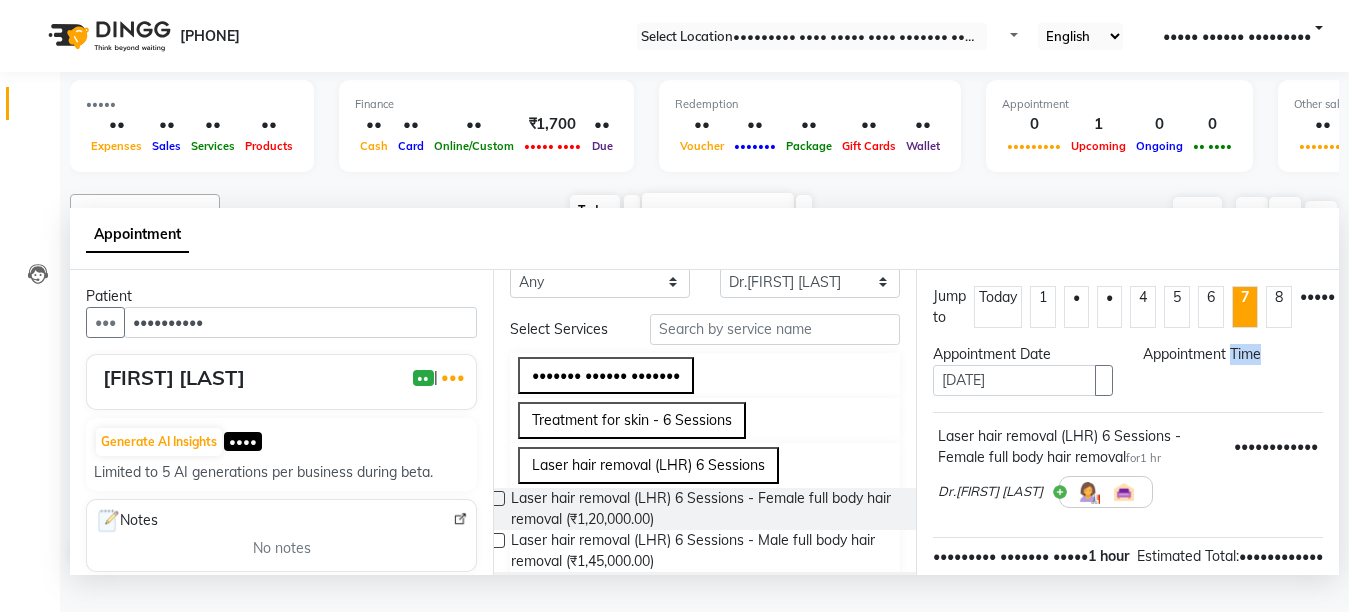 drag, startPoint x: 1220, startPoint y: 393, endPoint x: 1231, endPoint y: 399, distance: 12.529964 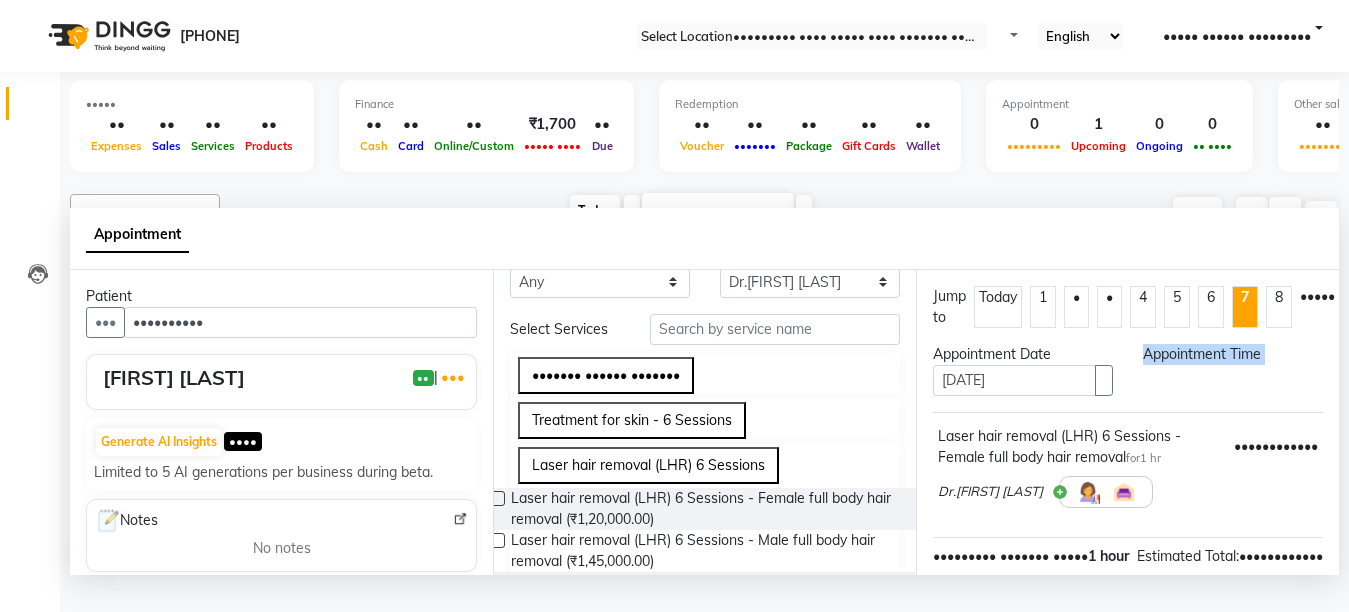click on "Appointment Time" at bounding box center (1233, 378) 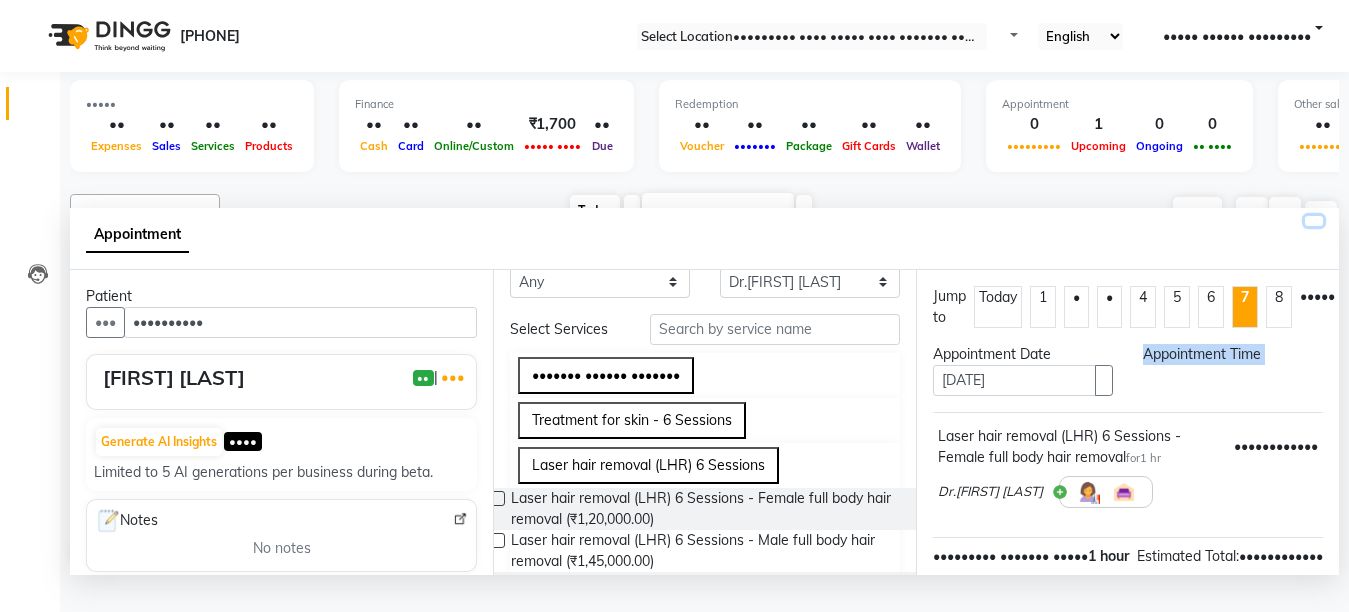 click at bounding box center [1314, 221] 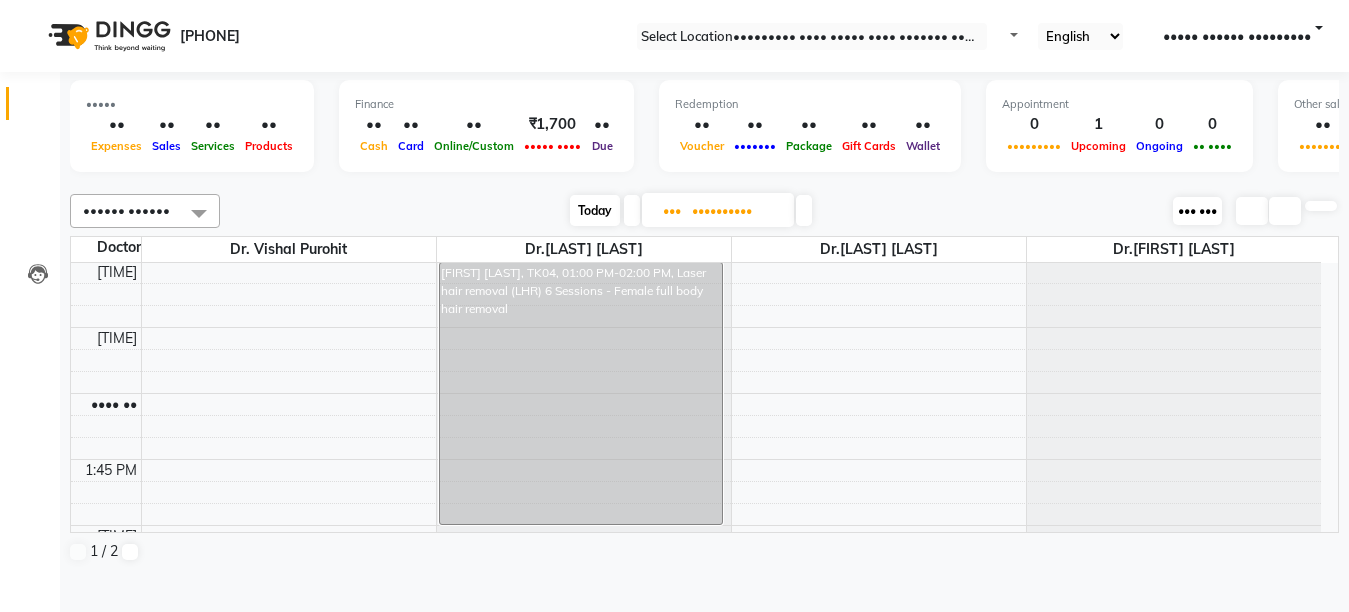 click on "••• •••" at bounding box center [1197, 210] 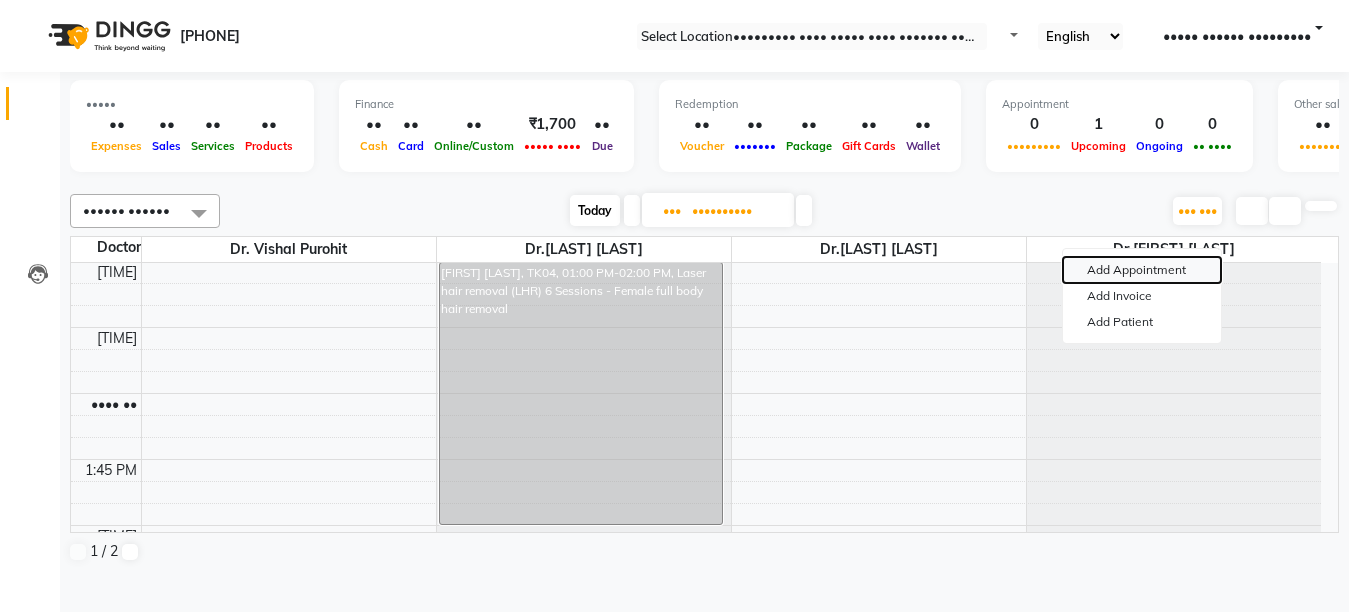 click on "Add Appointment" at bounding box center [1142, 270] 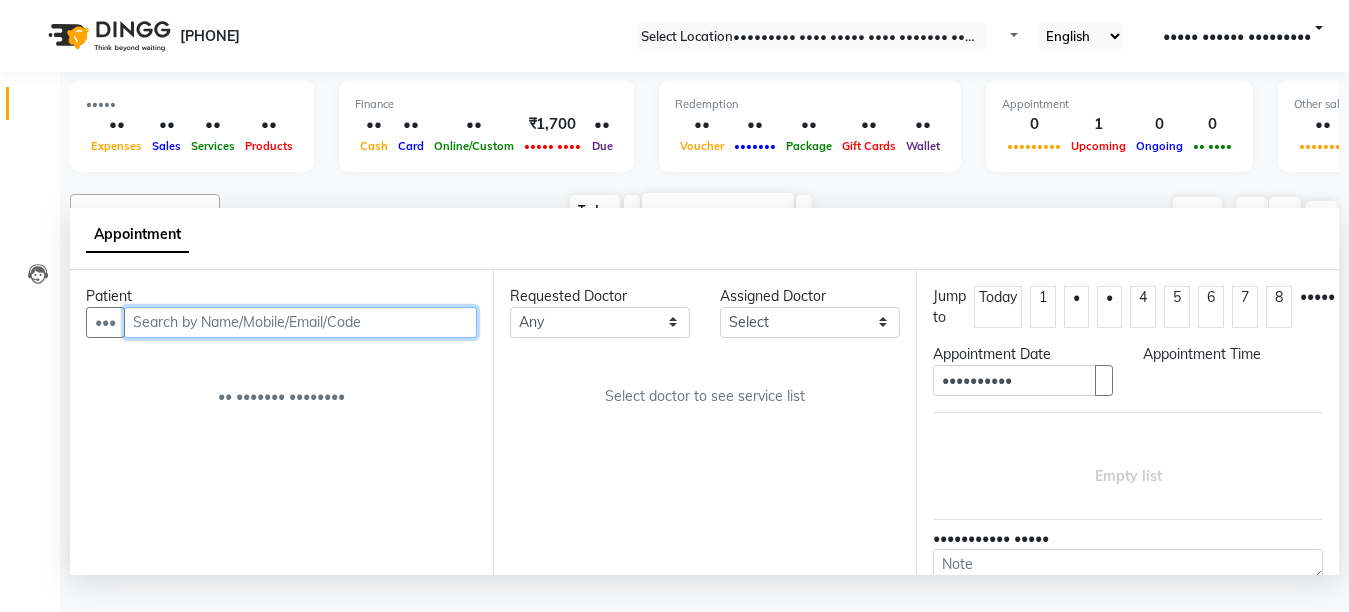 scroll, scrollTop: 1, scrollLeft: 0, axis: vertical 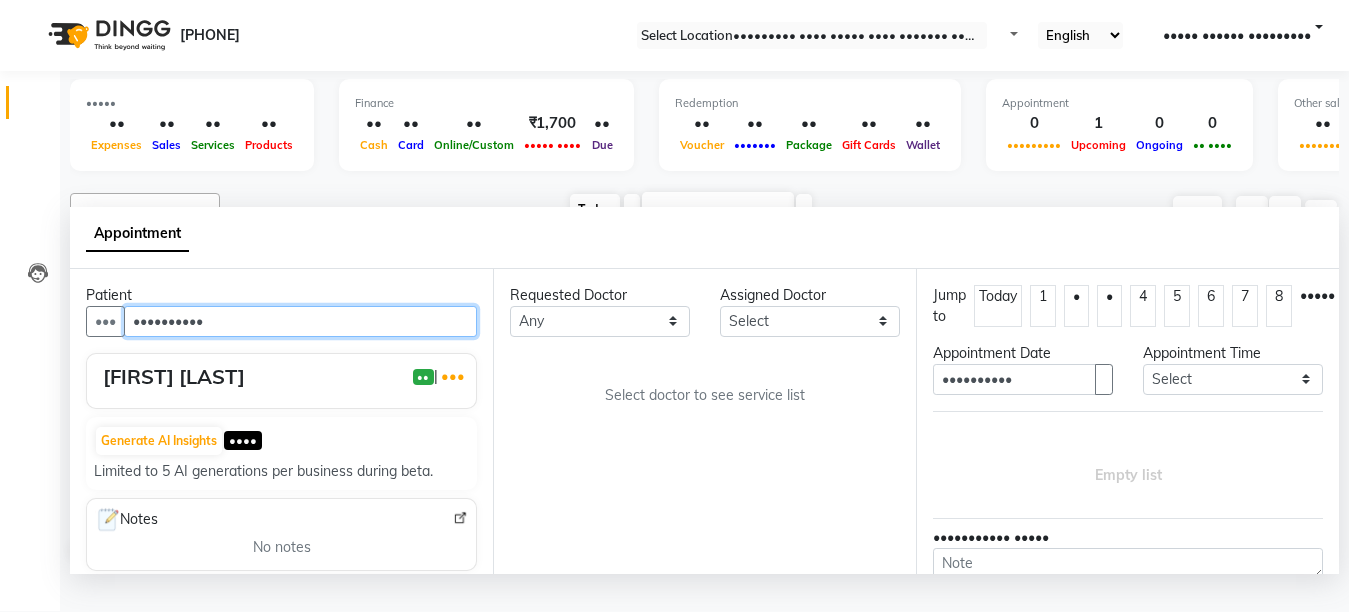 type on "••••••••••" 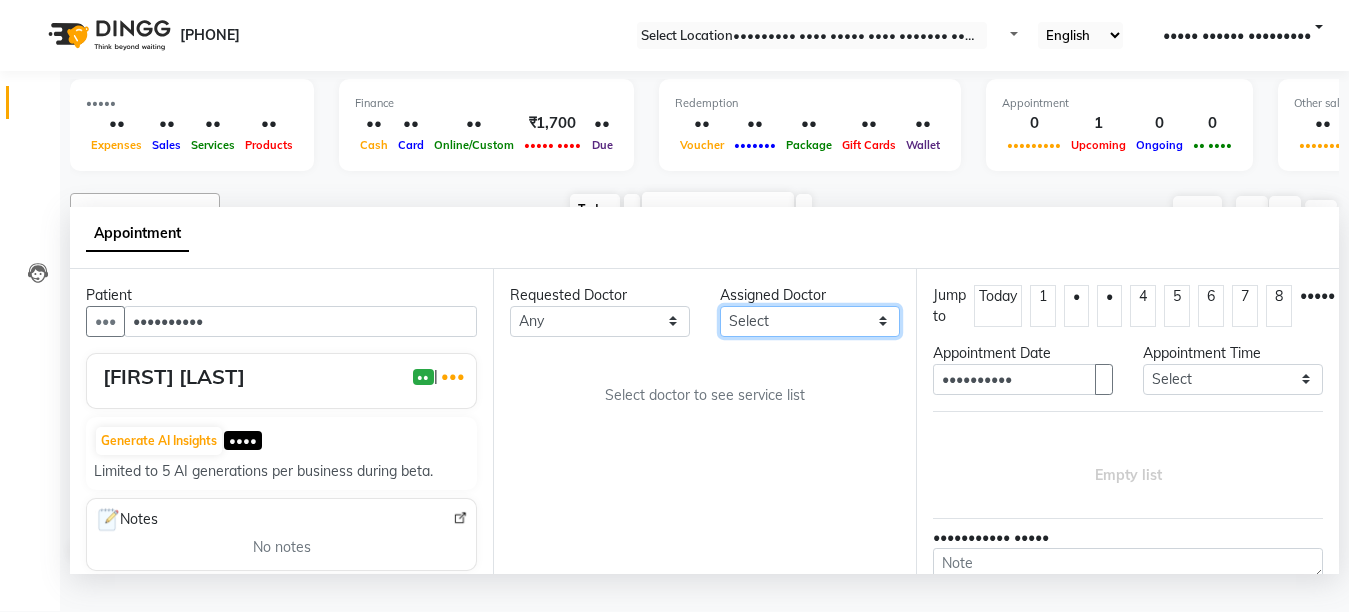 click on "Select  Dr.[LAST] [LAST]   Dr.[LAST] [LAST] Dr.[LAST] [LAST] Dr.[LAST] [LAST] [FIRST] [LAST] (Manager)" at bounding box center [600, 321] 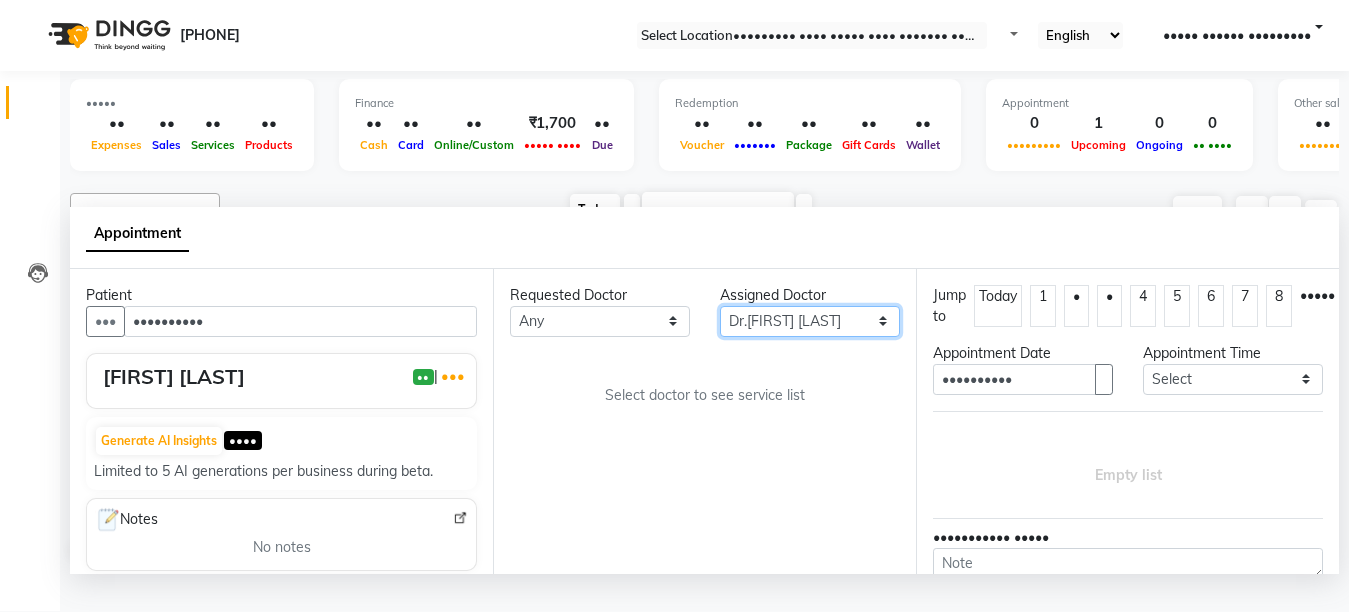 click on "Select  Dr.[LAST] [LAST]   Dr.[LAST] [LAST] Dr.[LAST] [LAST] Dr.[LAST] [LAST] [FIRST] [LAST] (Manager)" at bounding box center (600, 321) 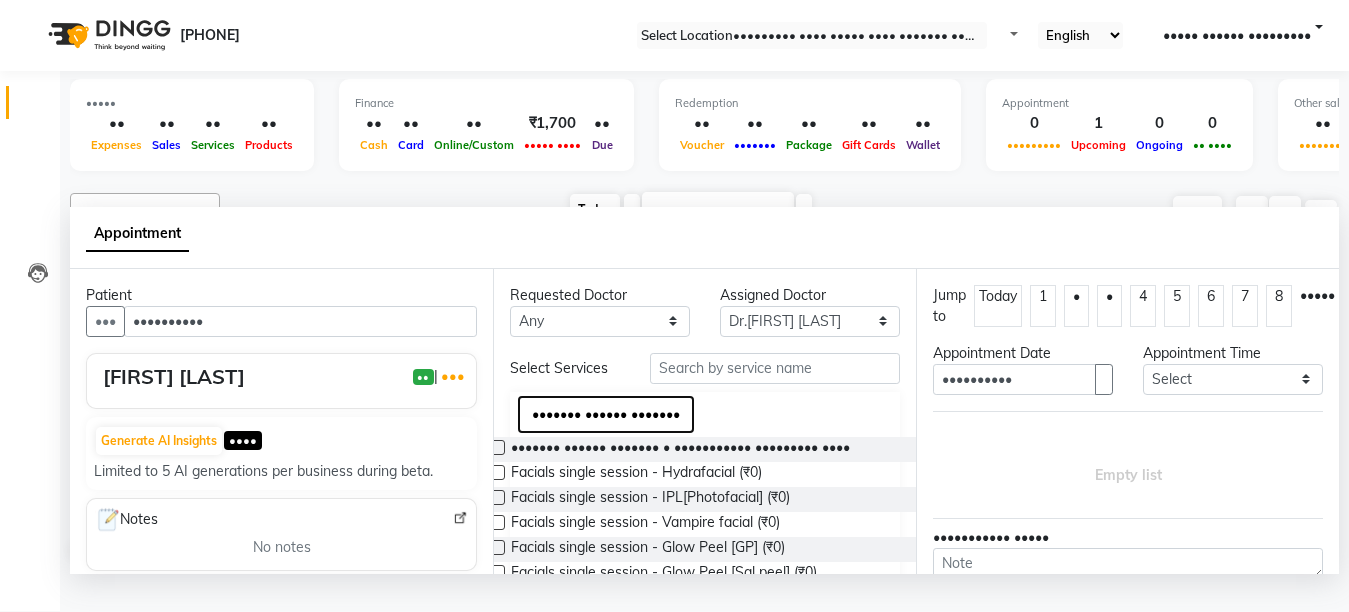 click on "••••••• •••••• •••••••" at bounding box center [606, 414] 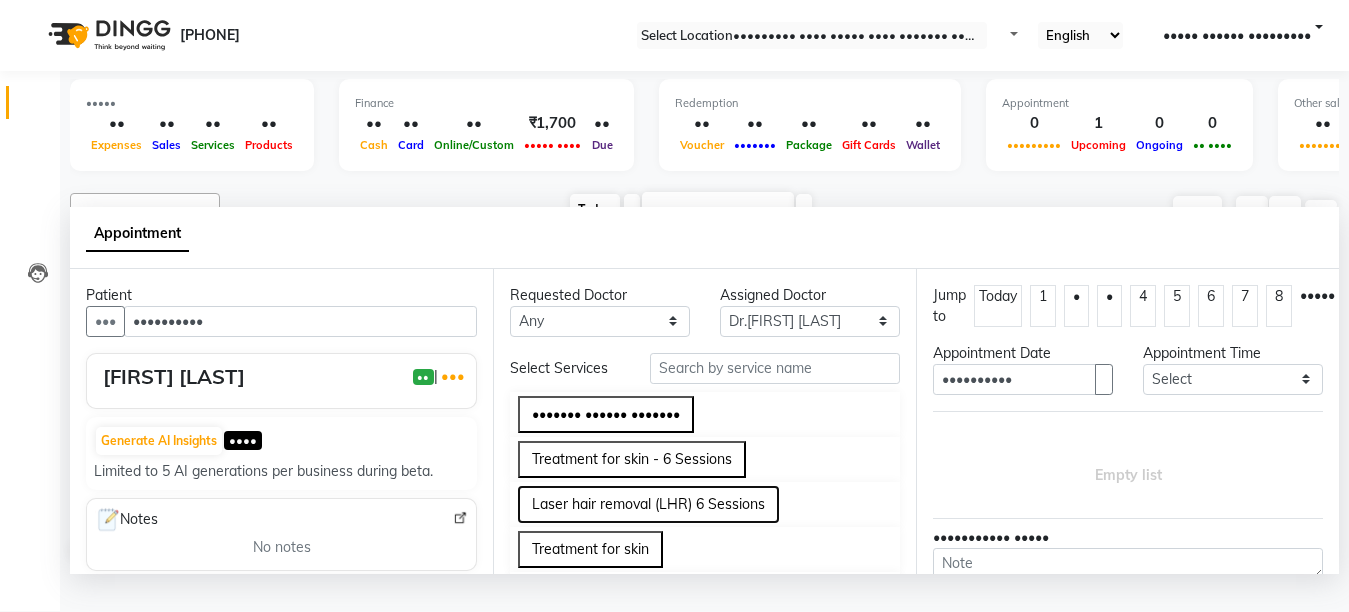 click on "Laser hair removal (LHR)
6 Sessions" at bounding box center [648, 504] 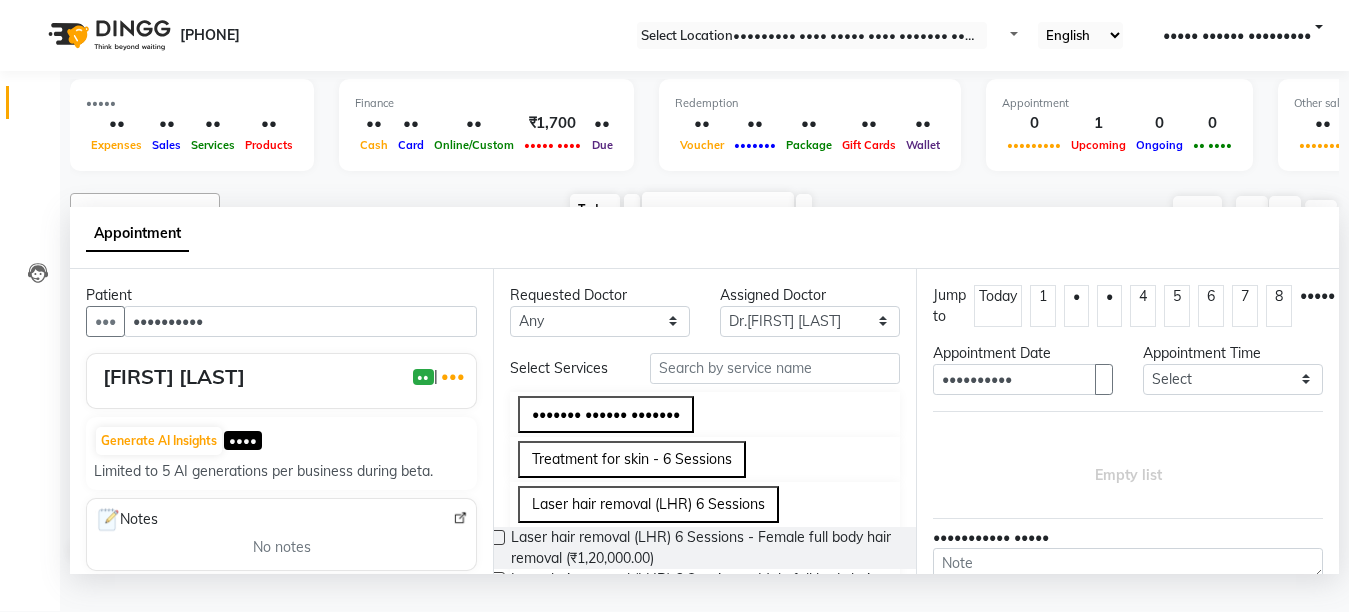 click on "Requested Doctor Any Dr.[FIRST] [LAST] Dr.[FIRST] [LAST] Dr.[FIRST] [LAST] Dr. [FIRST] [LAST] [FIRST] [LAST] (Manager) Assigned Doctor Select Dr.[FIRST] [LAST] Dr.[FIRST] [LAST] Dr.[FIRST] [LAST] Dr. [FIRST] [LAST] [FIRST] [LAST] (Manager) Select Services Facials single session Treatment for skin - 6 Sessions Laser hair removal (LHR) 6 Sessions Laser hair removal (LHR) 6 Sessions - Female full body hair removal (₹1,20,000.00) Laser hair removal (LHR) 6 Sessions - Male full body hair removal (₹1,45,000.00) Laser hair removal (LHR) 6 Sessions - Upper lip female (₹12,000.00) Laser hair removal (LHR) 6 Sessions - Chin (₹12,000.00) Laser hair removal (LHR) 6 Sessions - S/locks (₹12,000.00) Laser hair removal (LHR) 6 Sessions - Lower face (₹25,000.00) Laser hair removal (LHR) 6 Sessions - Full face (₹36,000.00) Laser hair removal (LHR) 6 Sessions - U/arm (₹12,000.00) Laser hair removal (LHR) 6 Sessions - Bikni (₹25,000.00) Laser hair removal (LHR) 6 Sessions - Full Arms (₹35,000.00)" at bounding box center (704, 421) 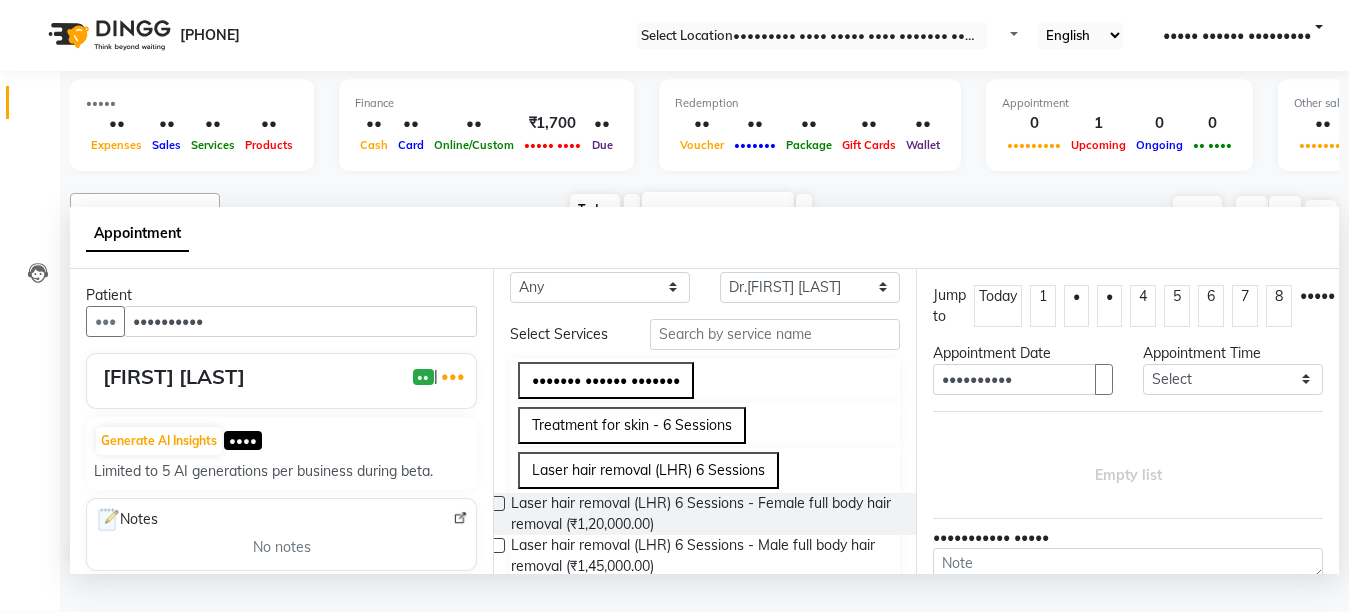 scroll, scrollTop: 40, scrollLeft: 0, axis: vertical 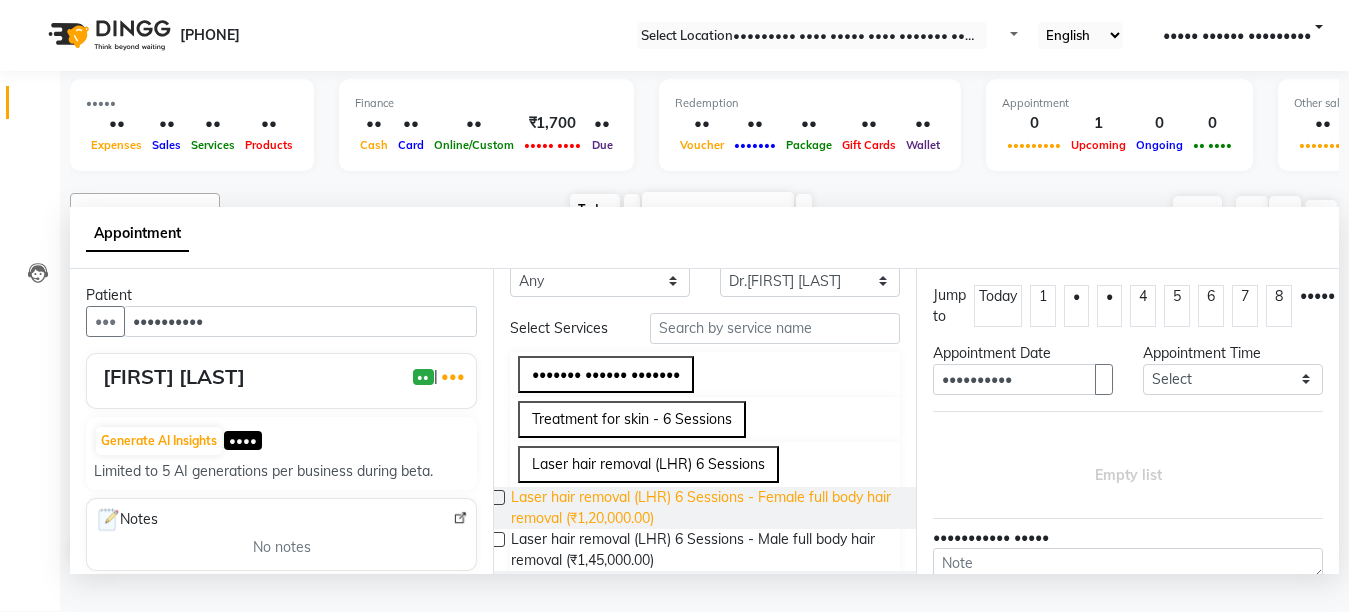 click on "Laser hair removal (LHR)
6 Sessions - Female full body hair removal (₹1,20,000.00)" at bounding box center (707, 508) 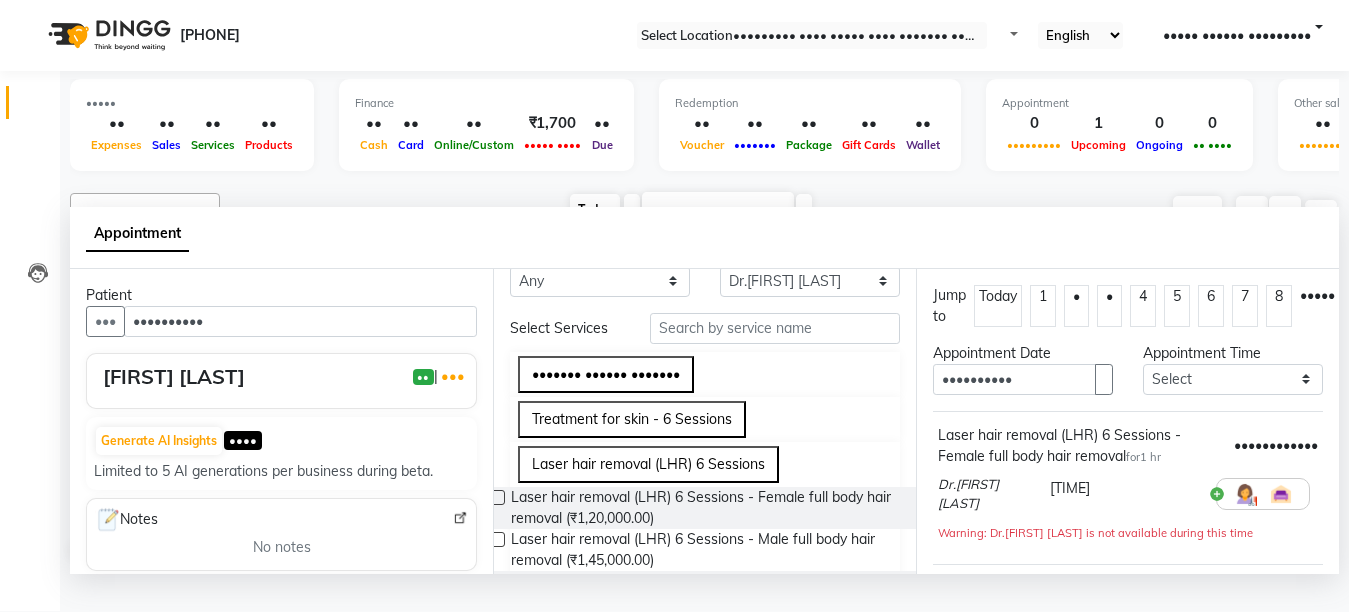 scroll, scrollTop: 252, scrollLeft: 0, axis: vertical 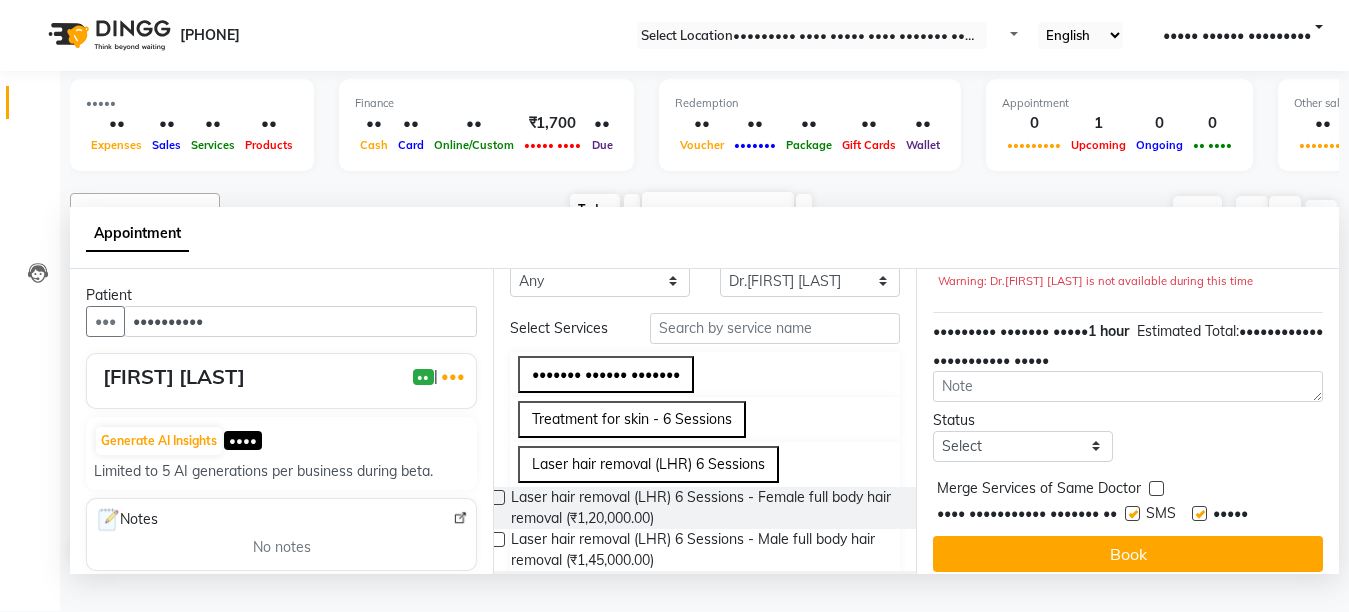 click at bounding box center [1199, 513] 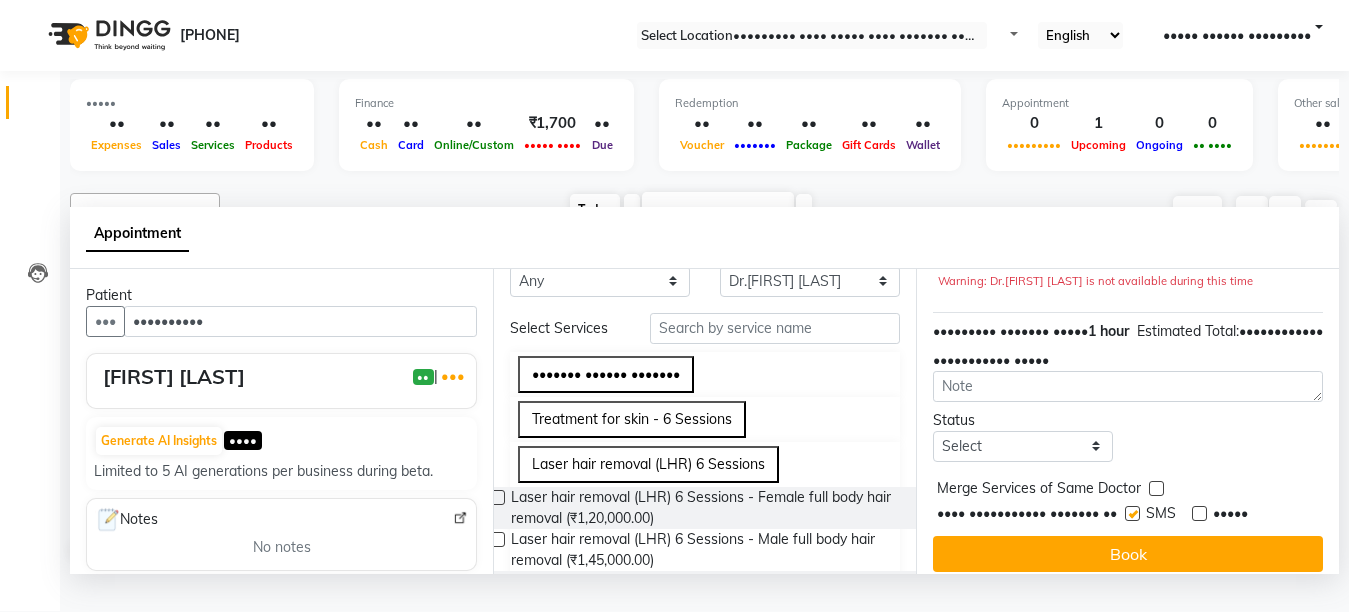 scroll, scrollTop: 292, scrollLeft: 0, axis: vertical 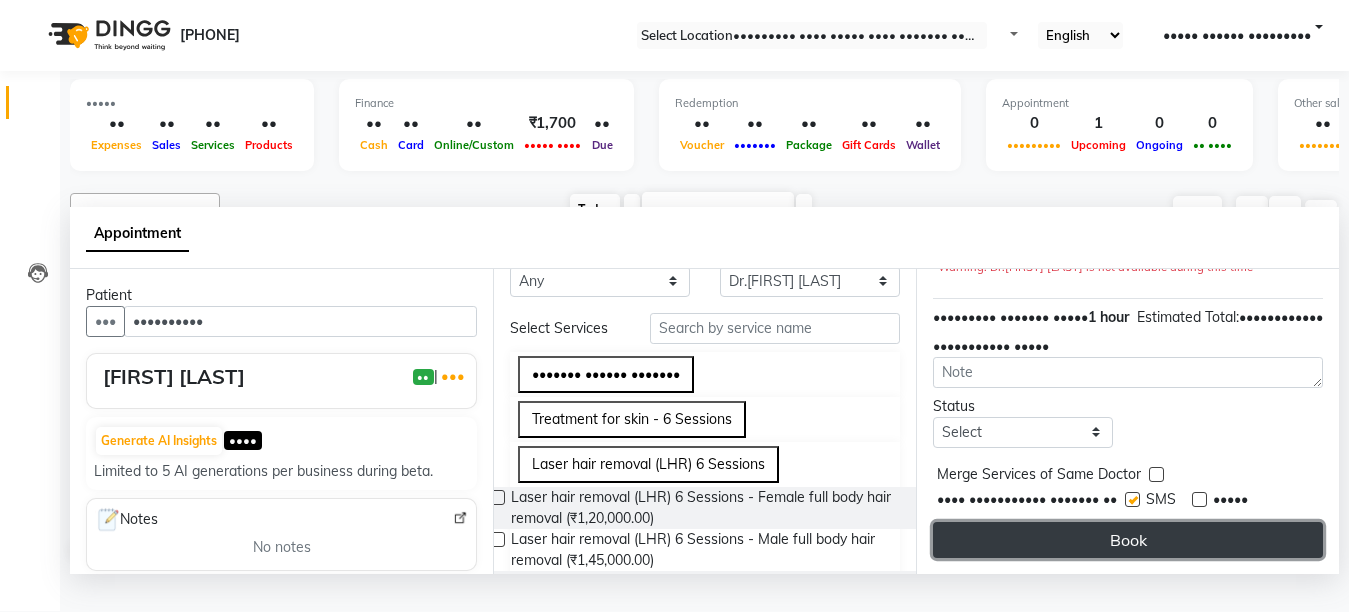 click on "Book" at bounding box center (1128, 540) 